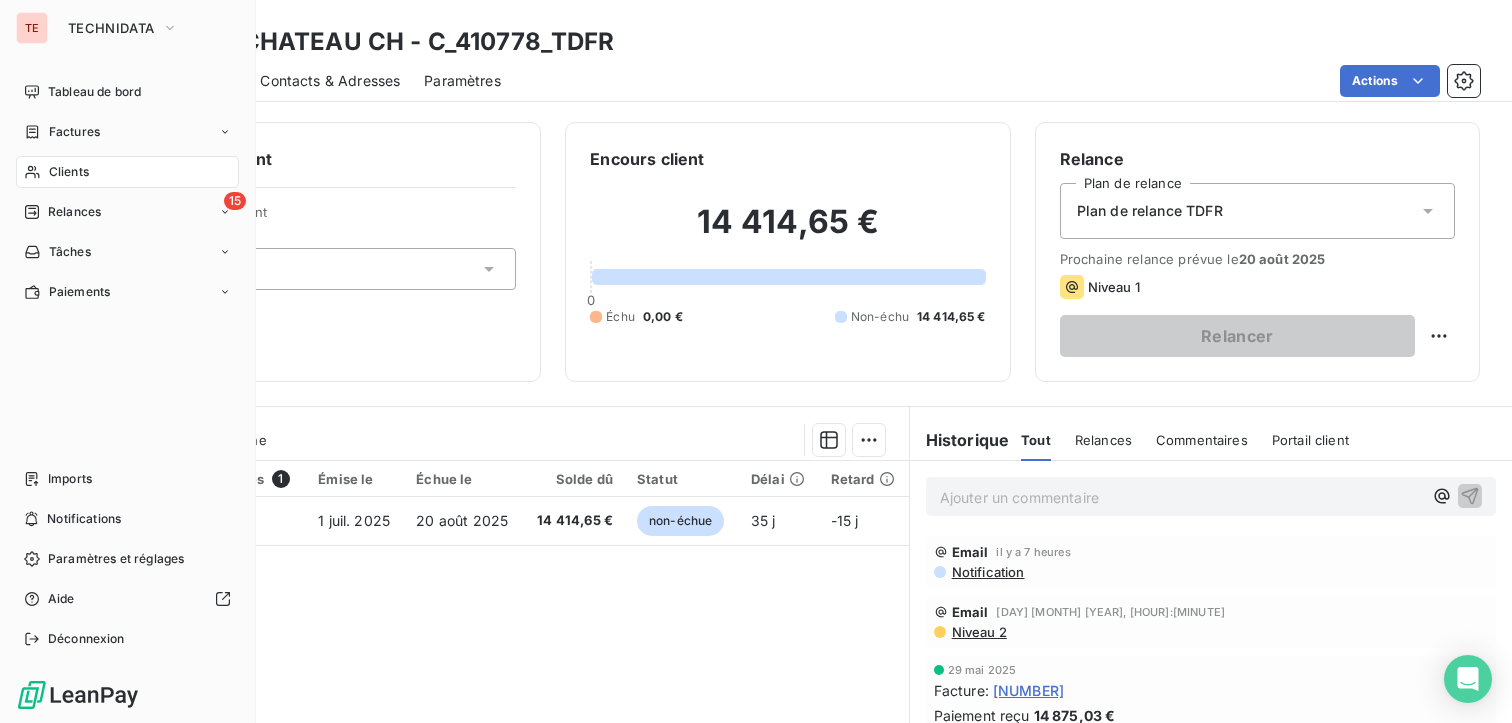 scroll, scrollTop: 0, scrollLeft: 0, axis: both 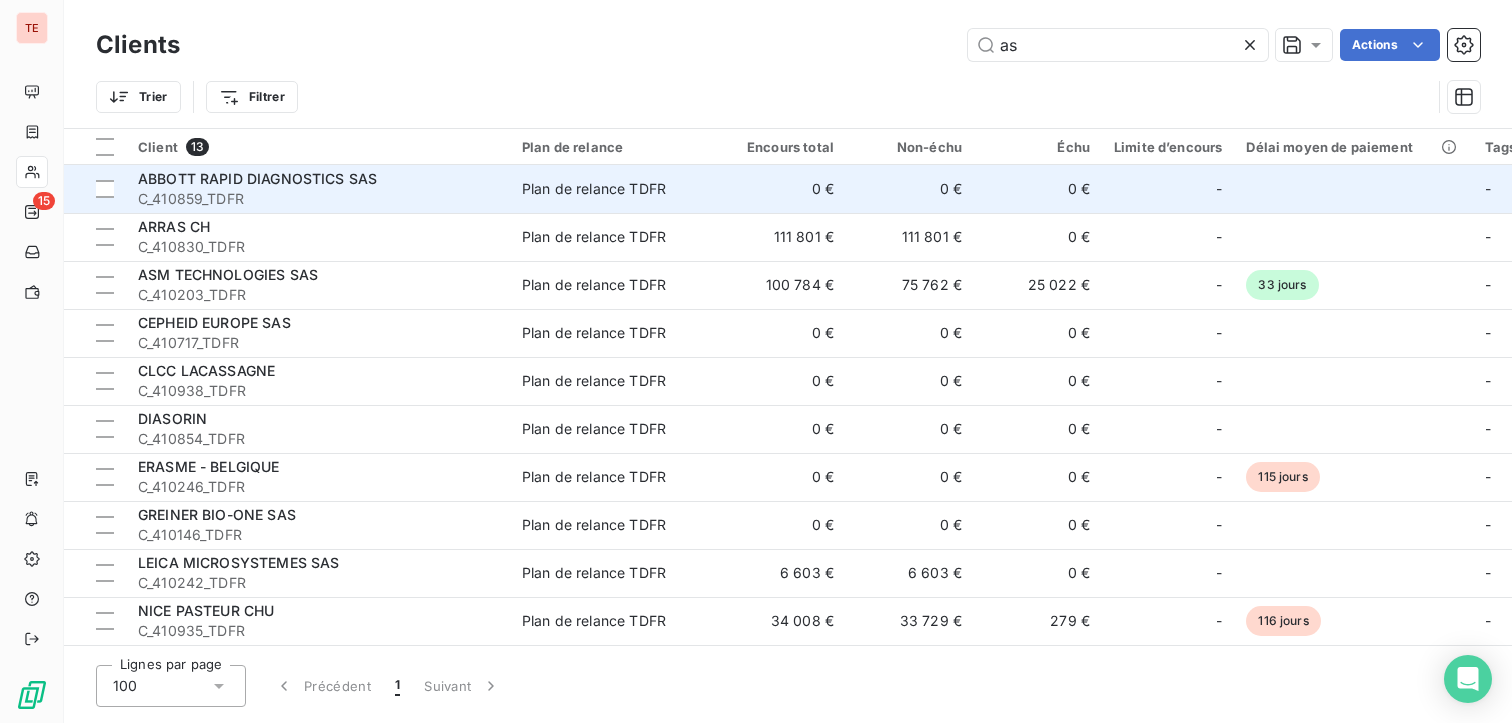 type on "asm" 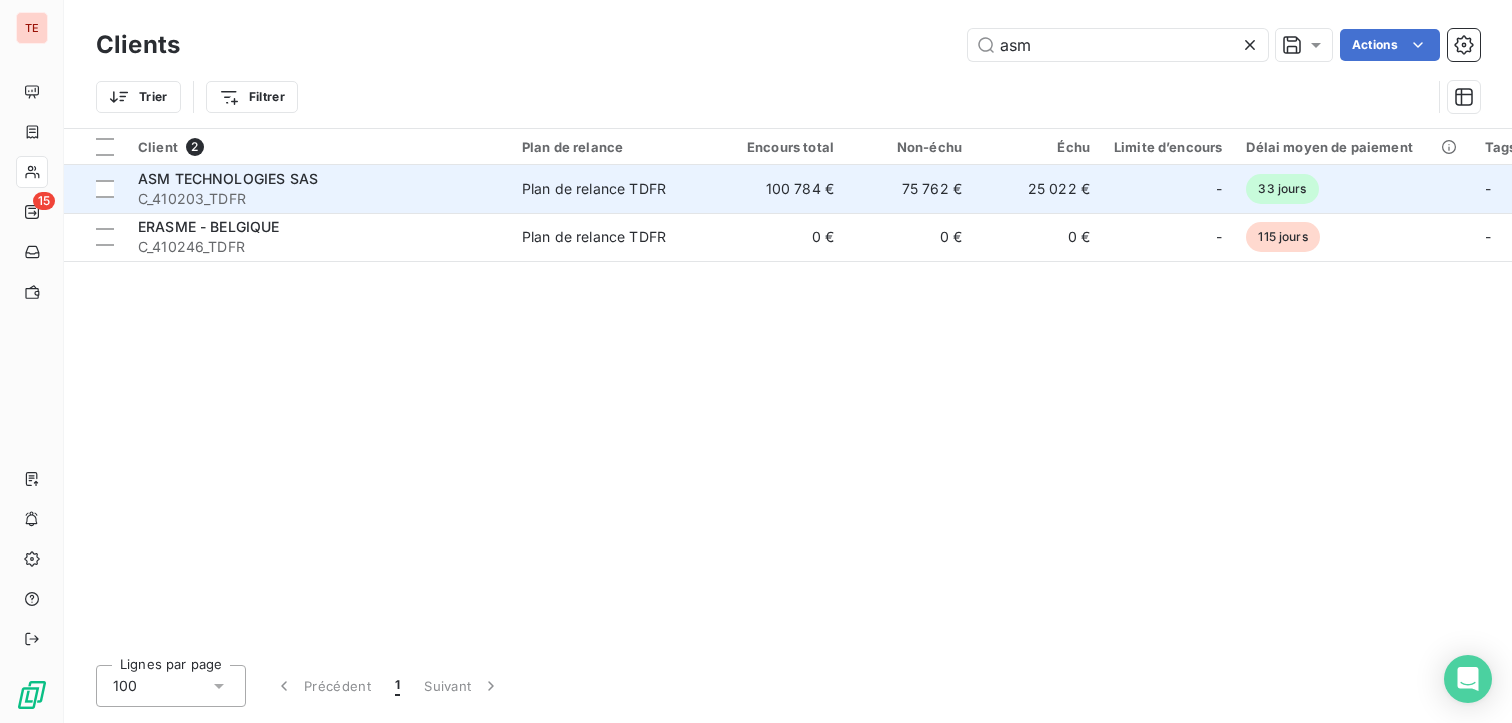 click on "ASM TECHNOLOGIES SAS" at bounding box center (318, 179) 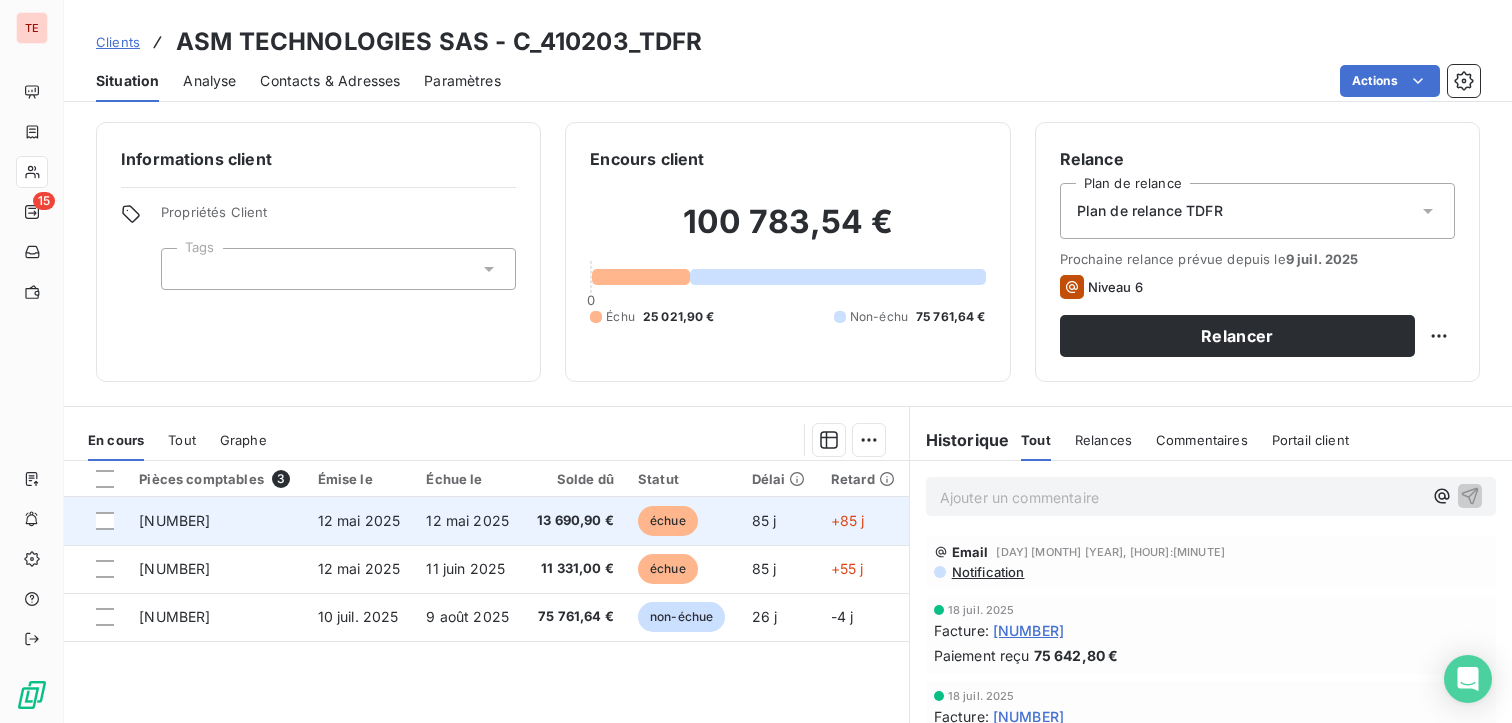 click on "12 mai 2025" at bounding box center (360, 521) 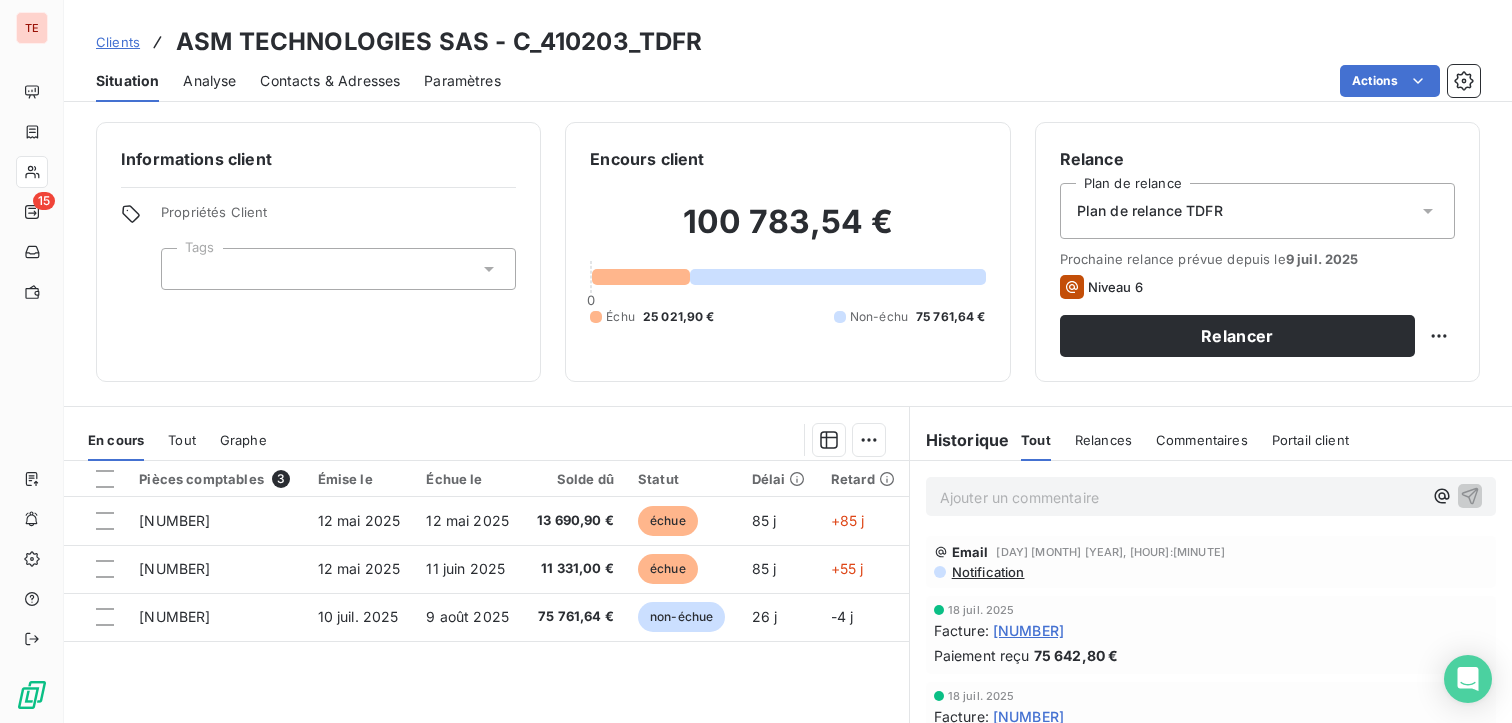 drag, startPoint x: 330, startPoint y: 81, endPoint x: 330, endPoint y: 96, distance: 15 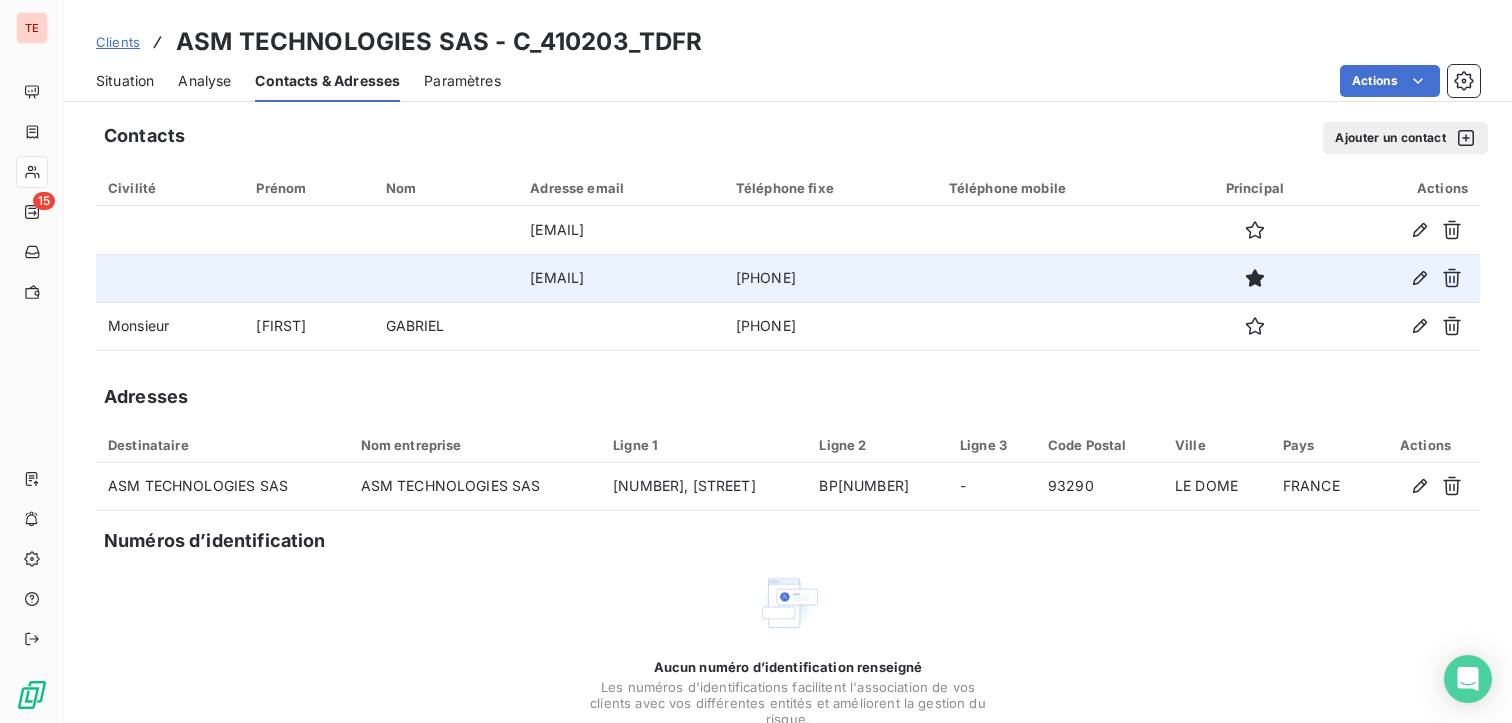 drag, startPoint x: 699, startPoint y: 286, endPoint x: 480, endPoint y: 276, distance: 219.2282 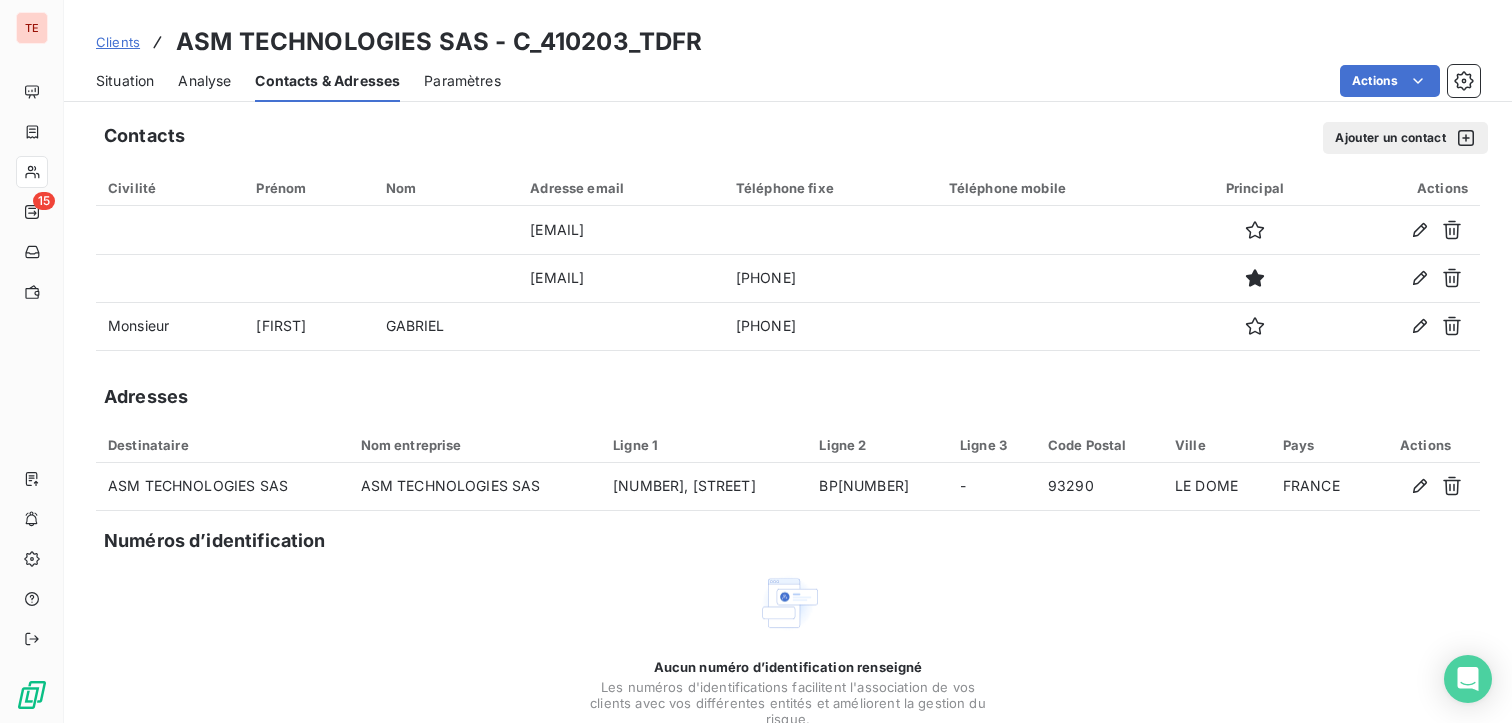 copy on "[EMAIL]" 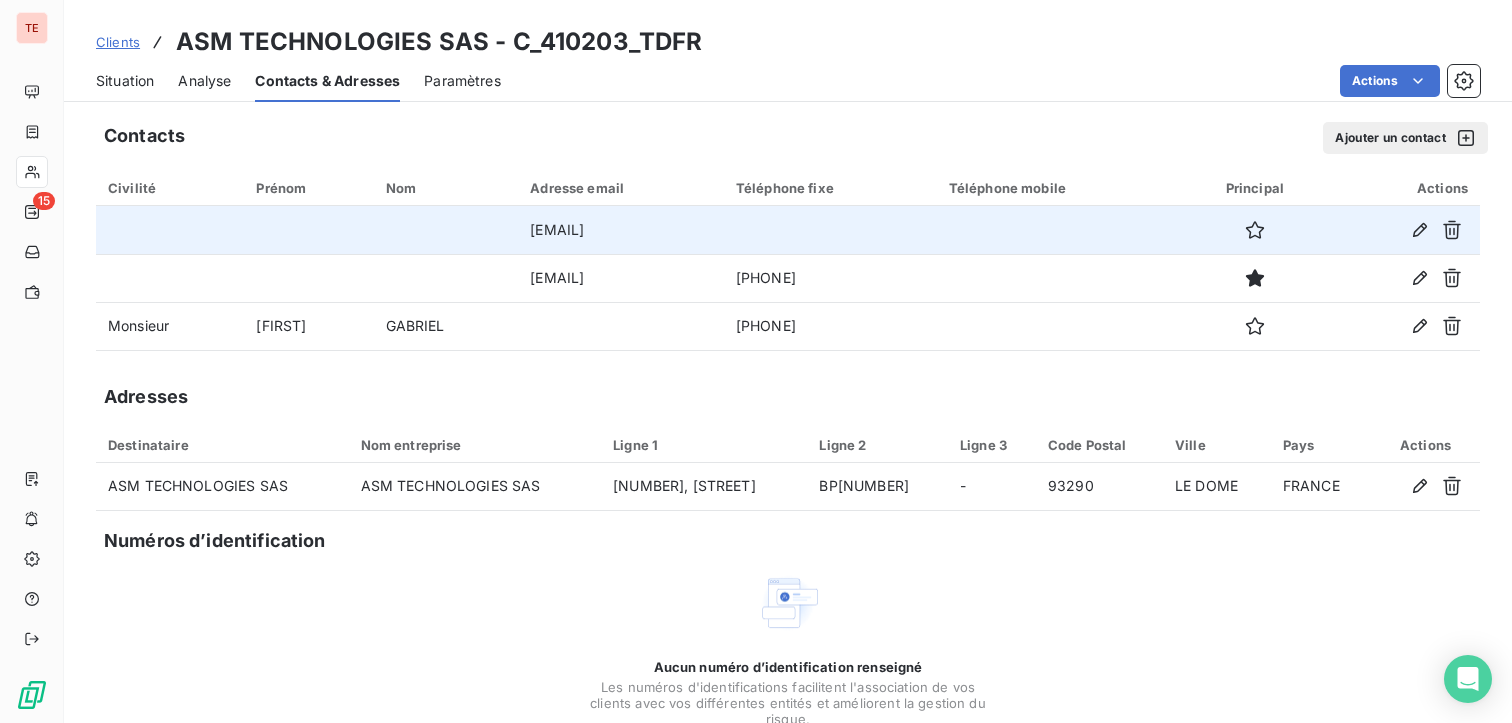 drag, startPoint x: 672, startPoint y: 228, endPoint x: 460, endPoint y: 236, distance: 212.1509 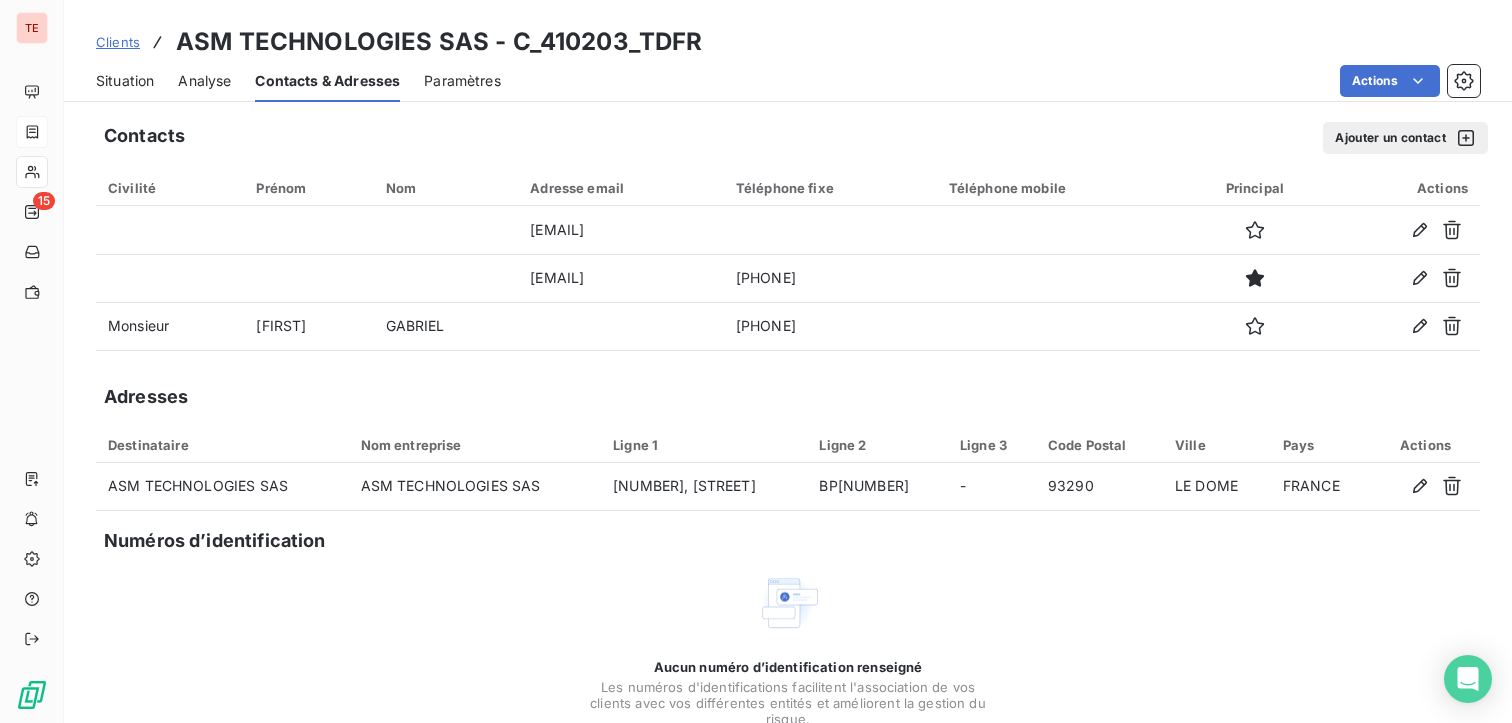 copy on "[EMAIL]" 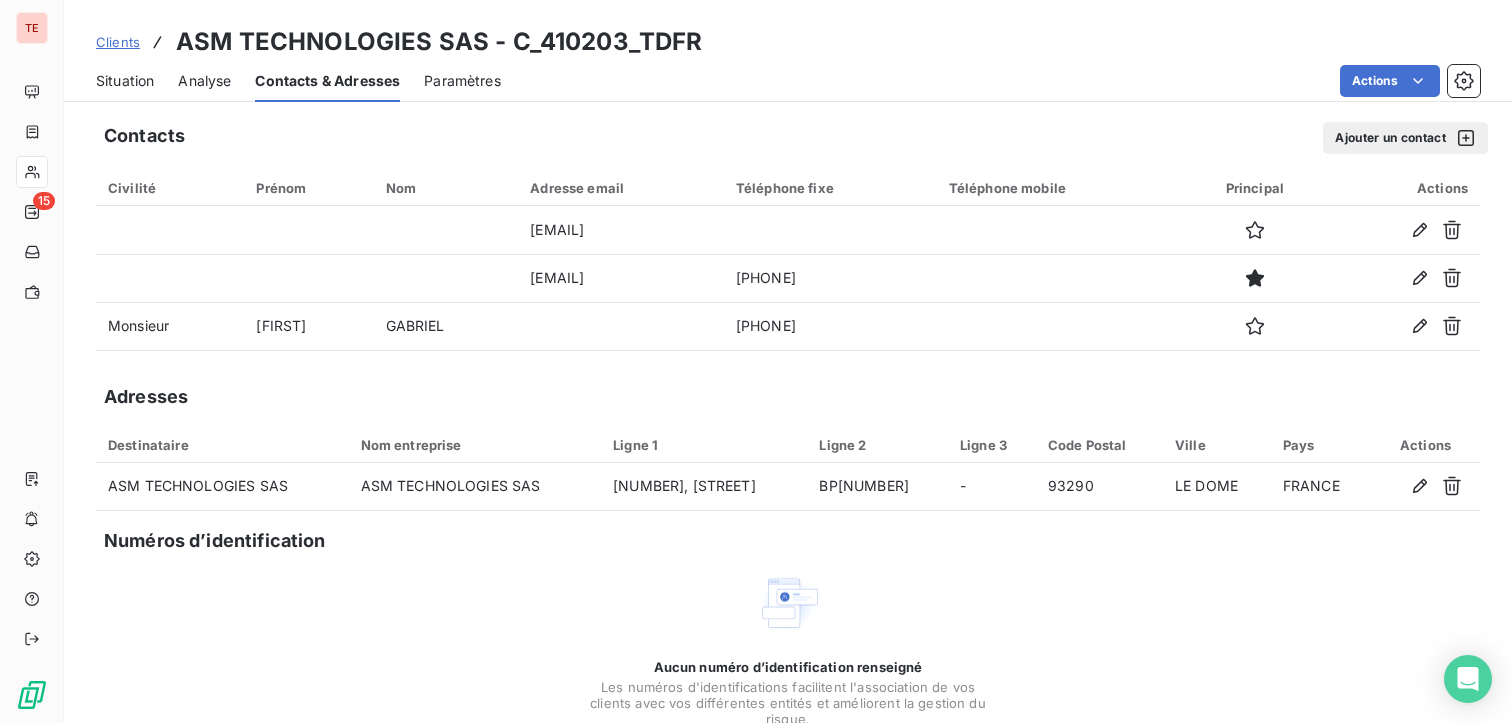 click on "Situation" at bounding box center (125, 81) 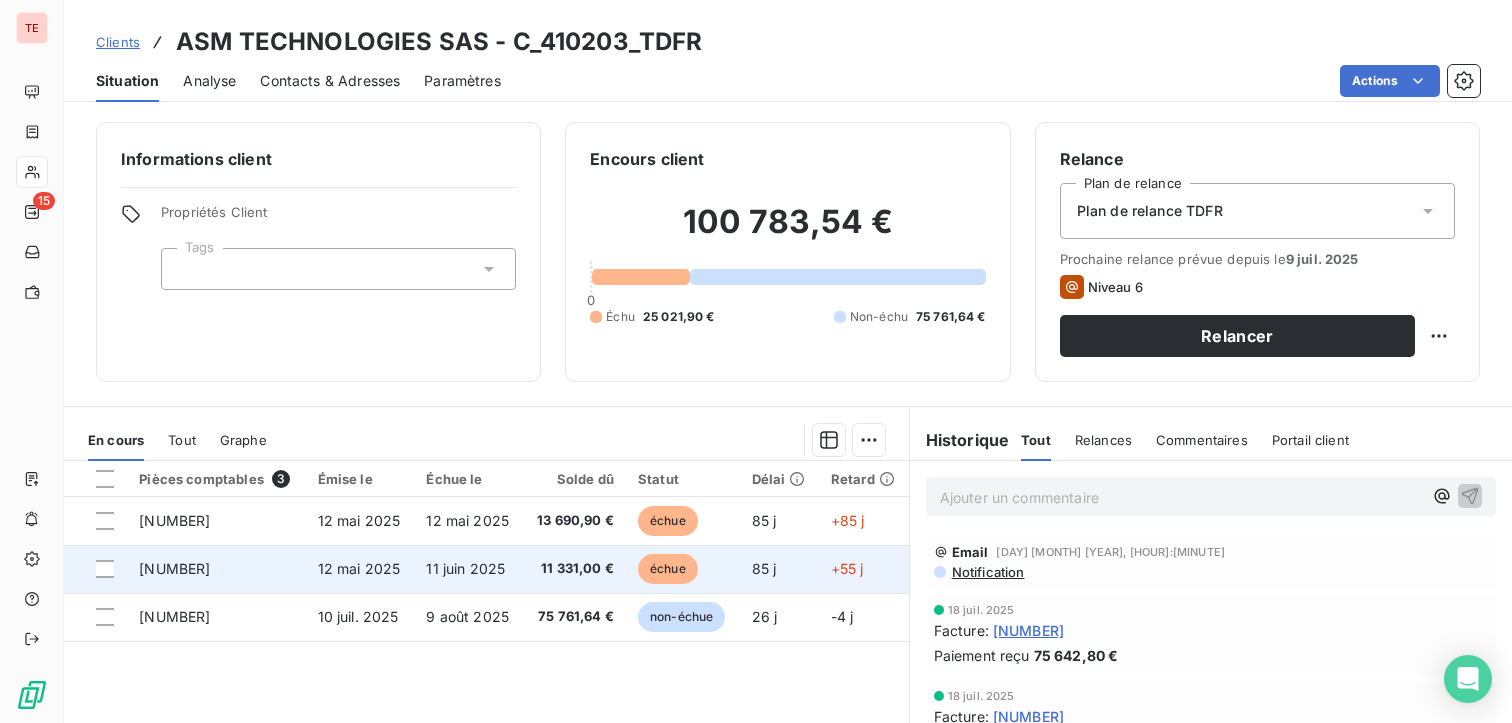 click on "échue" at bounding box center (668, 569) 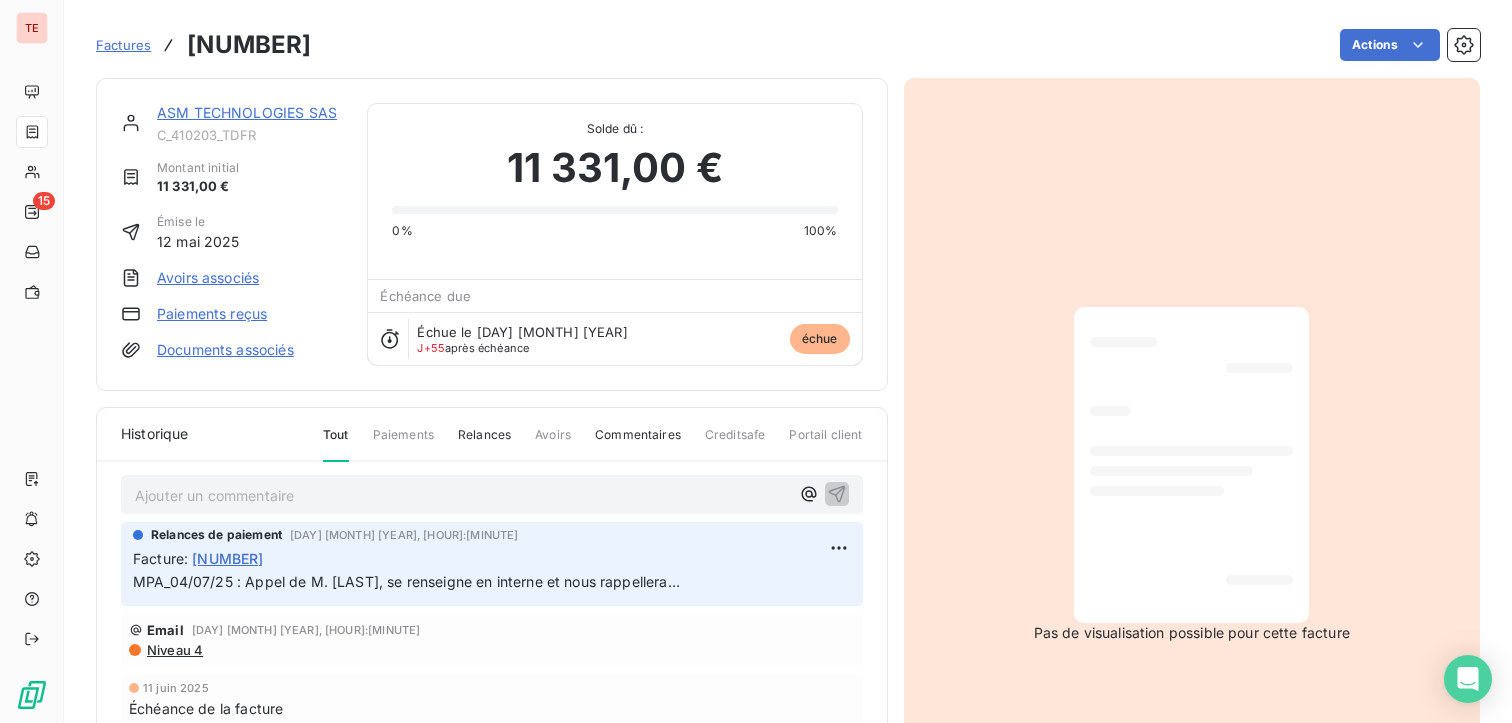 scroll, scrollTop: 13, scrollLeft: 0, axis: vertical 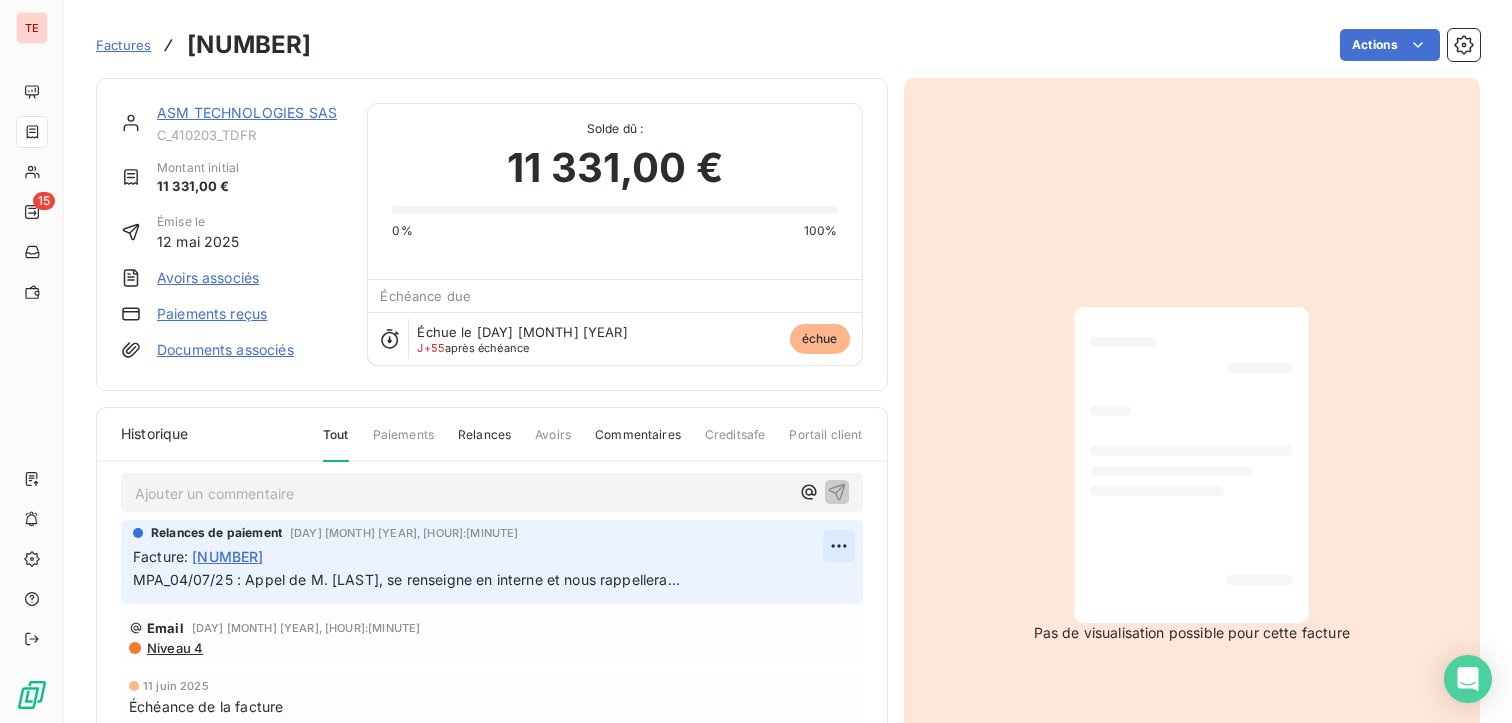 click on "TE 15 Factures [NUMBER] Actions ASM TECHNOLOGIES SAS C_410203_TDFR Montant initial [AMOUNT] Émise le [DAY] [MONTH] [YEAR] Avoirs associés Paiements reçus Documents associés Solde dû : [AMOUNT] 0% 100% Échéance due Échue le [DAY] [MONTH] [YEAR] J+[DAYS]  après échéance échue Historique Tout Paiements Relances Avoirs Commentaires Creditsafe Portail client Ajouter un commentaire ﻿ Relances de paiement [DAY] [MONTH] [YEAR], [HOUR]:[MINUTE] Facture  : [NUMBER] MPA_04/07/25 : Appel de M. [LAST], se renseigne en interne et nous rappellera… Email [DAY] [MONTH] [YEAR], [HOUR]:[MINUTE] Niveau 4 [DAY] [MONTH] [YEAR] Échéance de la facture Email [DAY] [MONTH] [YEAR], [HOUR]:[MINUTE] Notification [DAY] [MONTH] [YEAR] Émission de la facture Pas de visualisation possible pour cette facture" at bounding box center [756, 361] 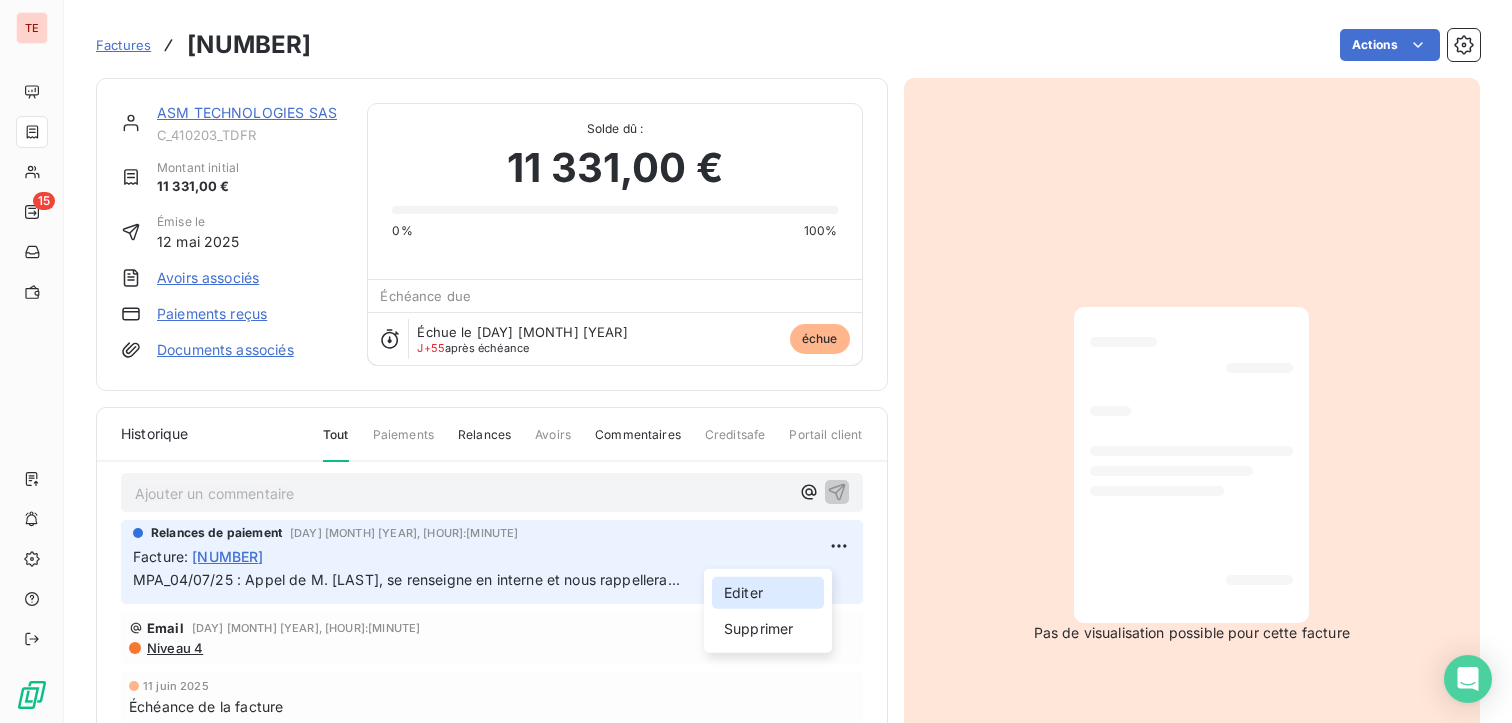 click on "Editer" at bounding box center [768, 593] 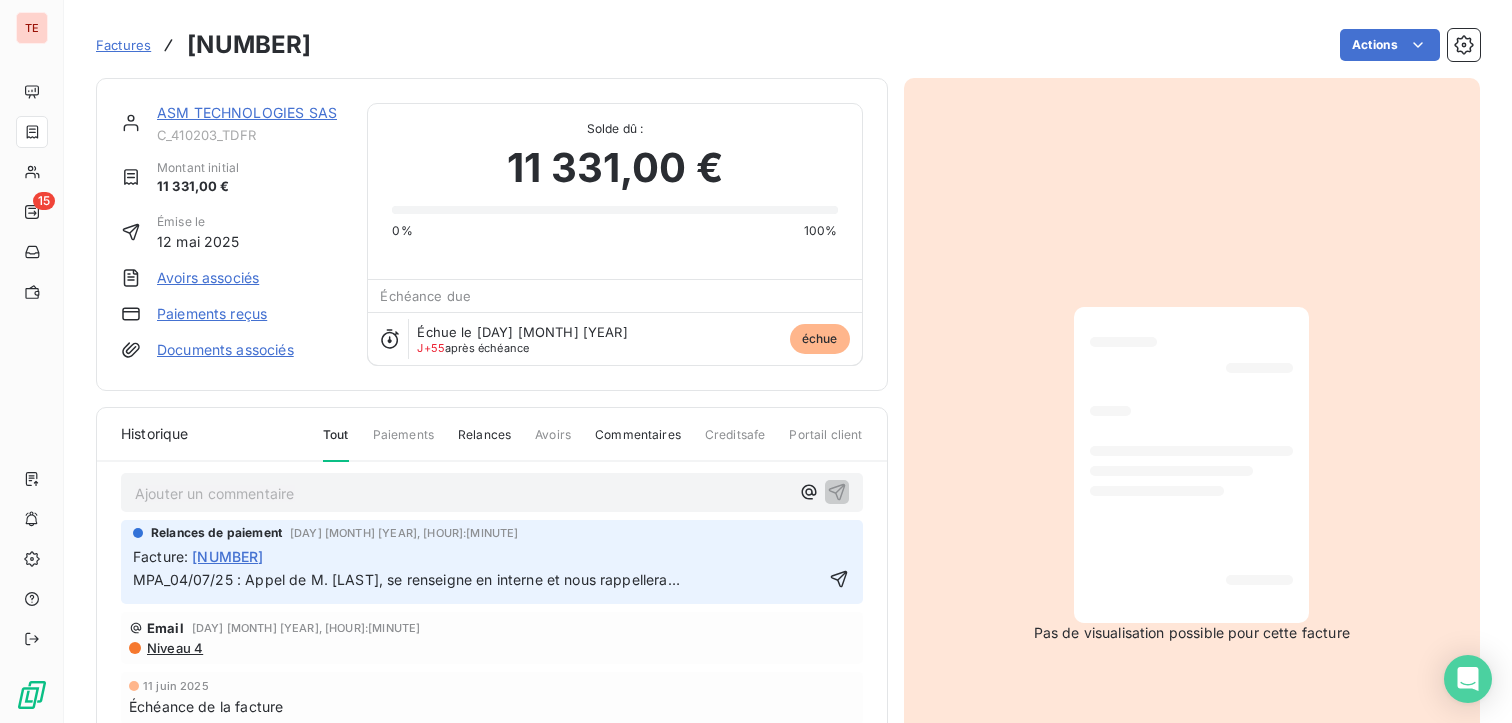 click on "MPA_04/07/25 : Appel de M. [LAST], se renseigne en interne et nous rappellera…" at bounding box center (406, 579) 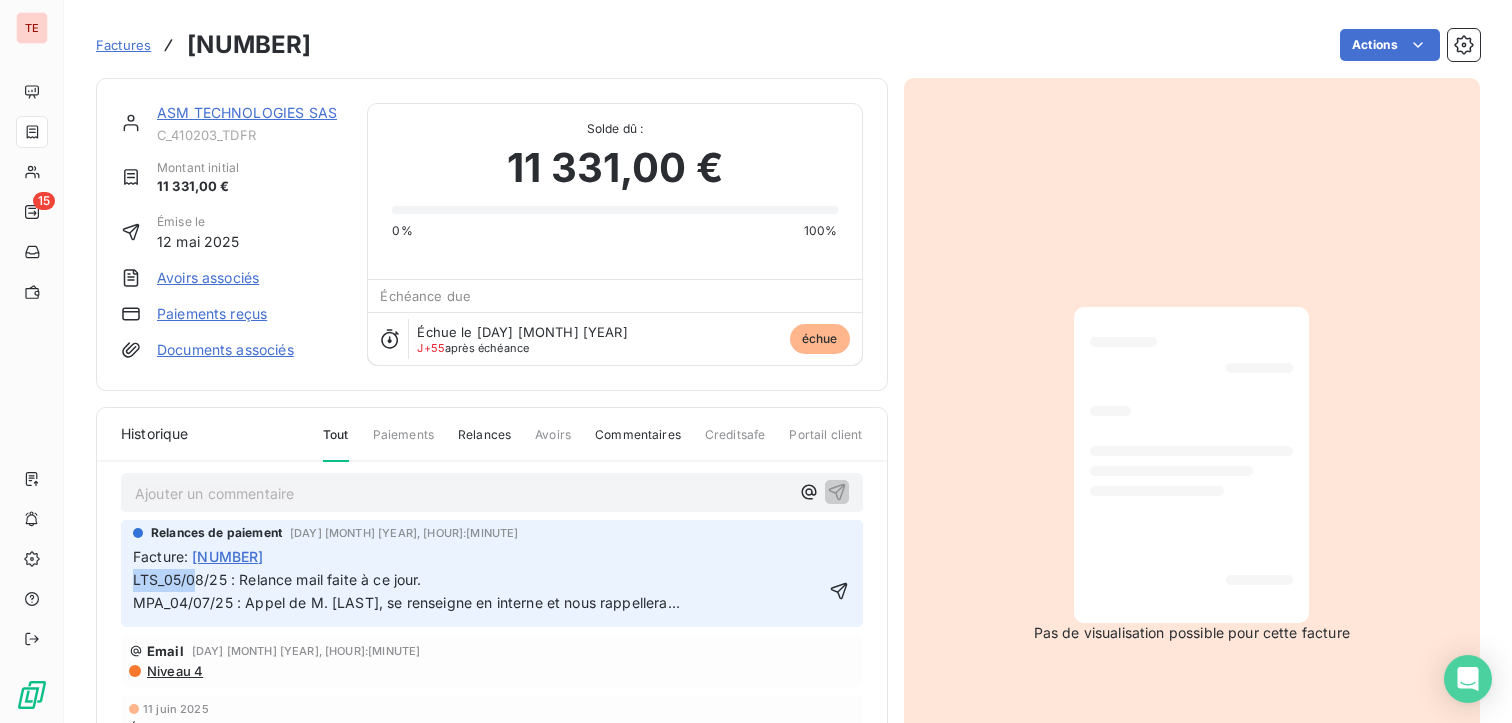 drag, startPoint x: 445, startPoint y: 581, endPoint x: 98, endPoint y: 575, distance: 347.05188 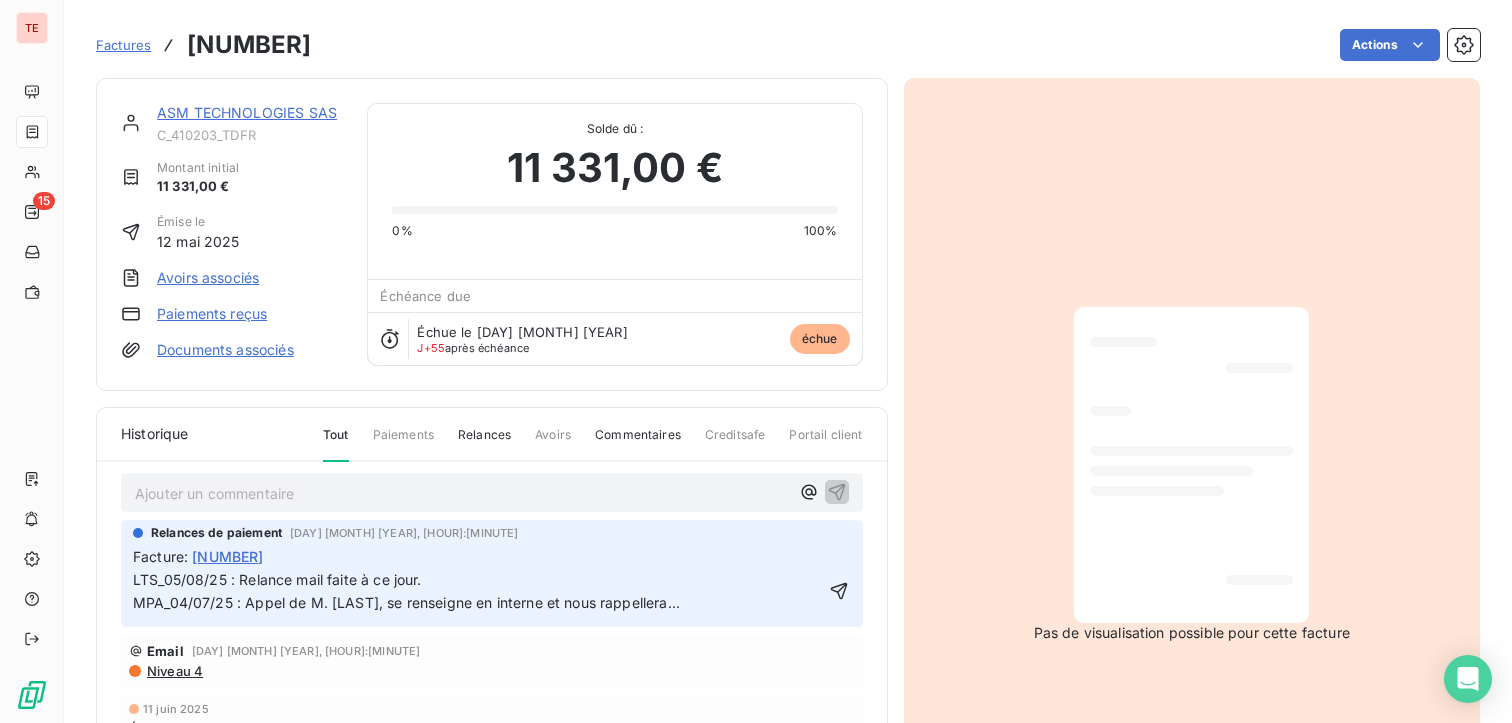 click on "LTS_05/08/25 : Relance mail faite à ce jour.
MPA_04/07/25 : Appel de M. [LAST], se renseigne en interne et nous rappellera…" at bounding box center [478, 592] 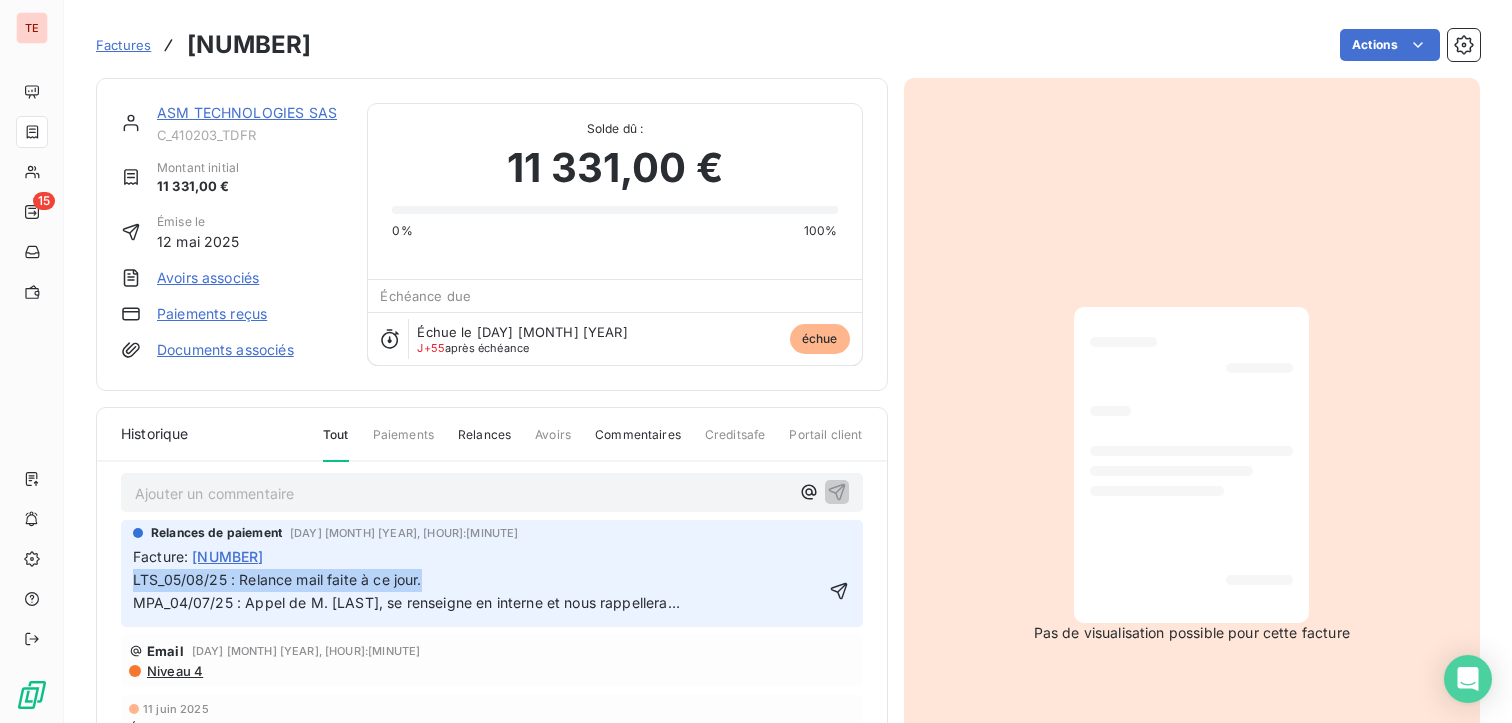 drag, startPoint x: 468, startPoint y: 575, endPoint x: 131, endPoint y: 564, distance: 337.17947 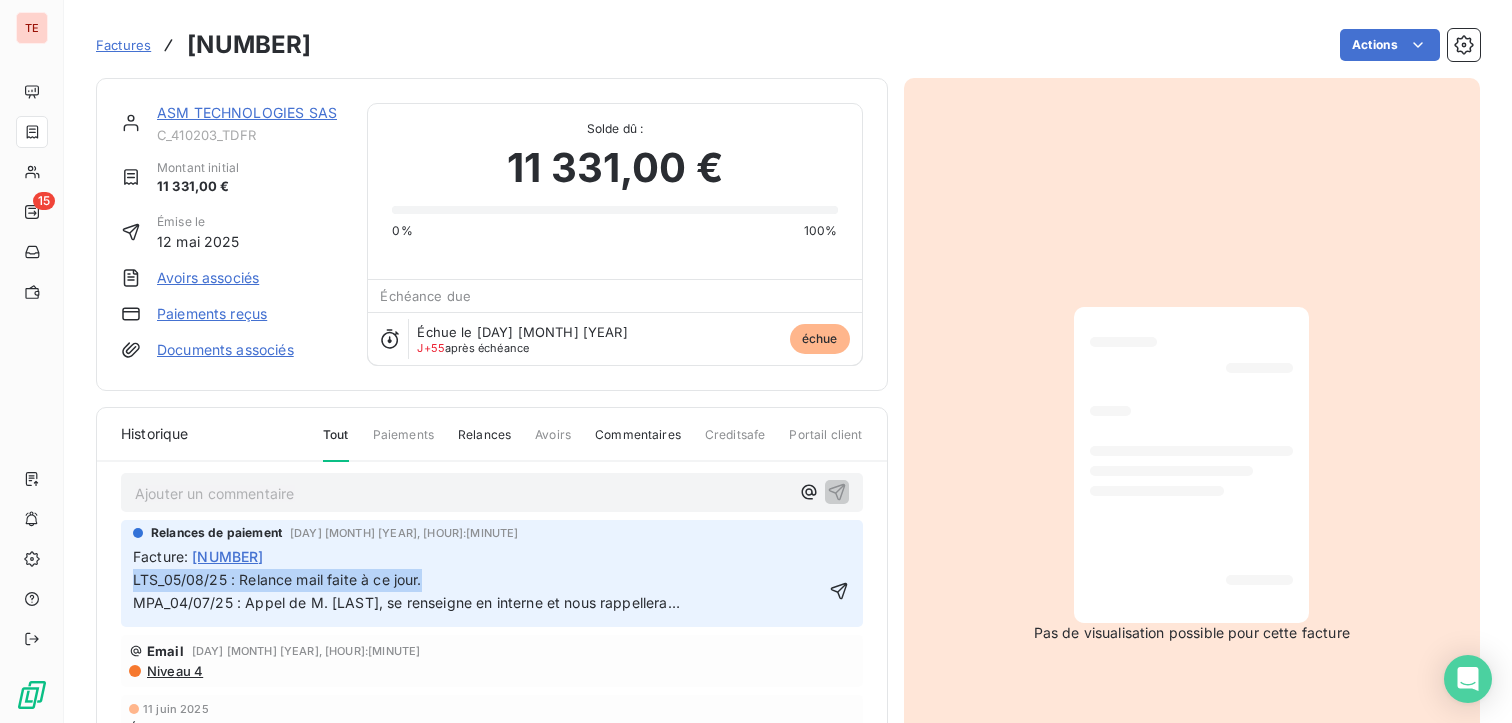click on "Relances de paiement [DAY] [MONTH] [YEAR], [HOUR]:[MINUTE] Facture  : [NUMBER] LTS_05/08/25 : Relance mail faite à ce jour.
MPA_04/07/25 : Appel de M. [LAST], se renseigne en interne et nous rappellera…" at bounding box center [492, 573] 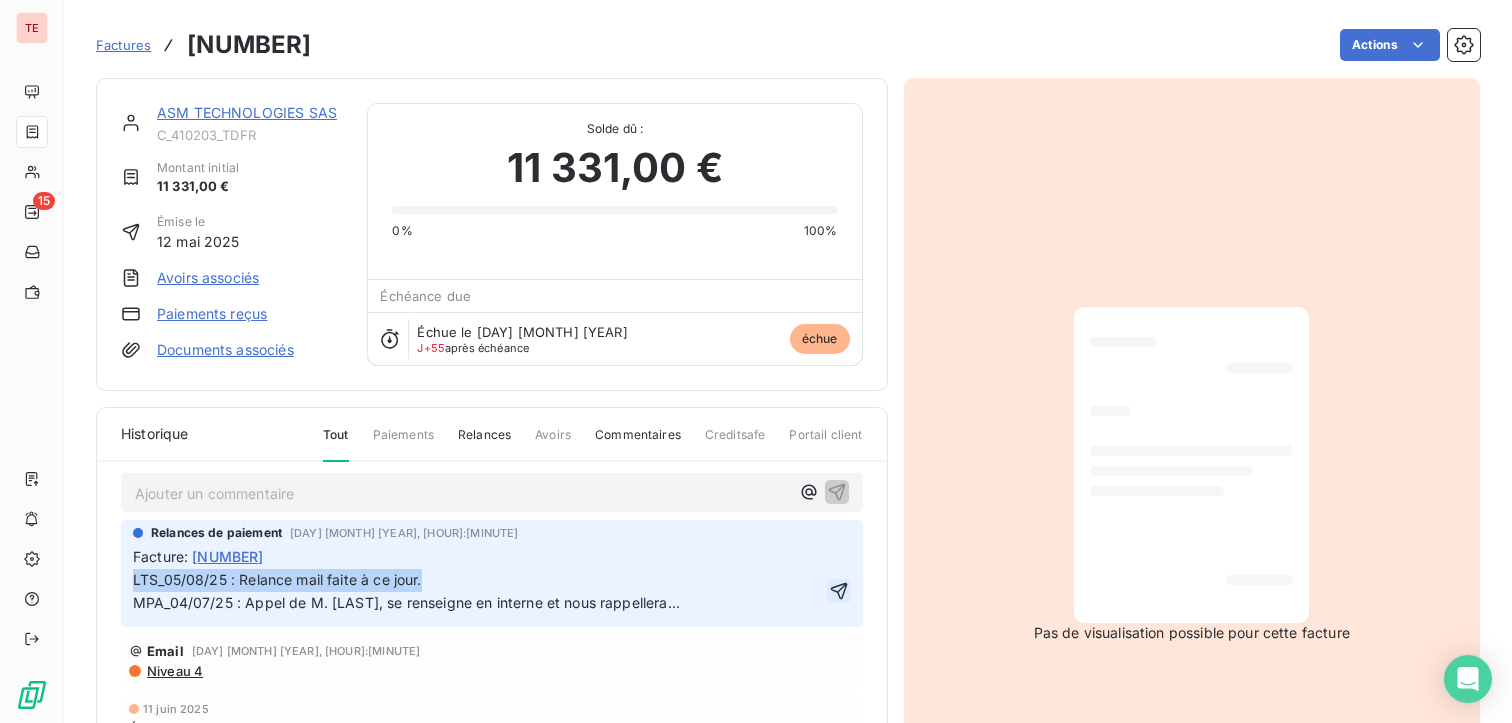 click 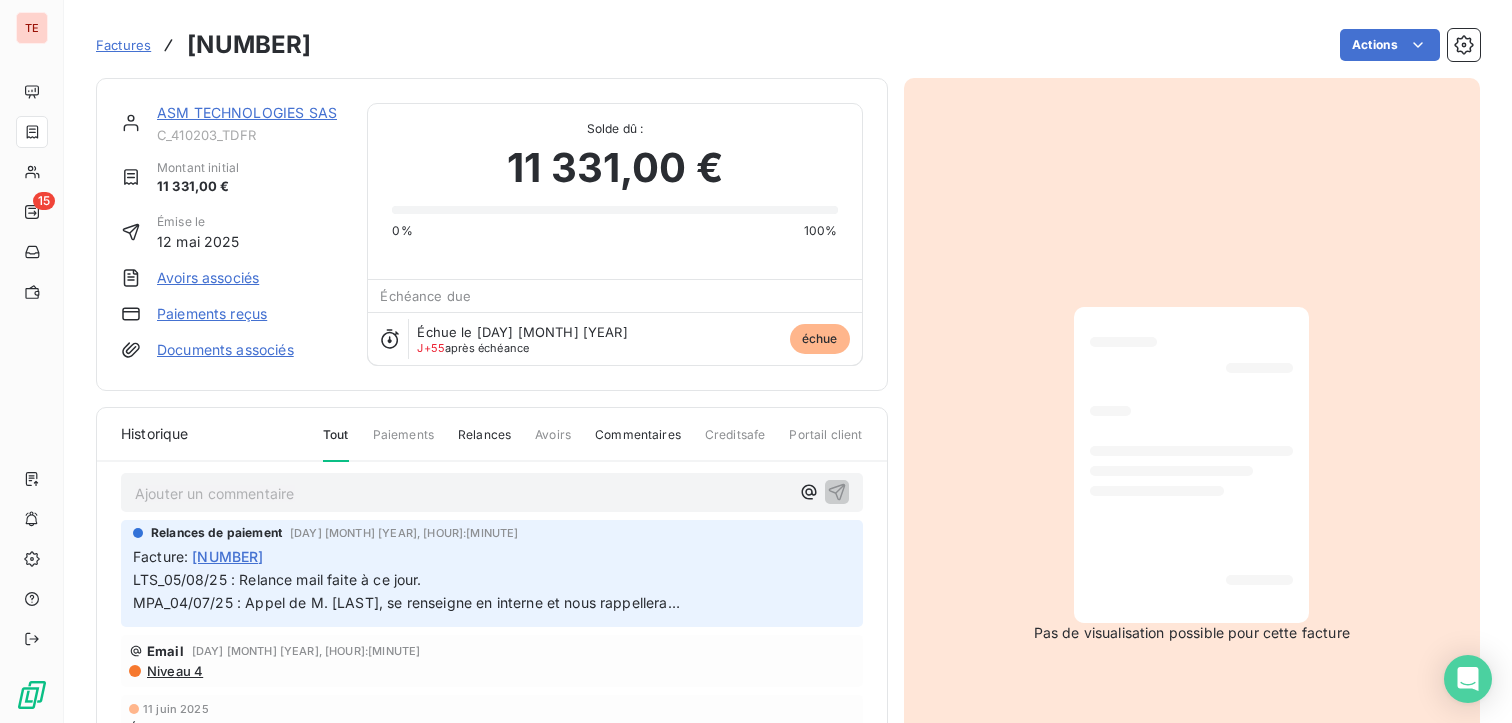click on "ASM TECHNOLOGIES SAS" at bounding box center [247, 112] 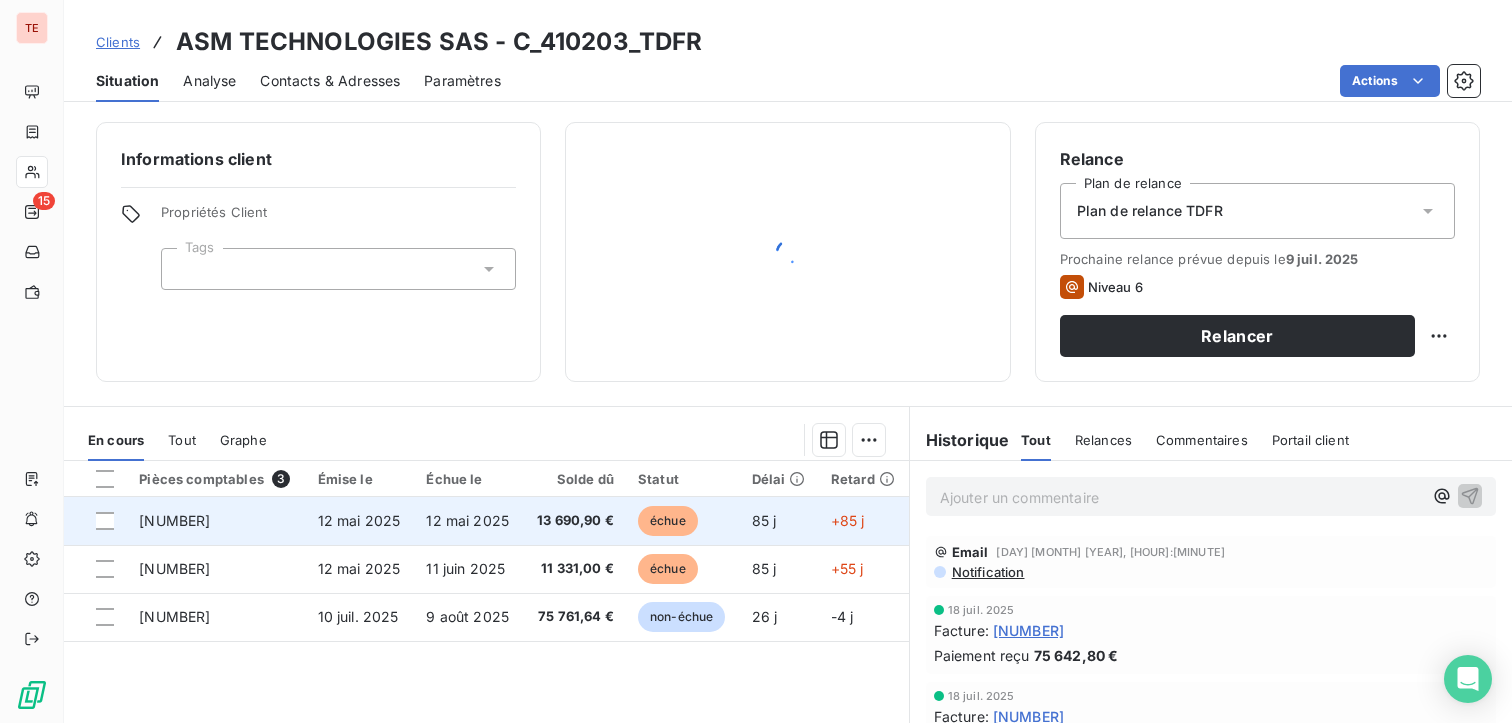 click on "[NUMBER]" at bounding box center [216, 521] 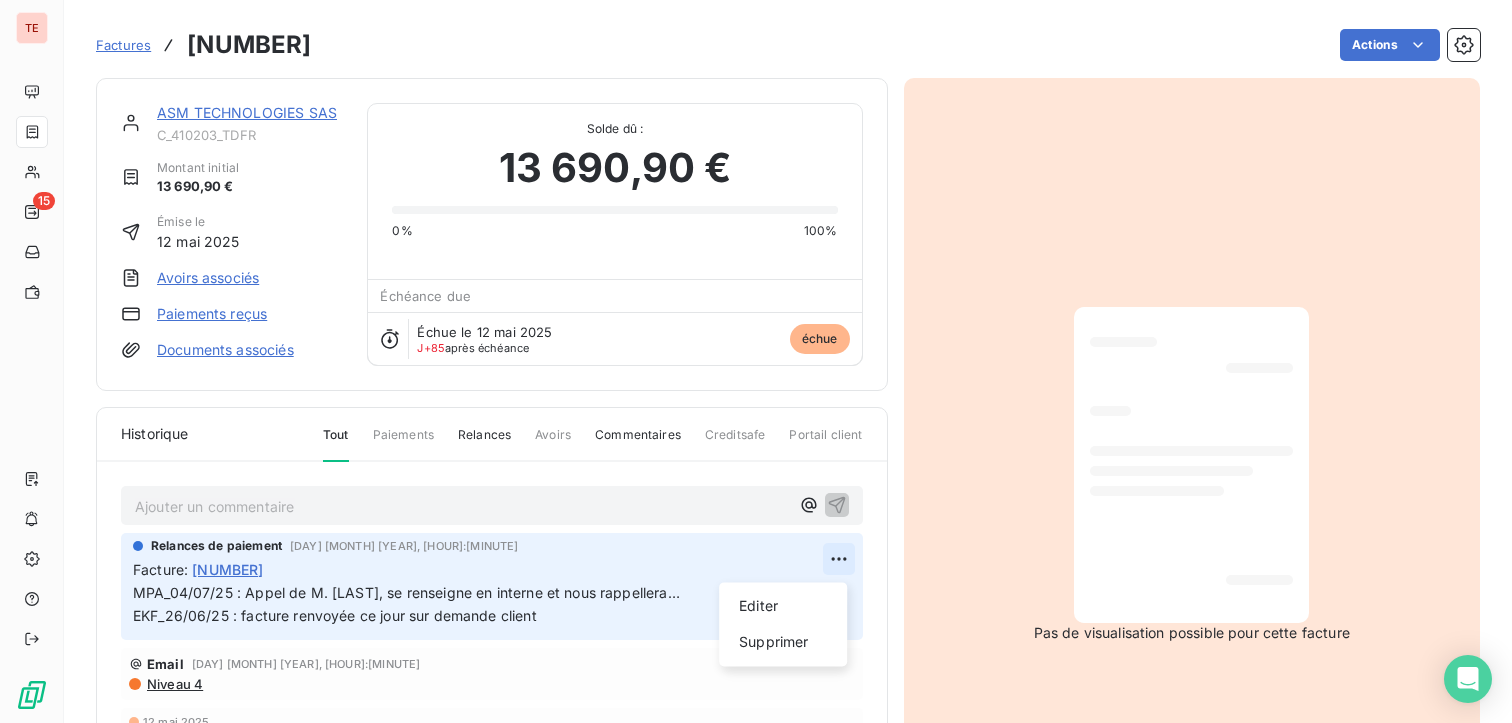 click on "TE 15 Factures [NUMBER] Actions ASM TECHNOLOGIES SAS C_410203_TDFR Montant initial [AMOUNT] Émise le [DAY] [MONTH] [YEAR] Avoirs associés Paiements reçus Documents associés Solde dû : [AMOUNT] 0% 100% Échéance due Échue le [DAY] [MONTH] [YEAR] J+[DAYS]  après échéance échue Historique Tout Paiements Relances Avoirs Commentaires Creditsafe Portail client Ajouter un commentaire ﻿ Relances de paiement [DAY] [MONTH] [YEAR], [HOUR]:[MINUTE] Facture  : [NUMBER] MPA_04/07/25 : Appel de M. [LAST], se renseigne en interne et nous rappellera…
EKF_26/06/25 : facture renvoyée ce jour sur demande client  Editer Supprimer Email [DAY] [MONTH] [YEAR], [HOUR]:[MINUTE] Niveau 4 [DAY] [MONTH] [YEAR] Échéance de la facture [DAY] [MONTH] [YEAR] Émission de la facture Pas de visualisation possible pour cette facture" at bounding box center (756, 361) 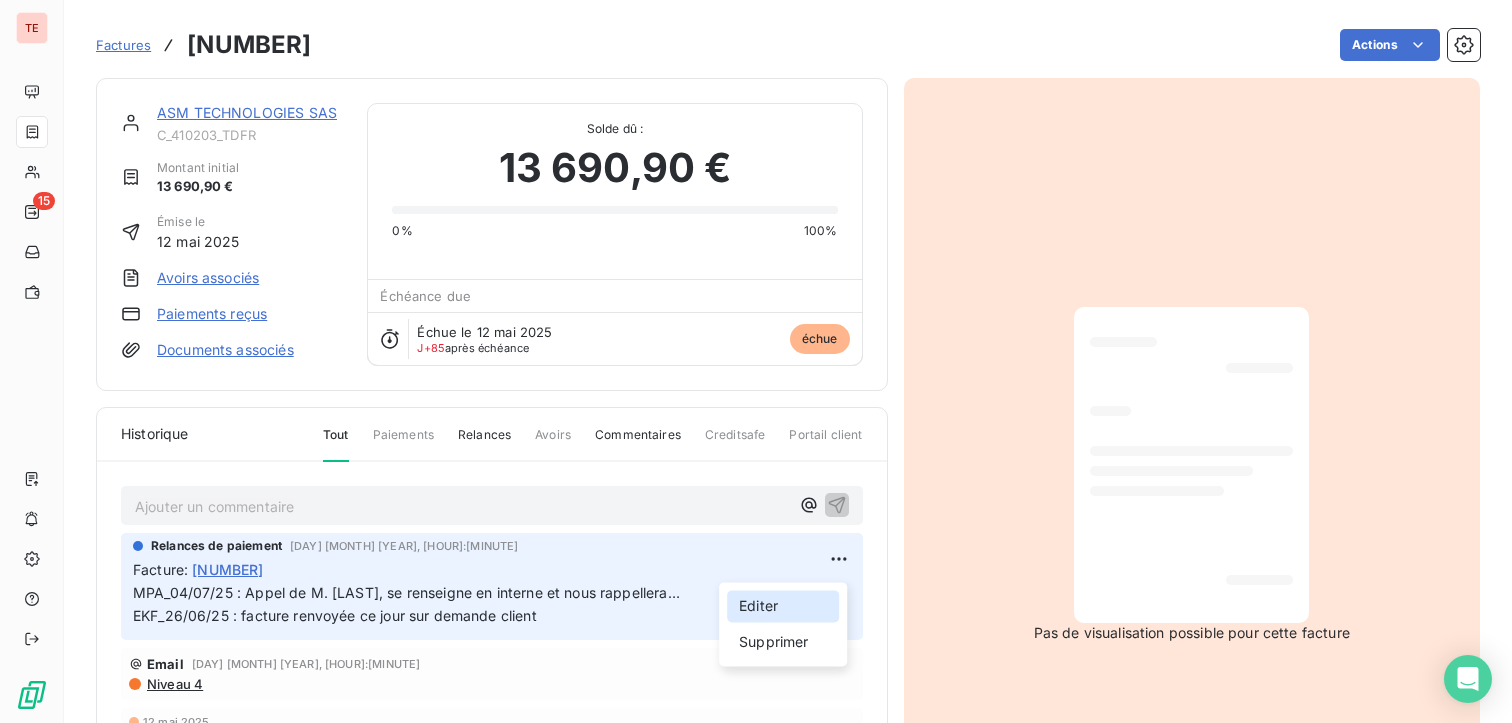 click on "Editer" at bounding box center (783, 606) 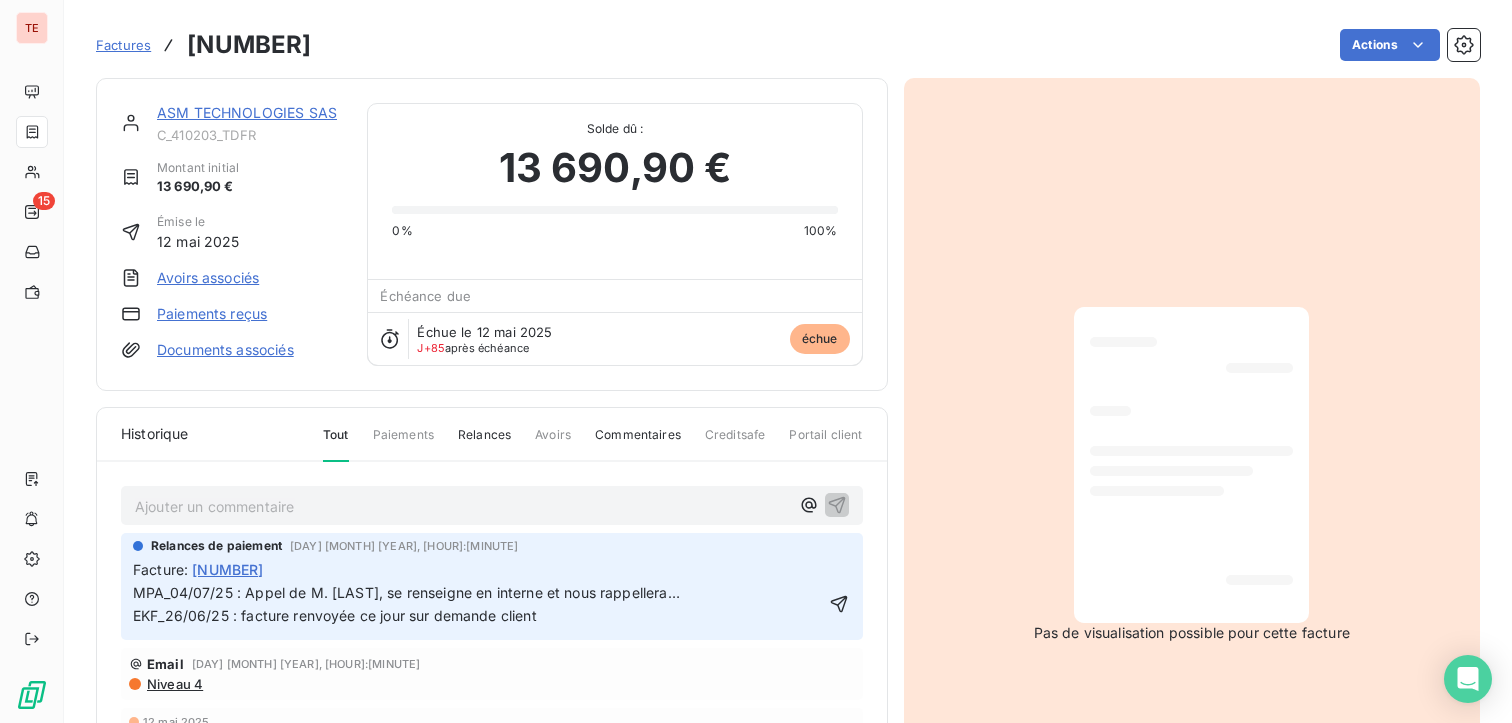 click on "MPA_04/07/25 : Appel de M. [LAST], se renseigne en interne et nous rappellera…" at bounding box center (406, 592) 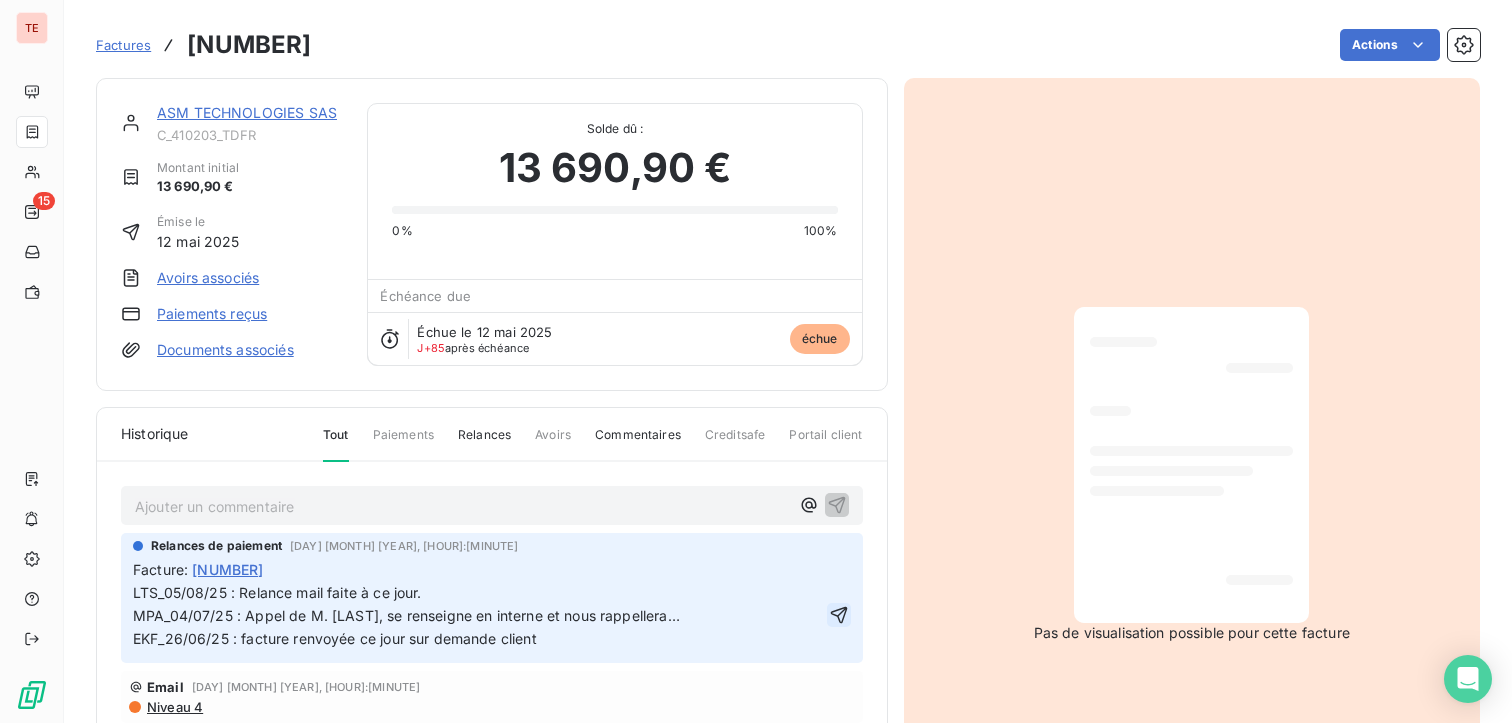 click 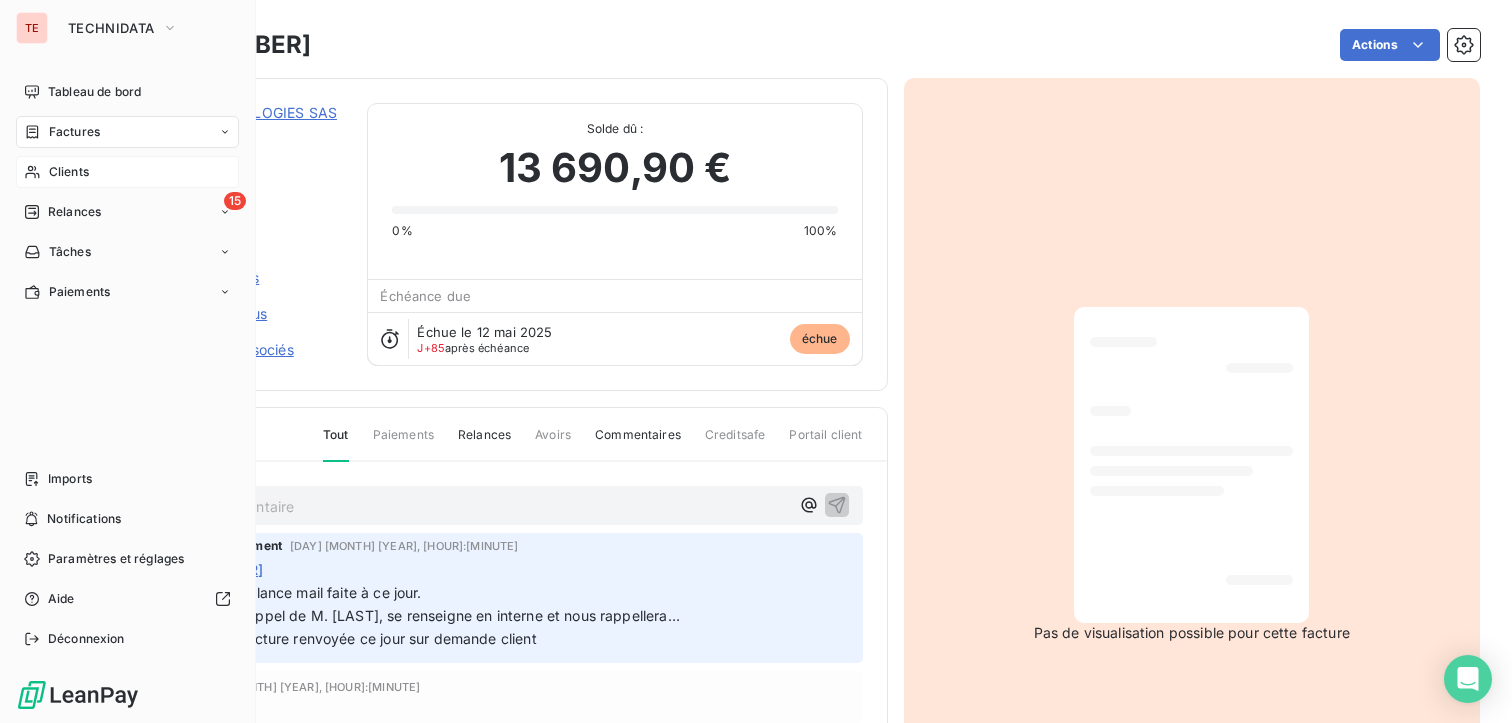 click on "Clients" at bounding box center (69, 172) 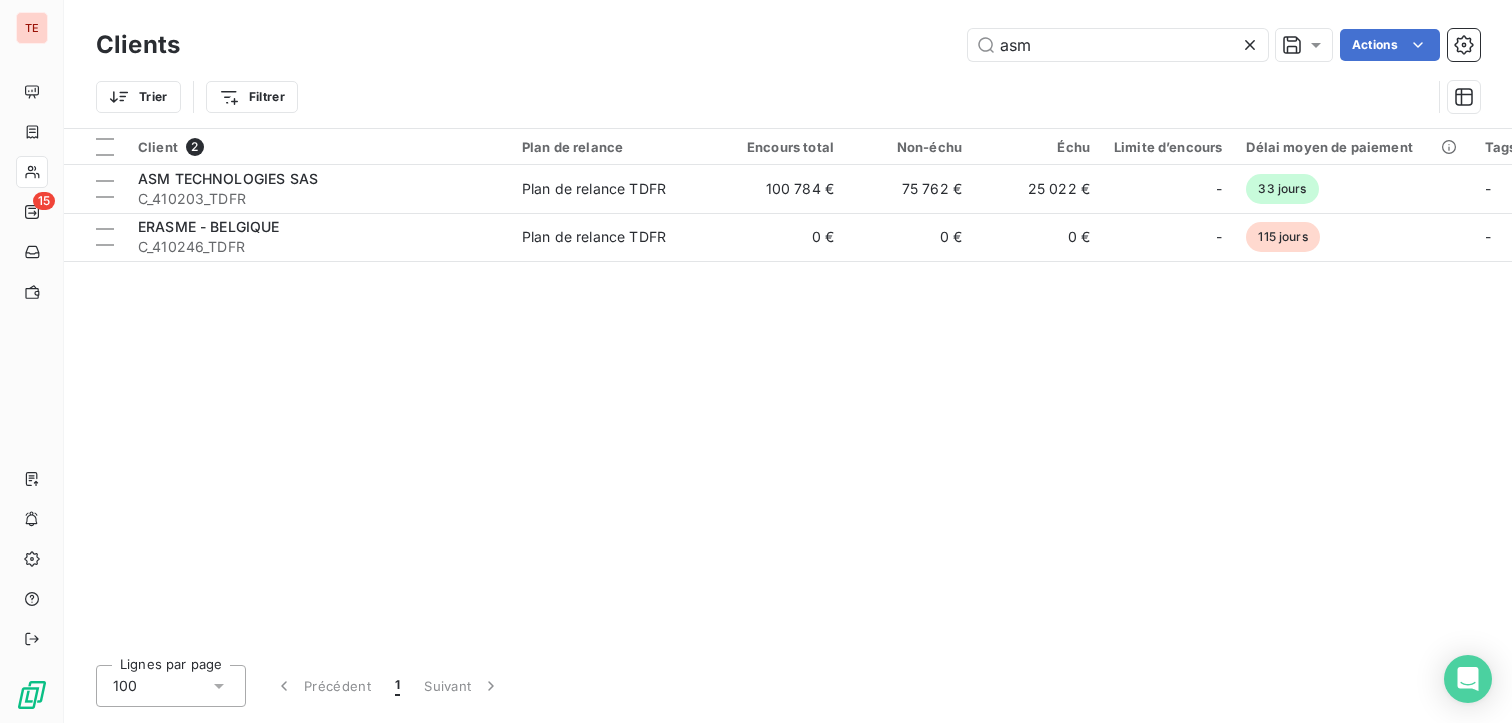 drag, startPoint x: 1092, startPoint y: 38, endPoint x: 859, endPoint y: 42, distance: 233.03433 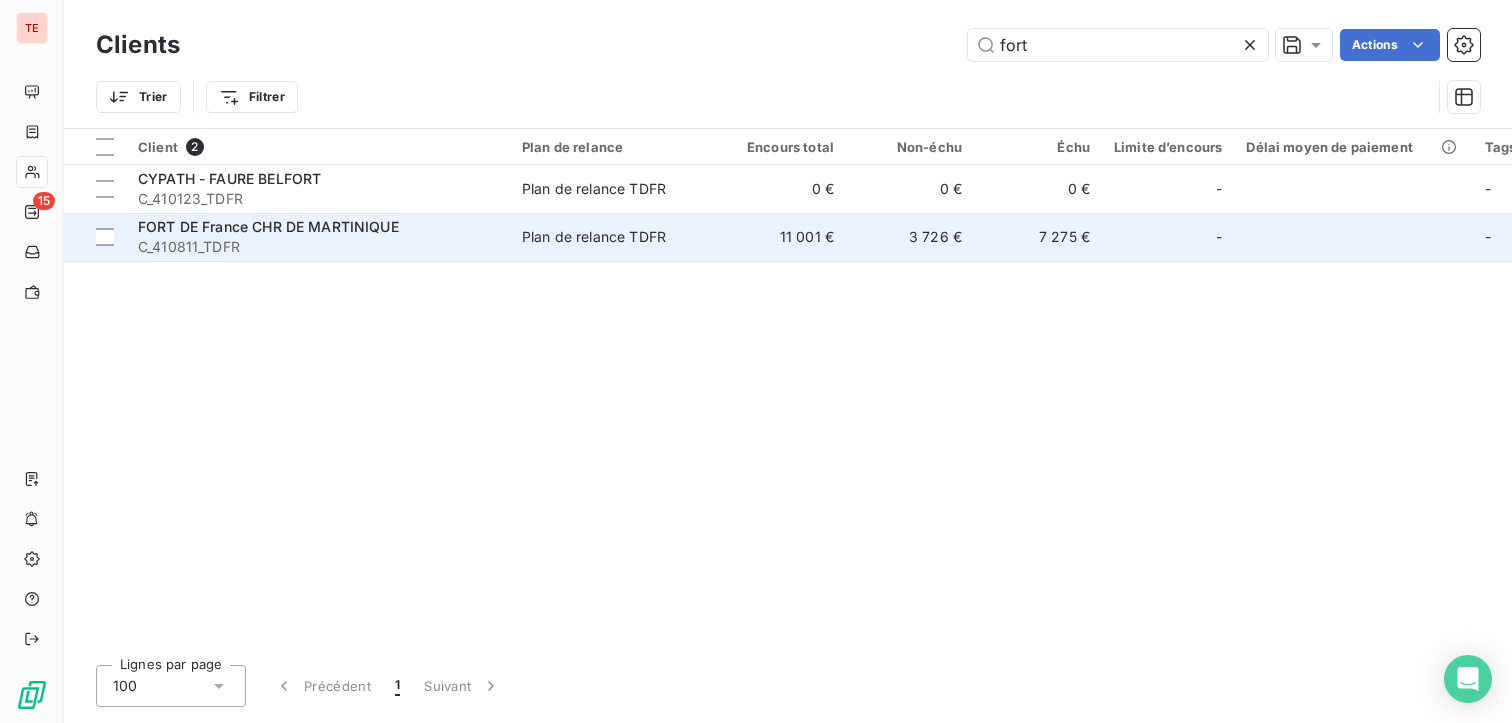 type on "fort" 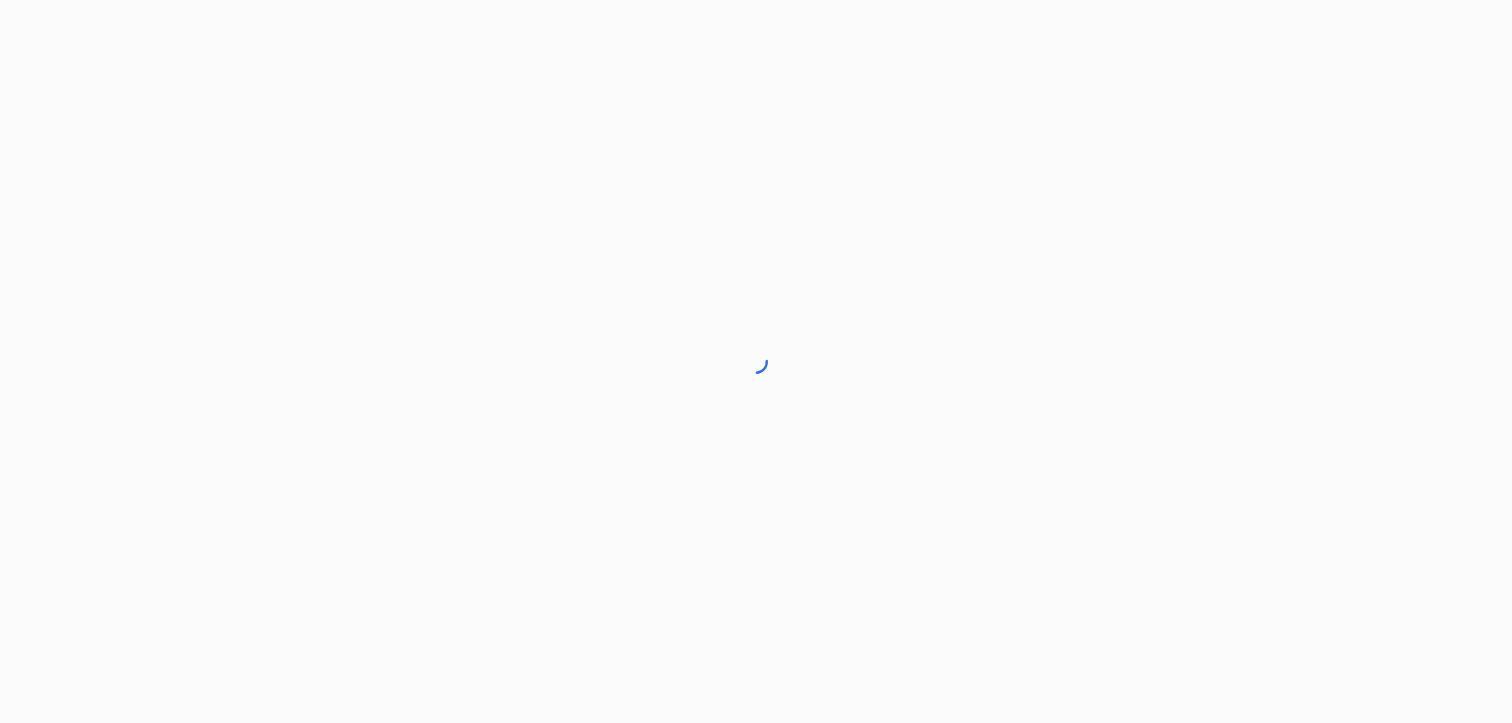 scroll, scrollTop: 0, scrollLeft: 0, axis: both 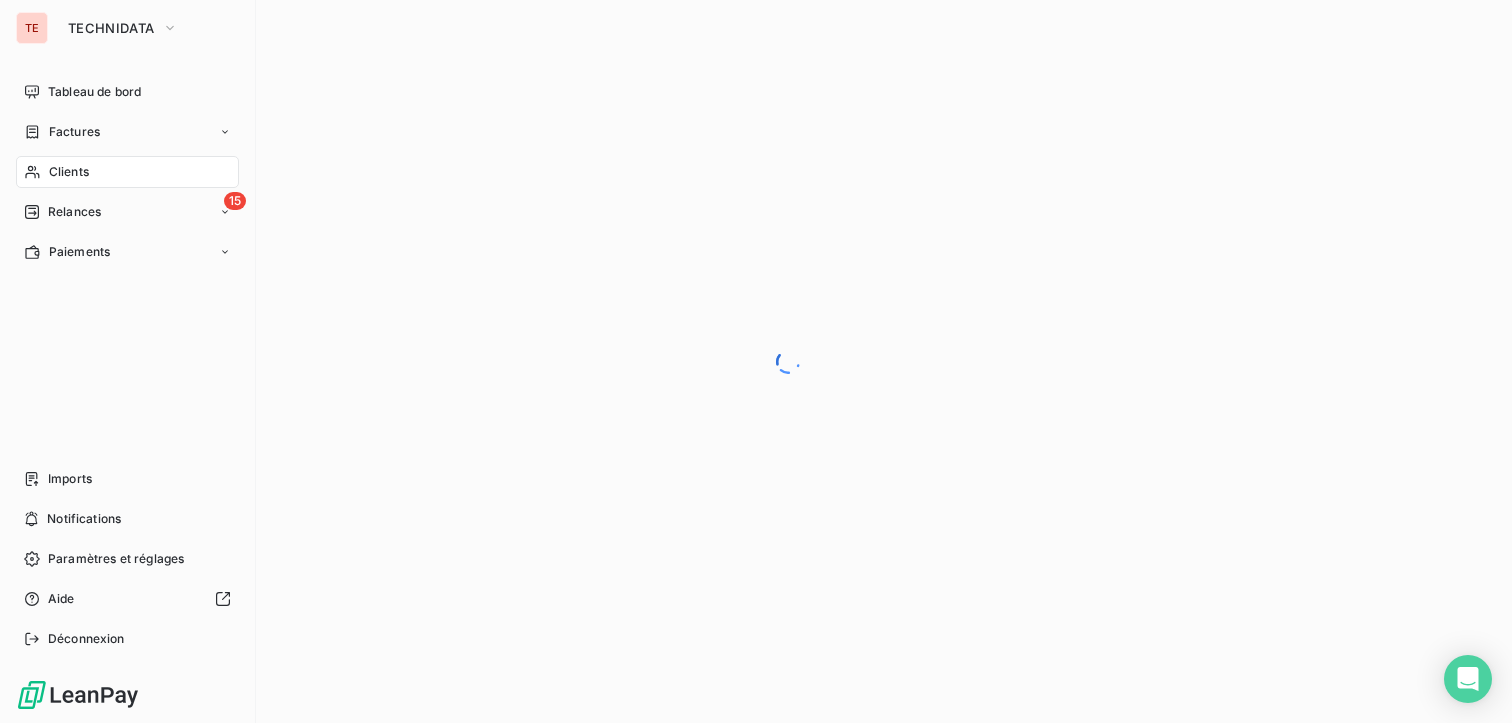 click on "Clients" at bounding box center (127, 172) 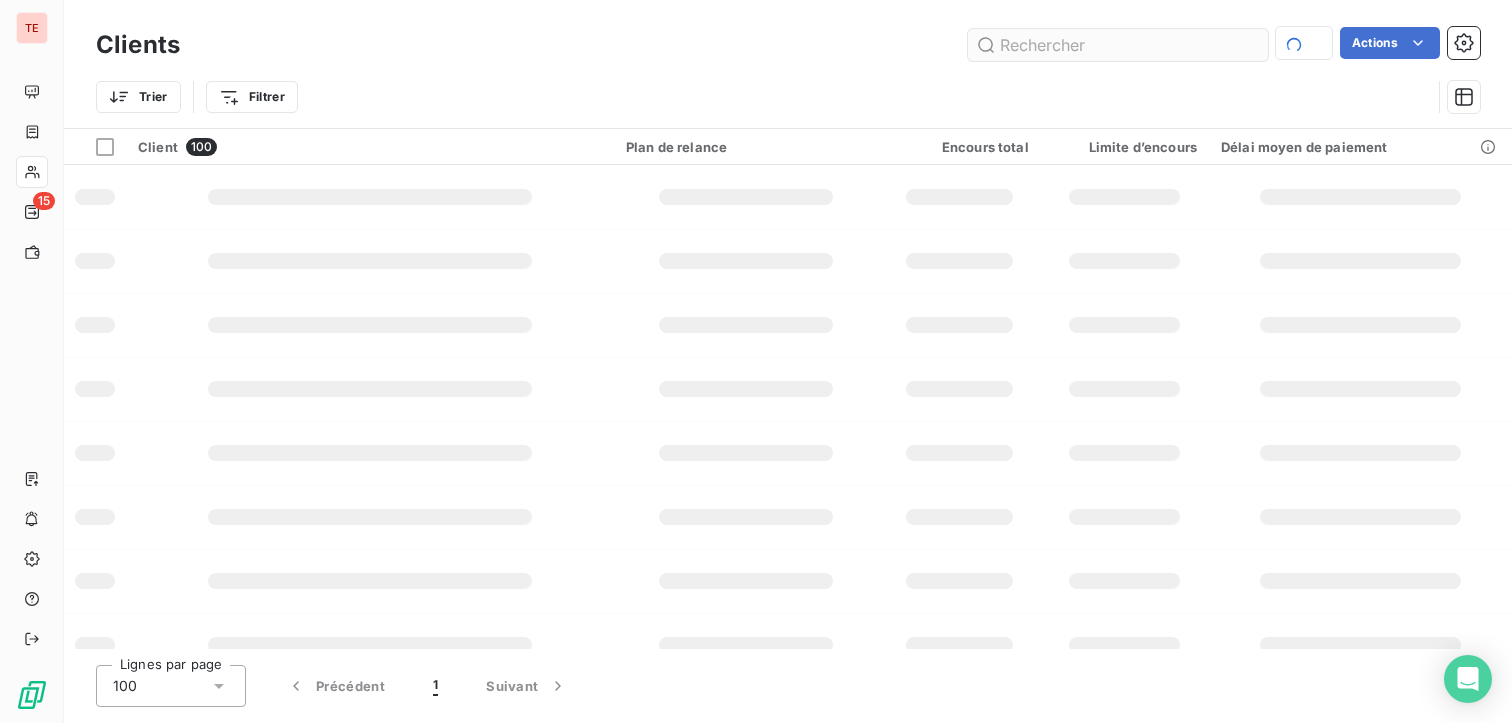 click at bounding box center [1118, 45] 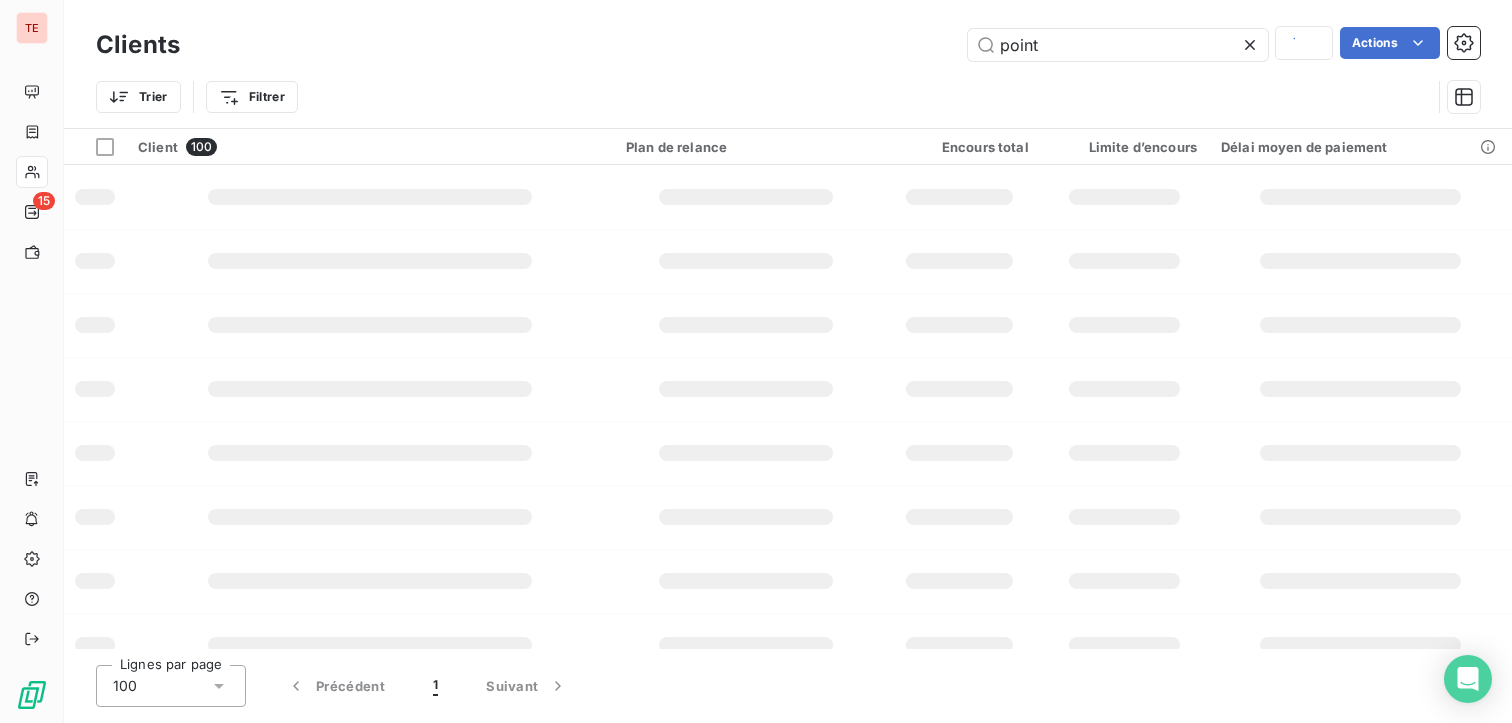 click on "Clients point Actions Trier Filtrer" at bounding box center (788, 64) 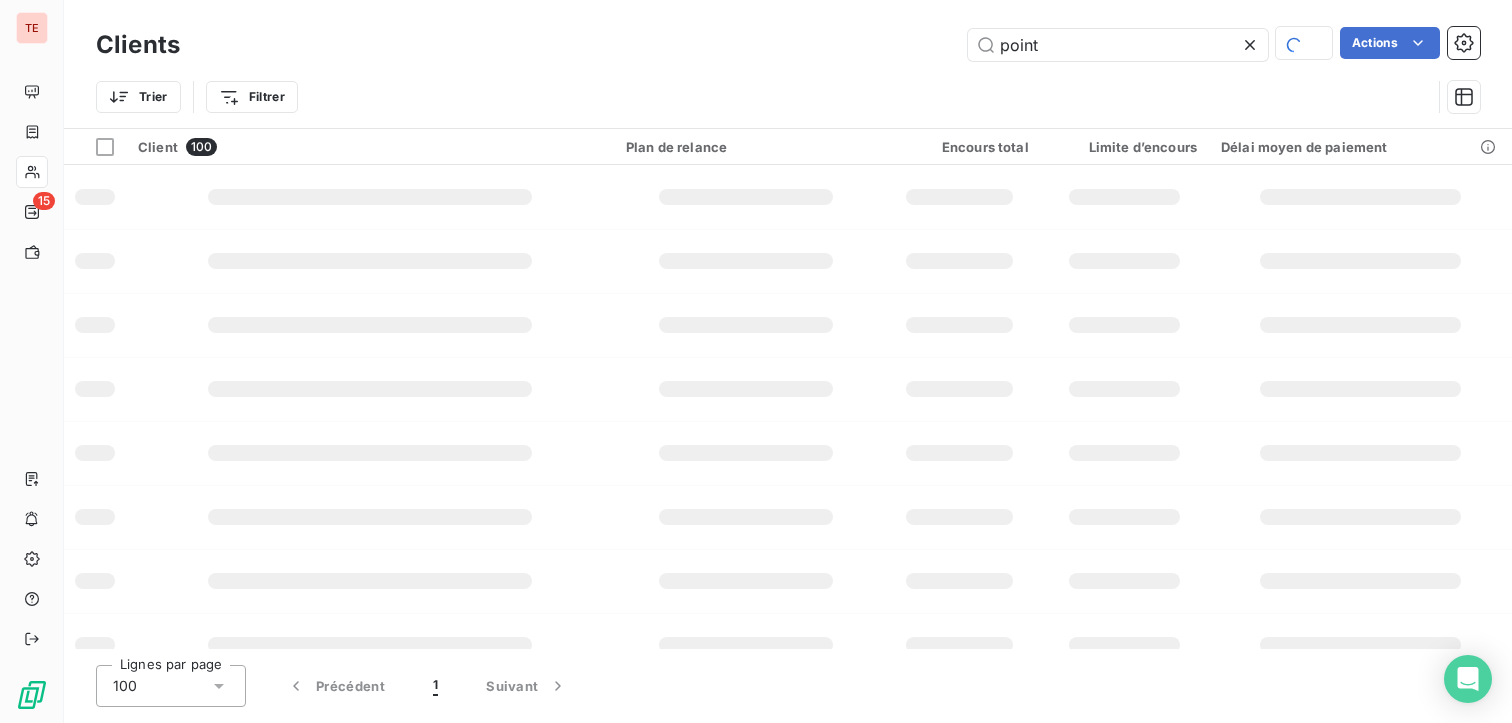 type on "o" 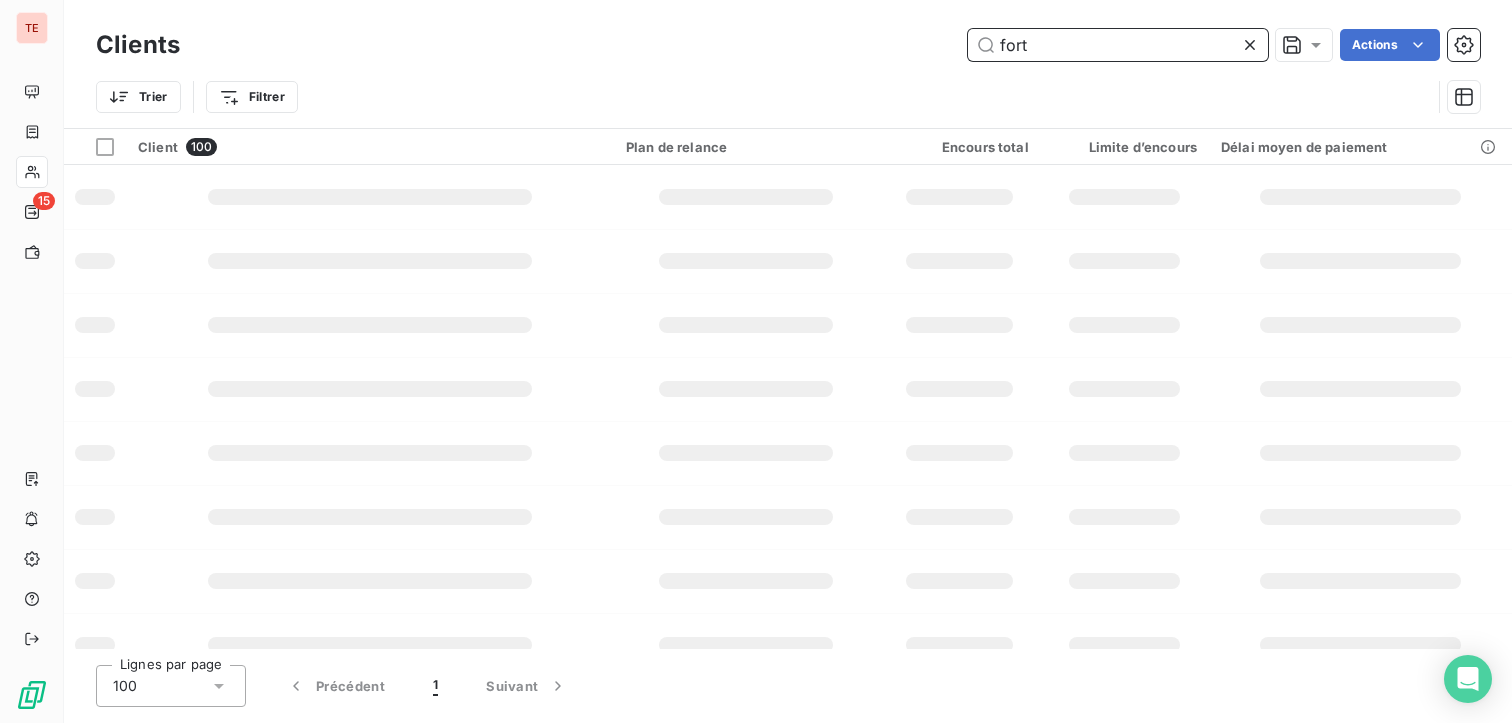 type on "fort" 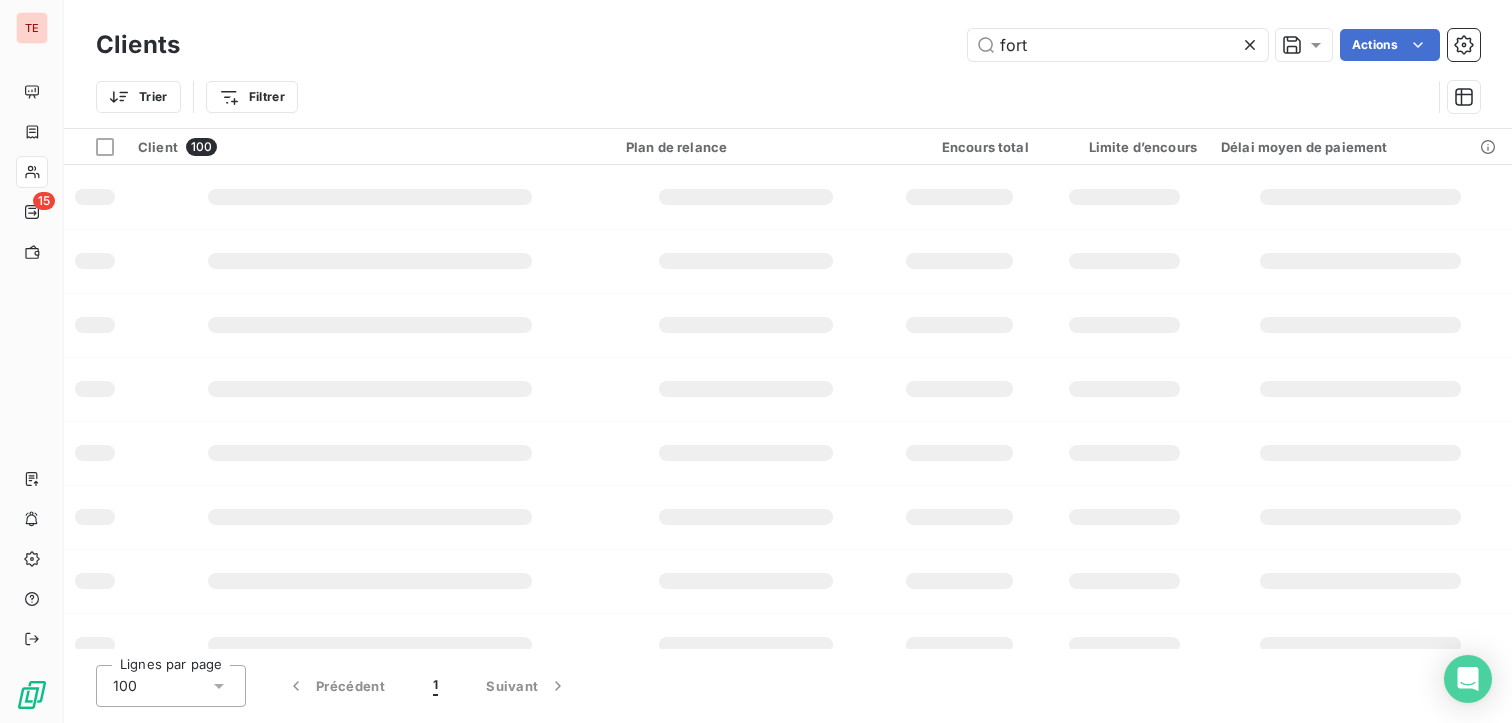 click on "fort Actions" at bounding box center (842, 45) 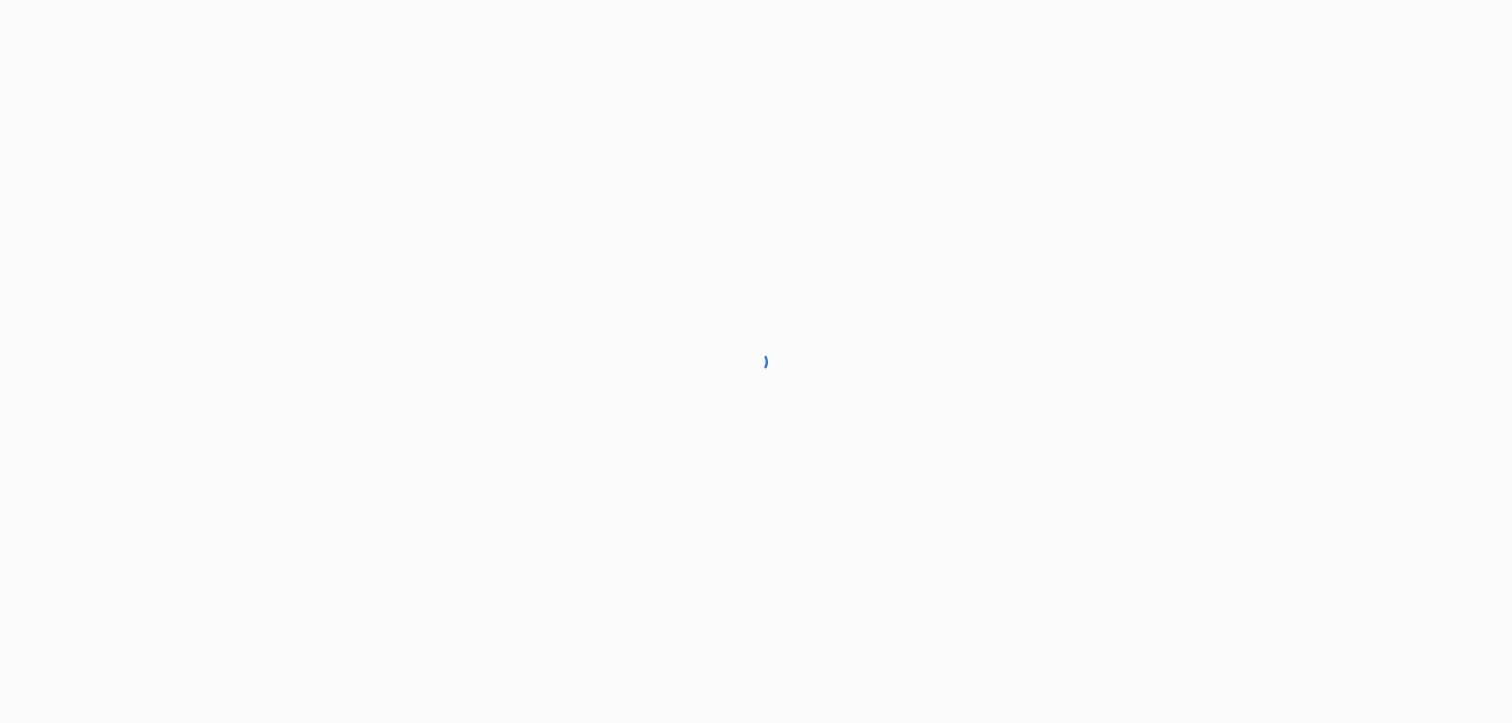 scroll, scrollTop: 0, scrollLeft: 0, axis: both 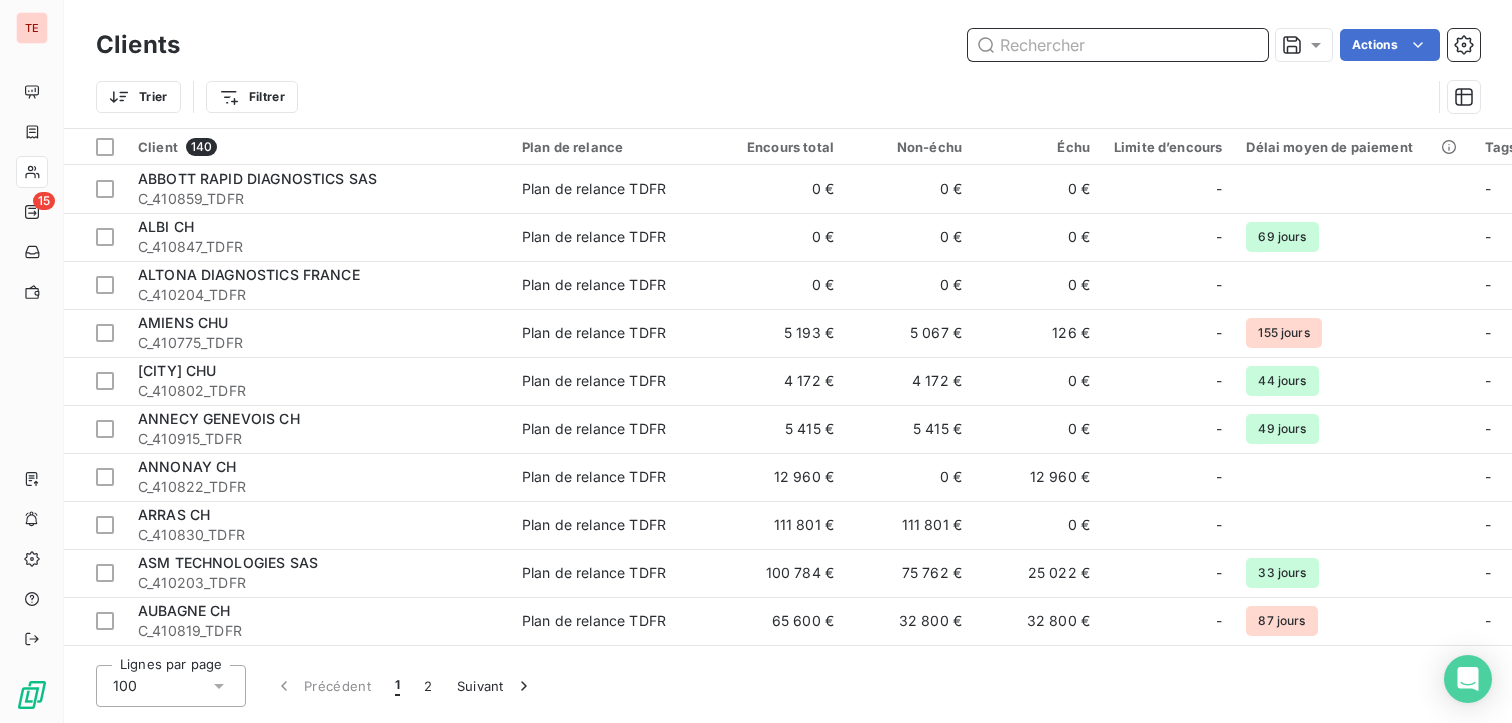 click at bounding box center [1118, 45] 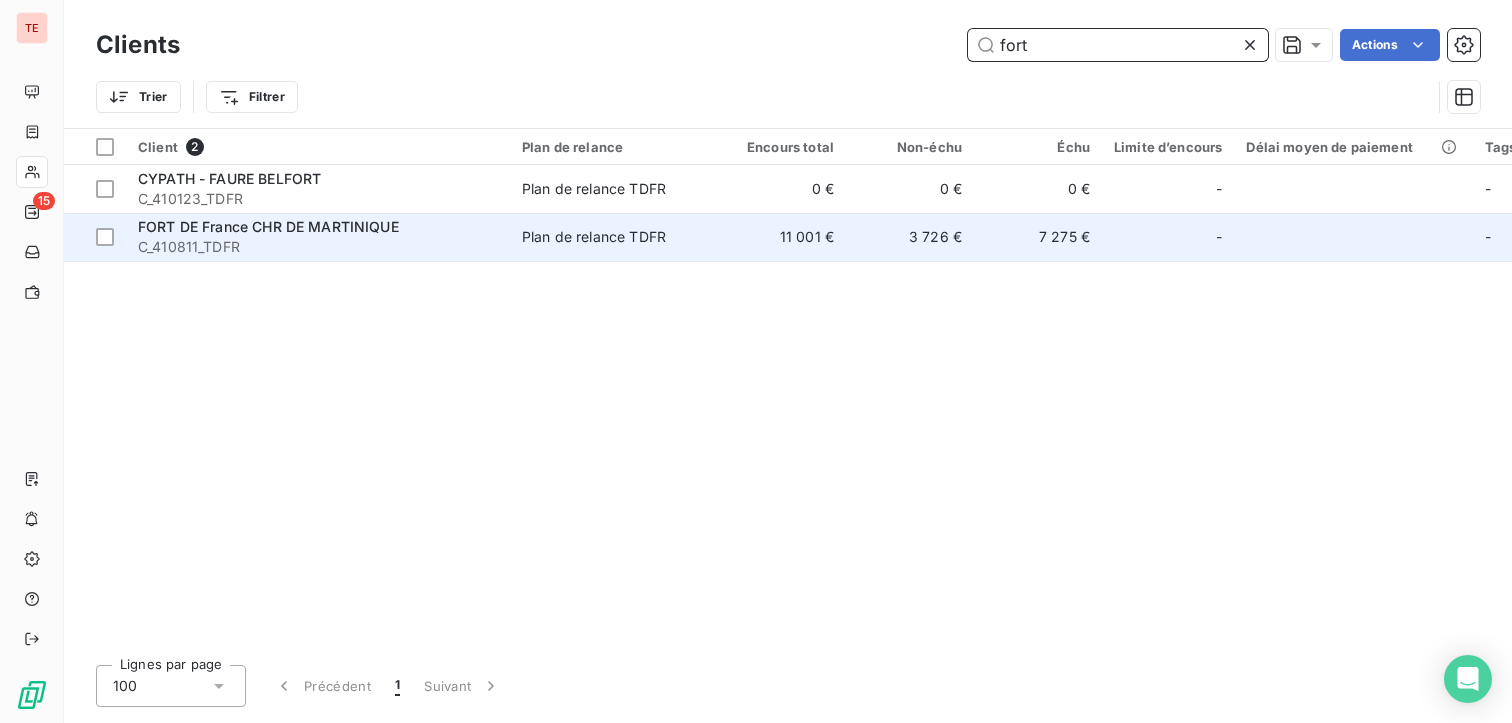 type on "fort" 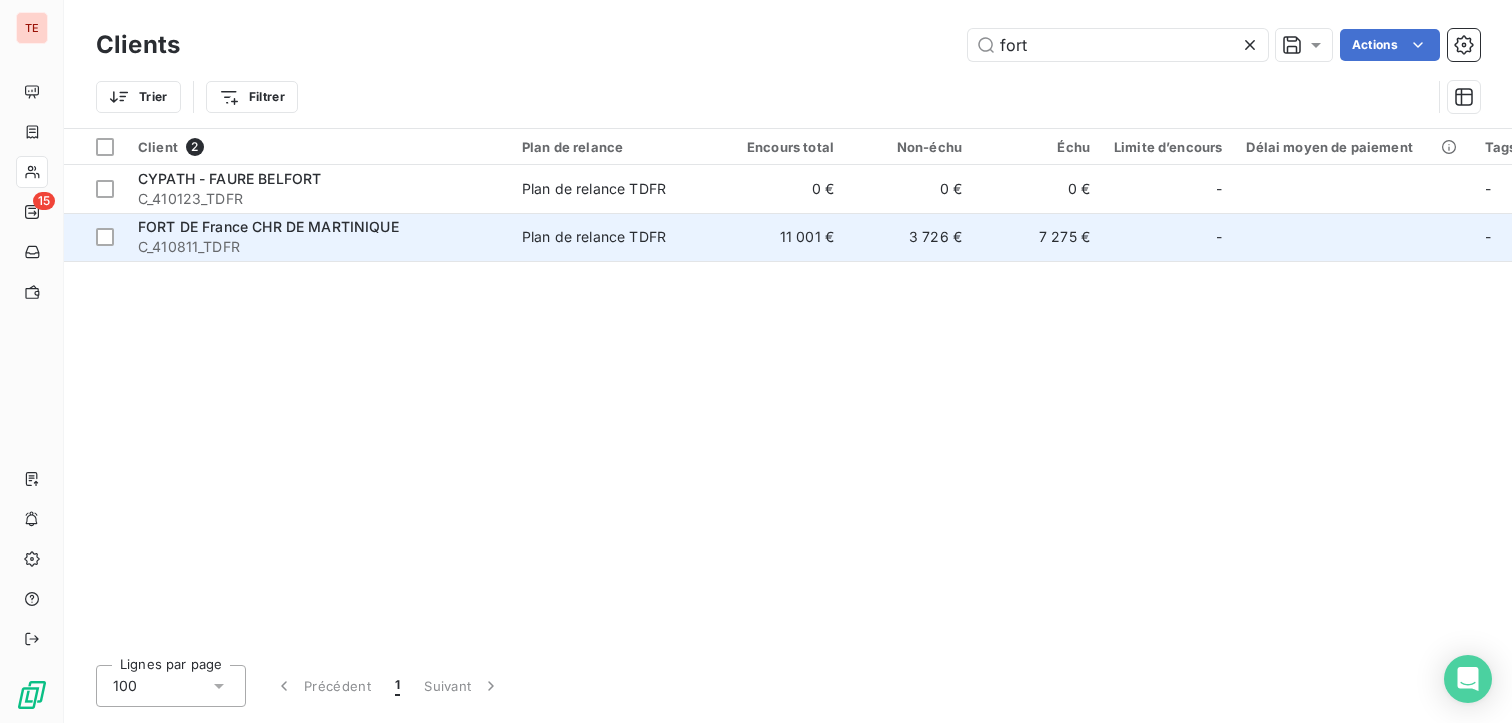 click on "C_410811_TDFR" at bounding box center [318, 247] 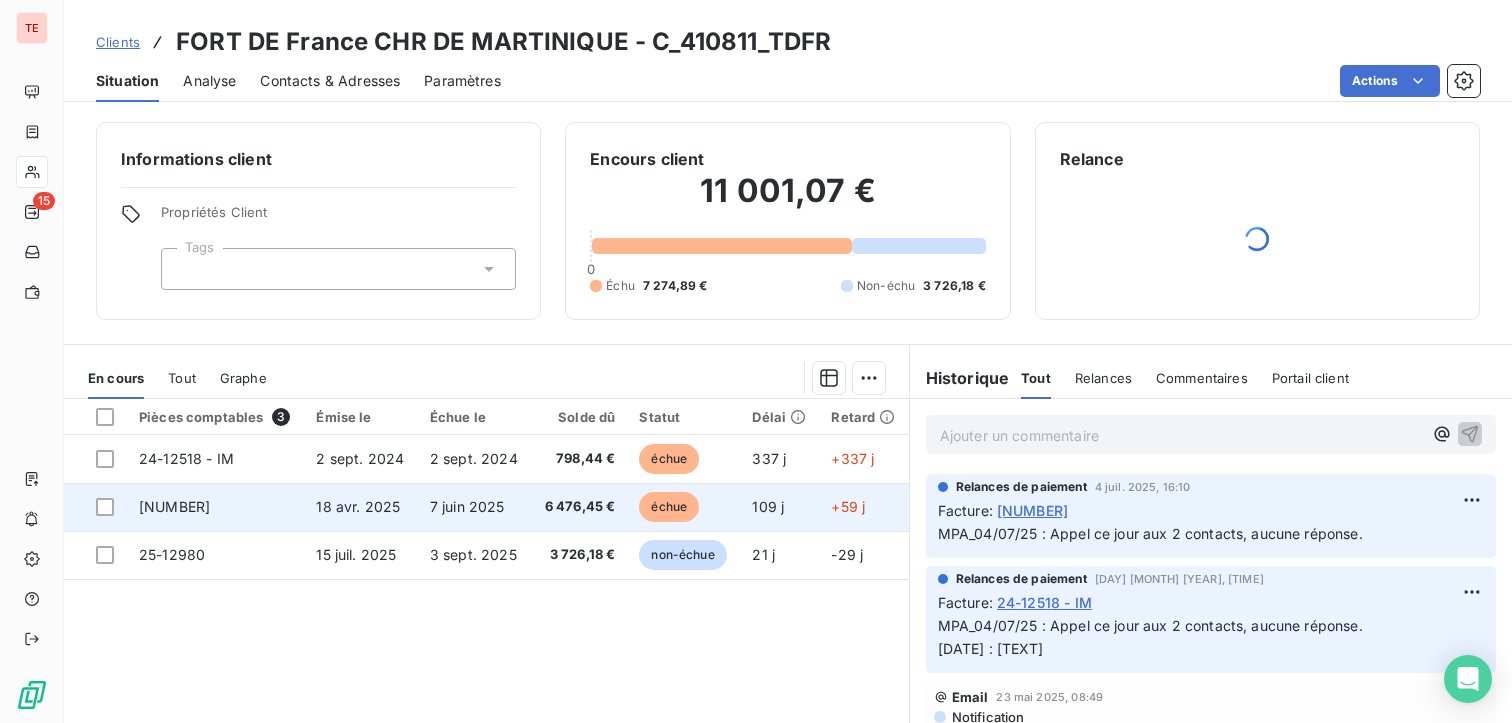 click on "18 avr. 2025" at bounding box center (358, 506) 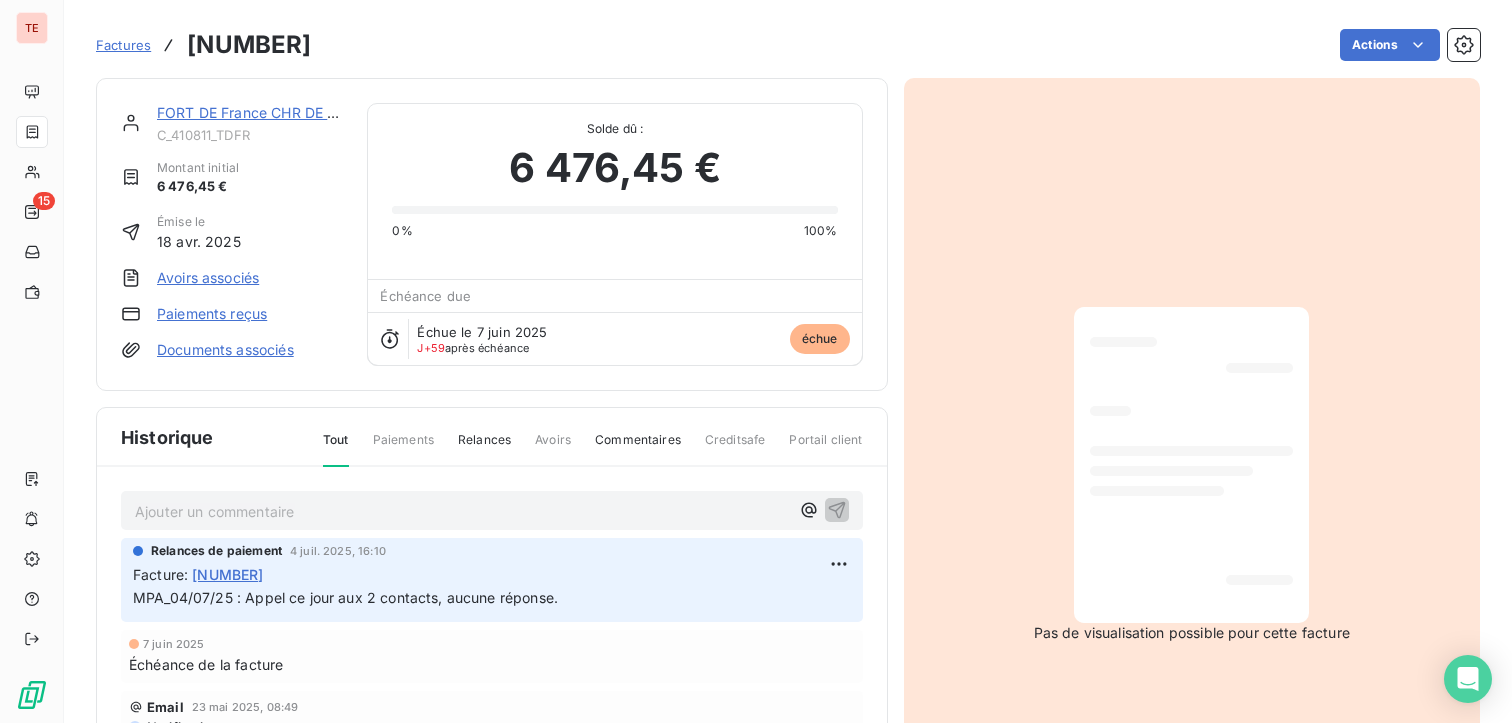scroll, scrollTop: 2, scrollLeft: 0, axis: vertical 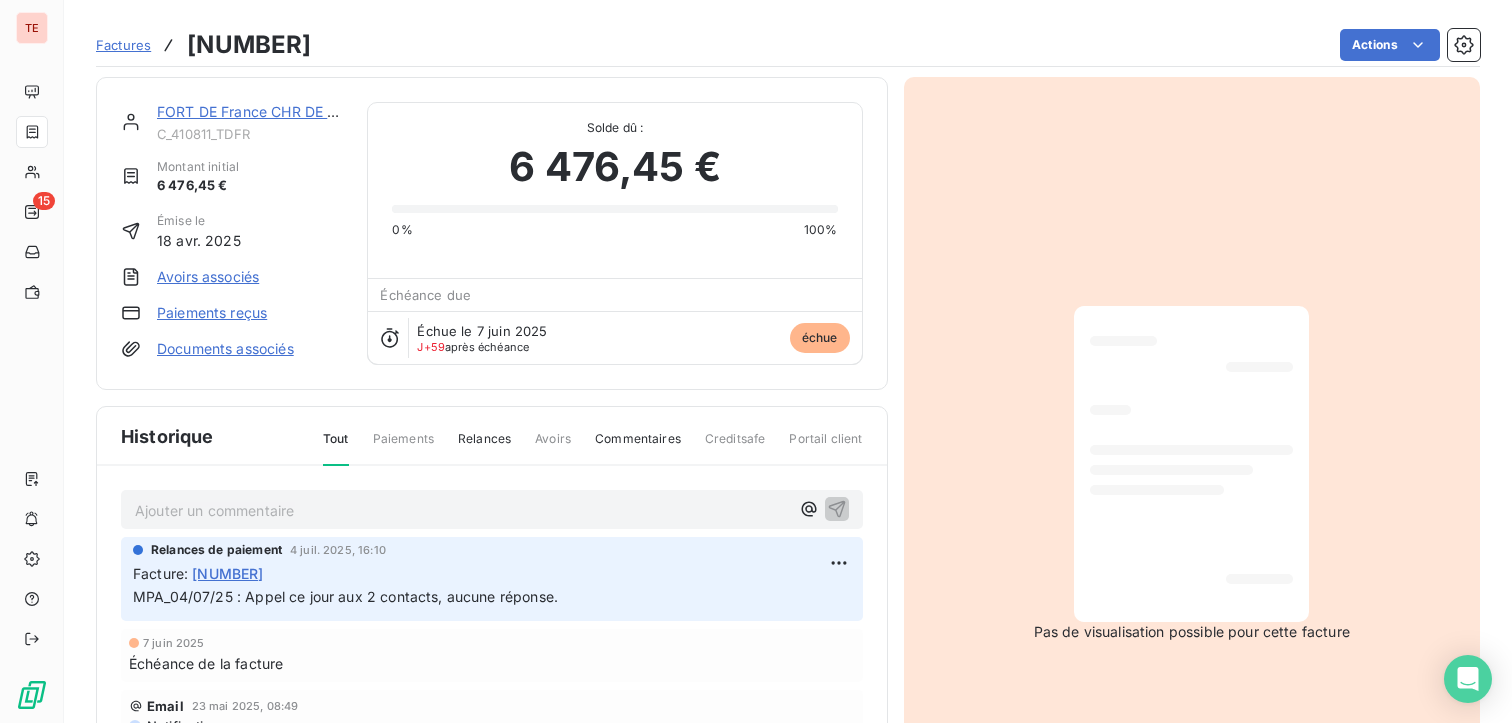 click on "Relances de paiement 4 juil. 2025, 16:10 Facture  : 25-12857 MPA_04/07/25 : Appel ce jour aux 2 contacts, aucune réponse." at bounding box center [492, 579] 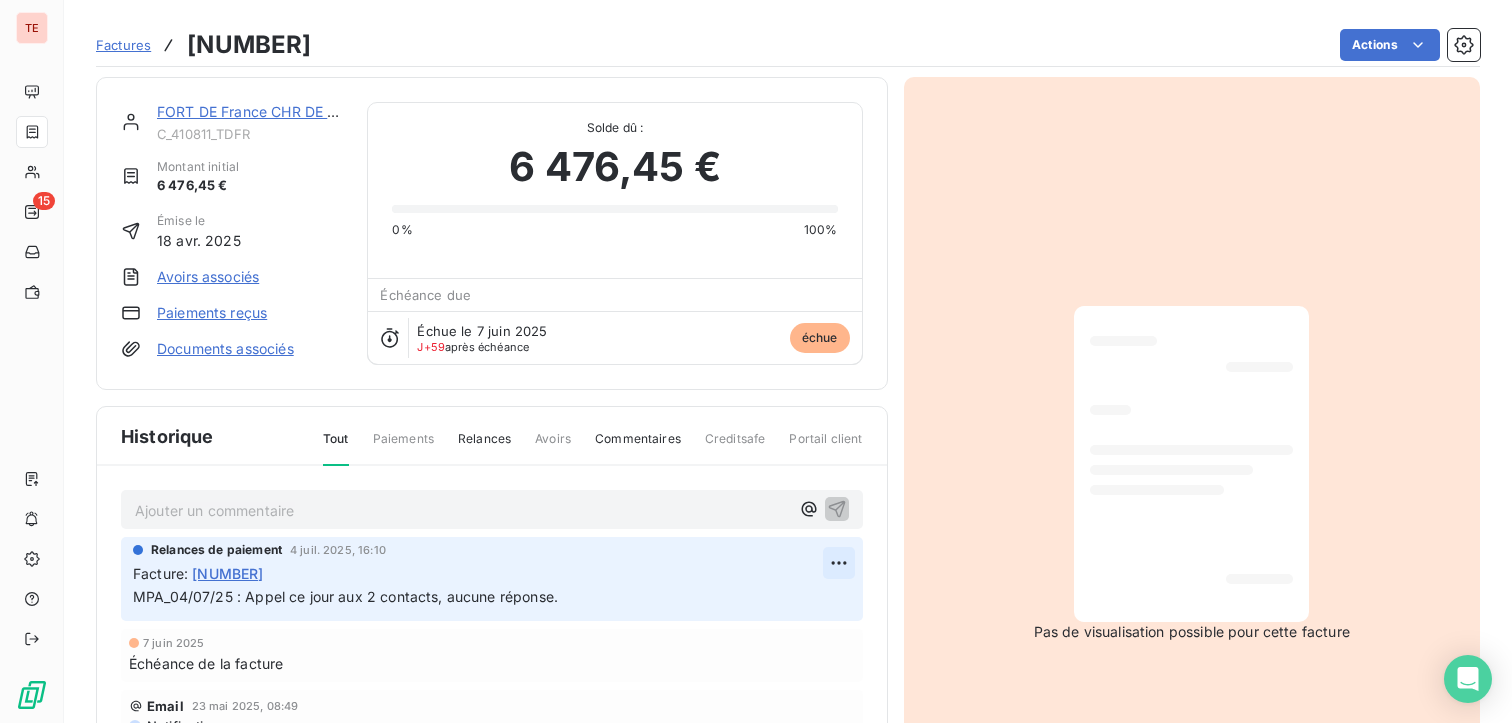 click on "TE 15 Factures 25-12857 Actions FORT DE France CHR DE MARTINIQUE C_410811_TDFR Montant initial 6 476,45 € Émise le 18 avr. 2025 Avoirs associés Paiements reçus Documents associés Solde dû : 6 476,45 € 0% 100% Échéance due Échue le 7 juin 2025 J+59  après échéance échue Historique Tout Paiements Relances Avoirs Commentaires Creditsafe Portail client Ajouter un commentaire ﻿ Relances de paiement 4 juil. 2025, 16:10 Facture  : 25-12857 MPA_04/07/25 : Appel ce jour aux 2 contacts, aucune réponse. 7 juin 2025 Échéance de la facture Email 23 mai 2025, 08:49 Notification 18 avr. 2025 Émission de la facture Pas de visualisation possible pour cette facture" at bounding box center (756, 361) 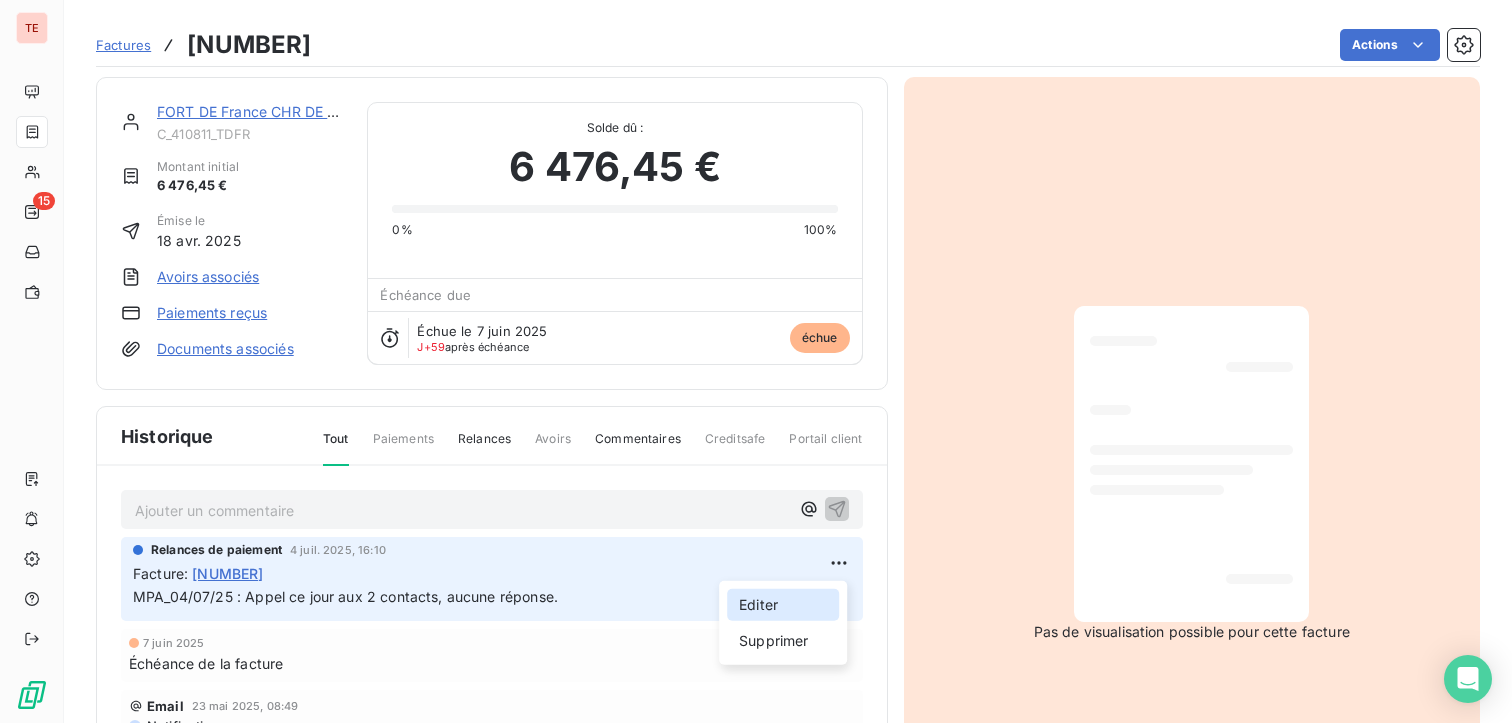 click on "Editer" at bounding box center (783, 605) 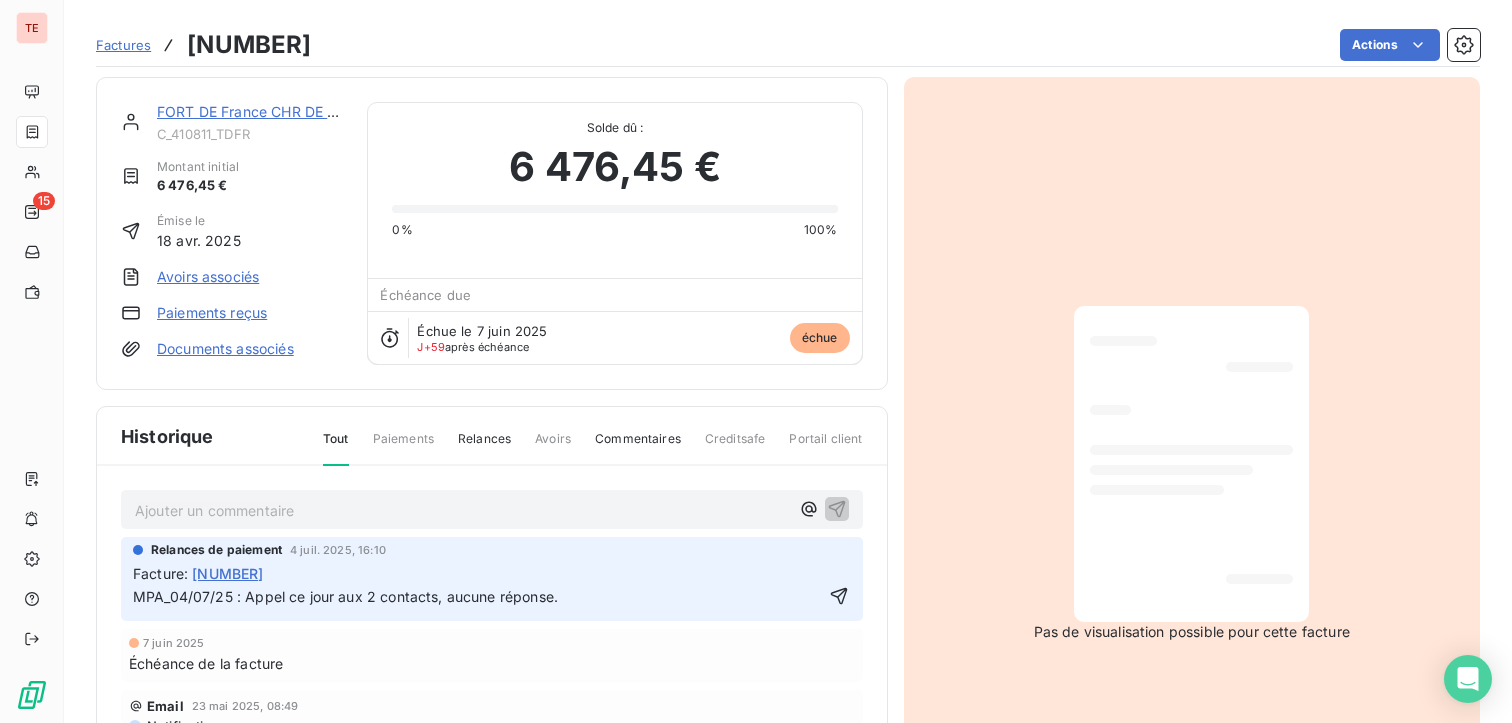 click on "MPA_04/07/25 : Appel ce jour aux 2 contacts, aucune réponse." at bounding box center [345, 596] 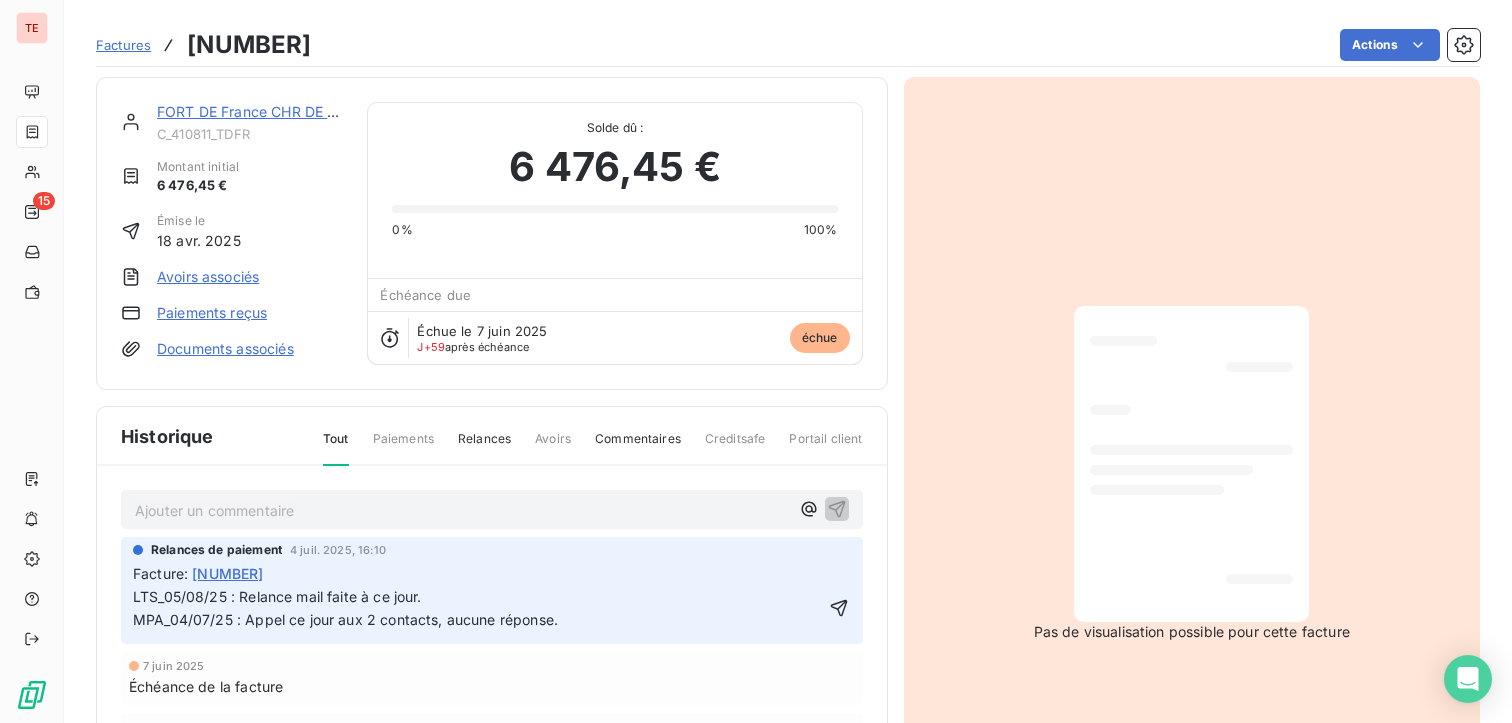 click on "LTS_05/08/25 : Relance mail faite à ce jour.
MPA_04/07/25 : Appel ce jour aux 2 contacts, aucune réponse." at bounding box center [478, 608] 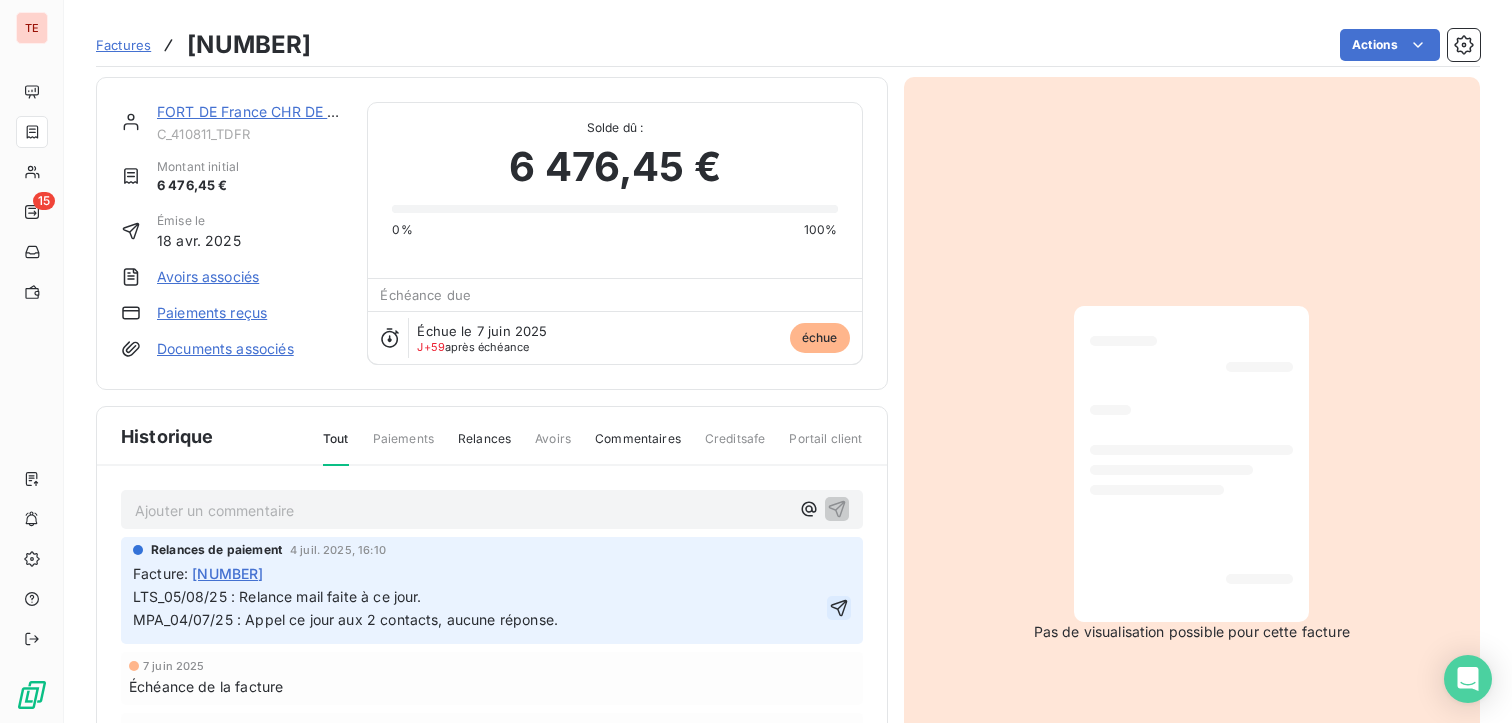 click 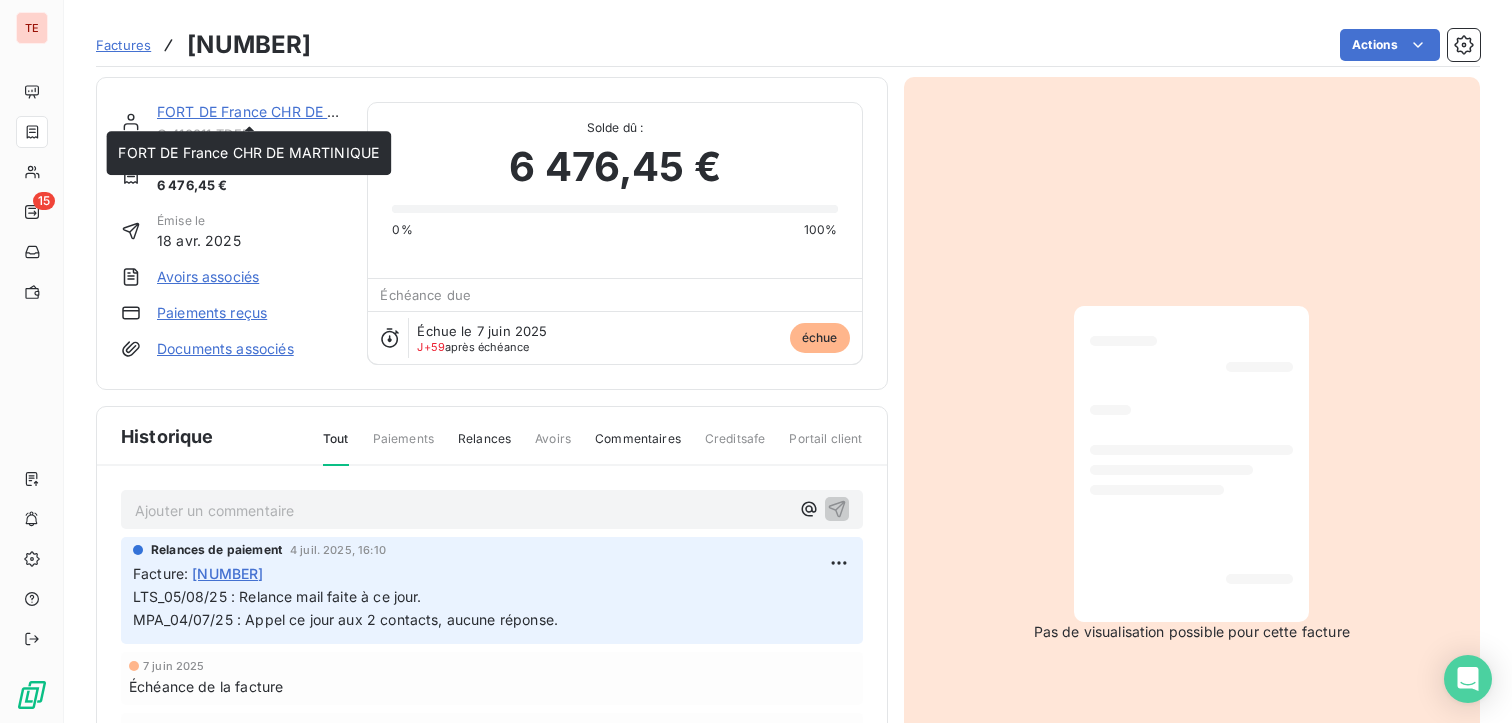 click on "FORT DE France CHR DE MARTINIQUE" at bounding box center [287, 111] 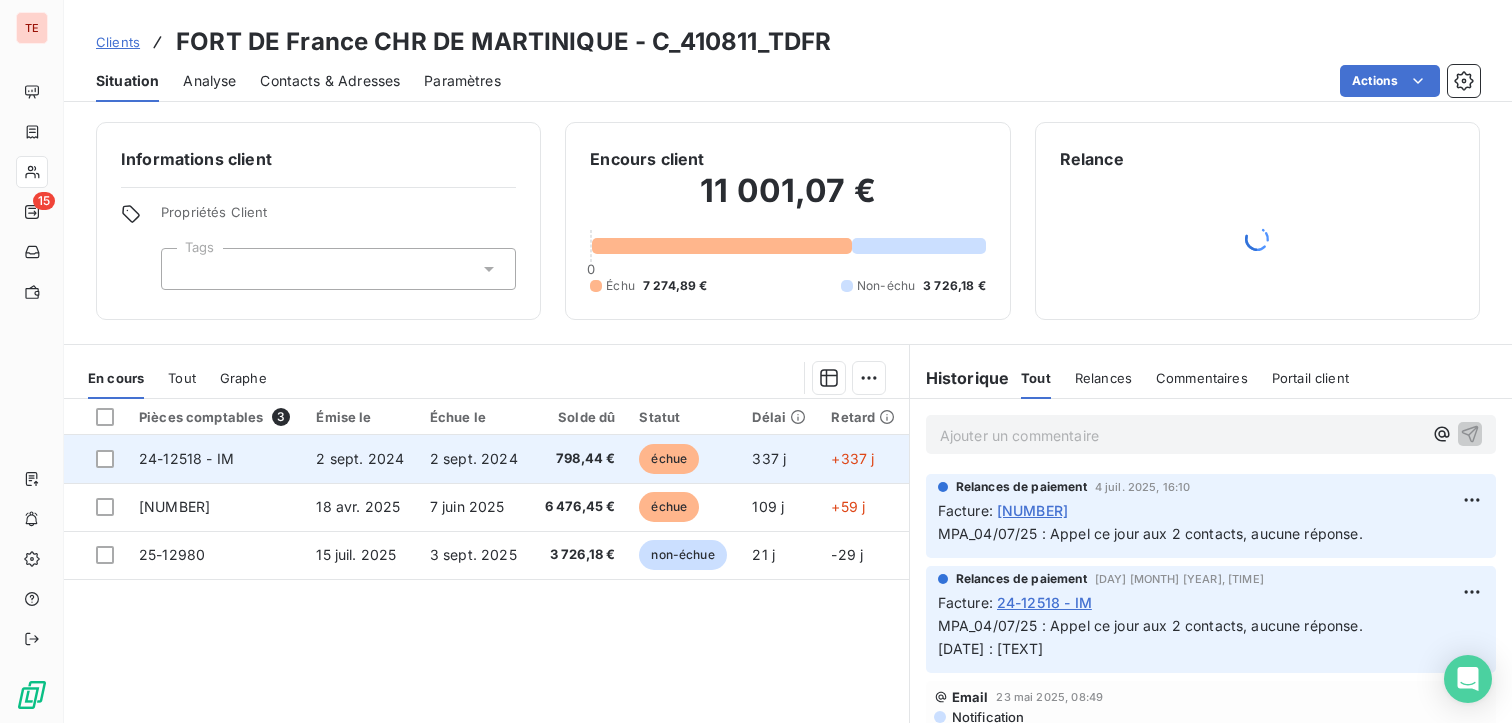 click on "2 sept. 2024" at bounding box center (360, 458) 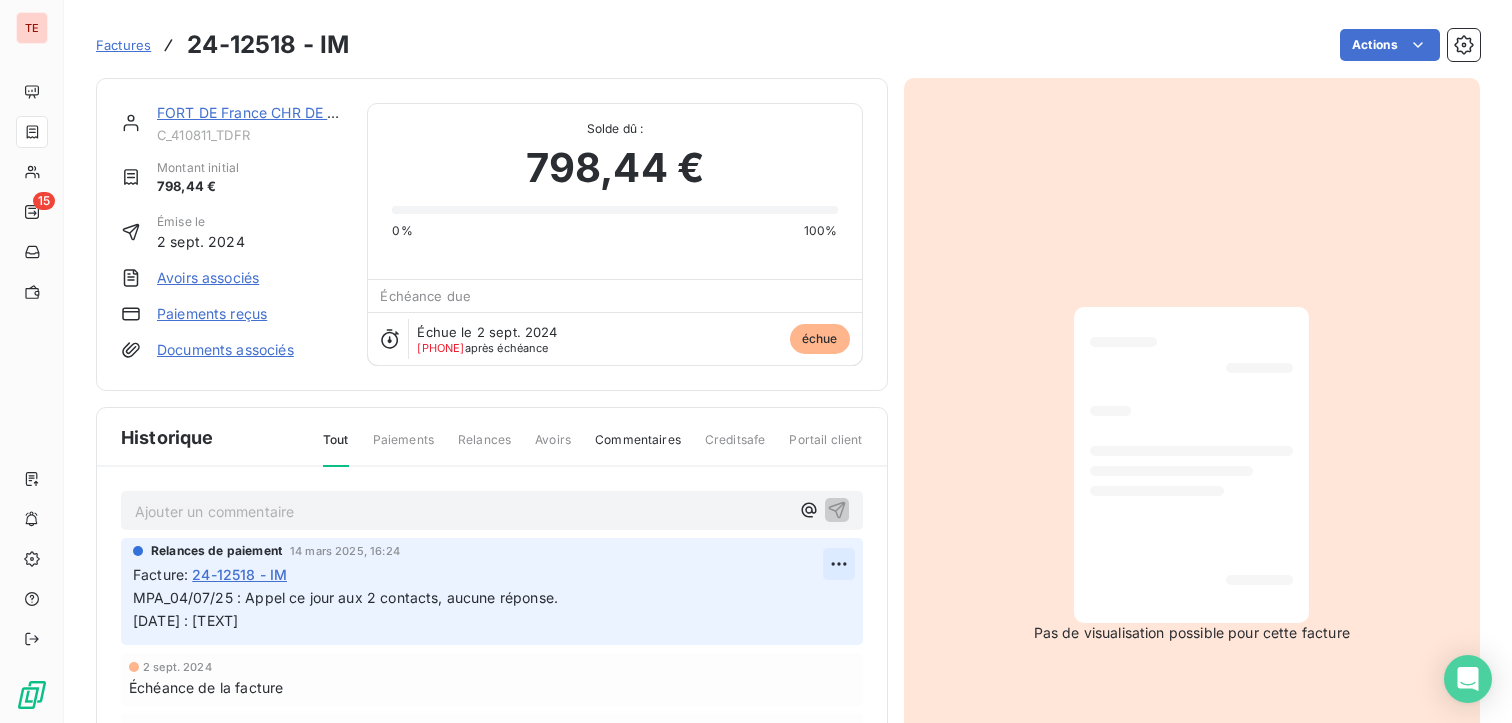 click on "TE 15 Factures 24-12518 - IM Actions FORT DE France CHR DE MARTINIQUE C_410811_TDFR Montant initial 798,44 € Émise le 2 sept. 2024 Avoirs associés Paiements reçus Documents associés Solde dû : 798,44 € 0% 100% Échéance due Échue le 2 sept. 2024 J+337  après échéance échue Historique Tout Paiements Relances Avoirs Commentaires Creditsafe Portail client Ajouter un commentaire ﻿ Relances de paiement 14 mars 2025, 16:24 Facture  : 24-12518 - IM MPA_04/07/25 : Appel ce jour aux 2 contacts, aucune réponse.
LTS_14/03/25 : Appel à ce jour mais sans réponse. 2 sept. 2024 Échéance de la facture 2 sept. 2024 Émission de la facture Pas de visualisation possible pour cette facture" at bounding box center (756, 361) 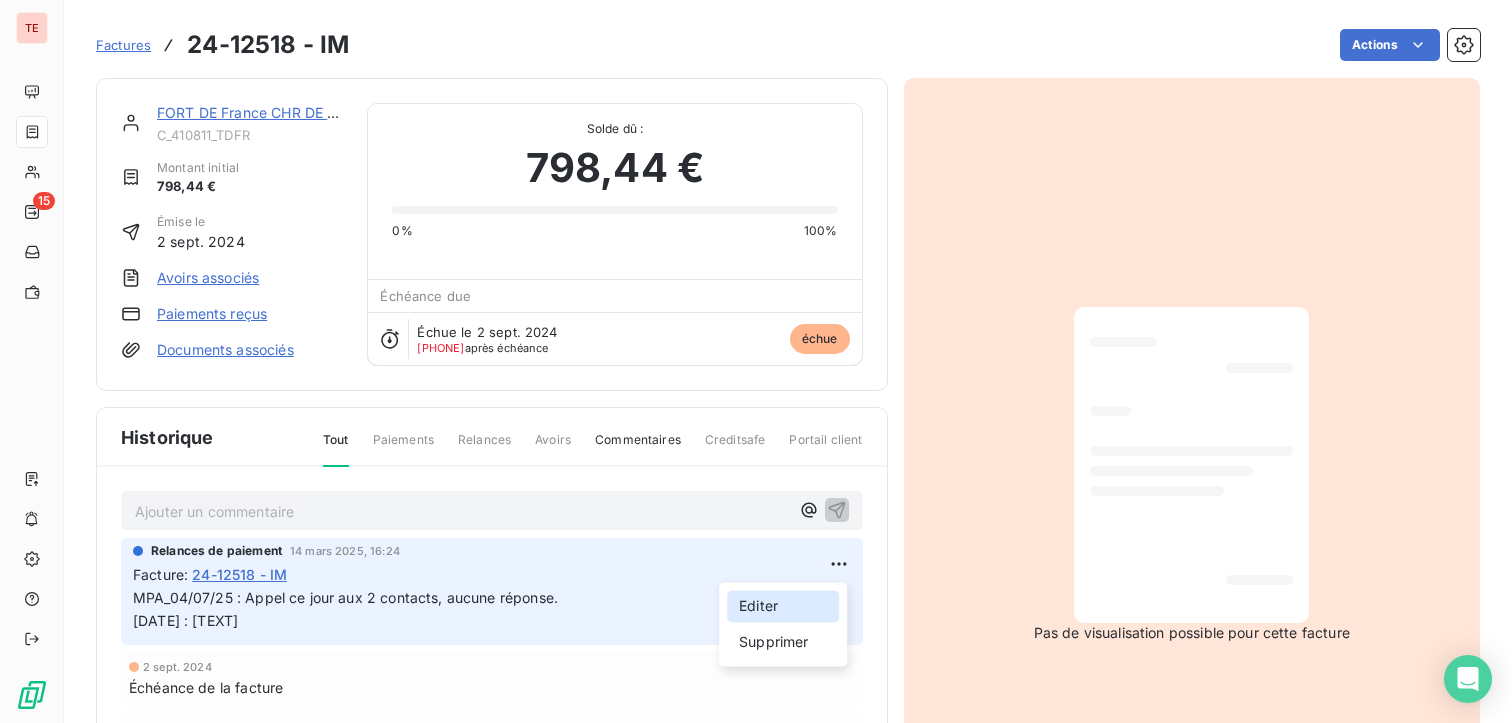 click on "Editer" at bounding box center (783, 606) 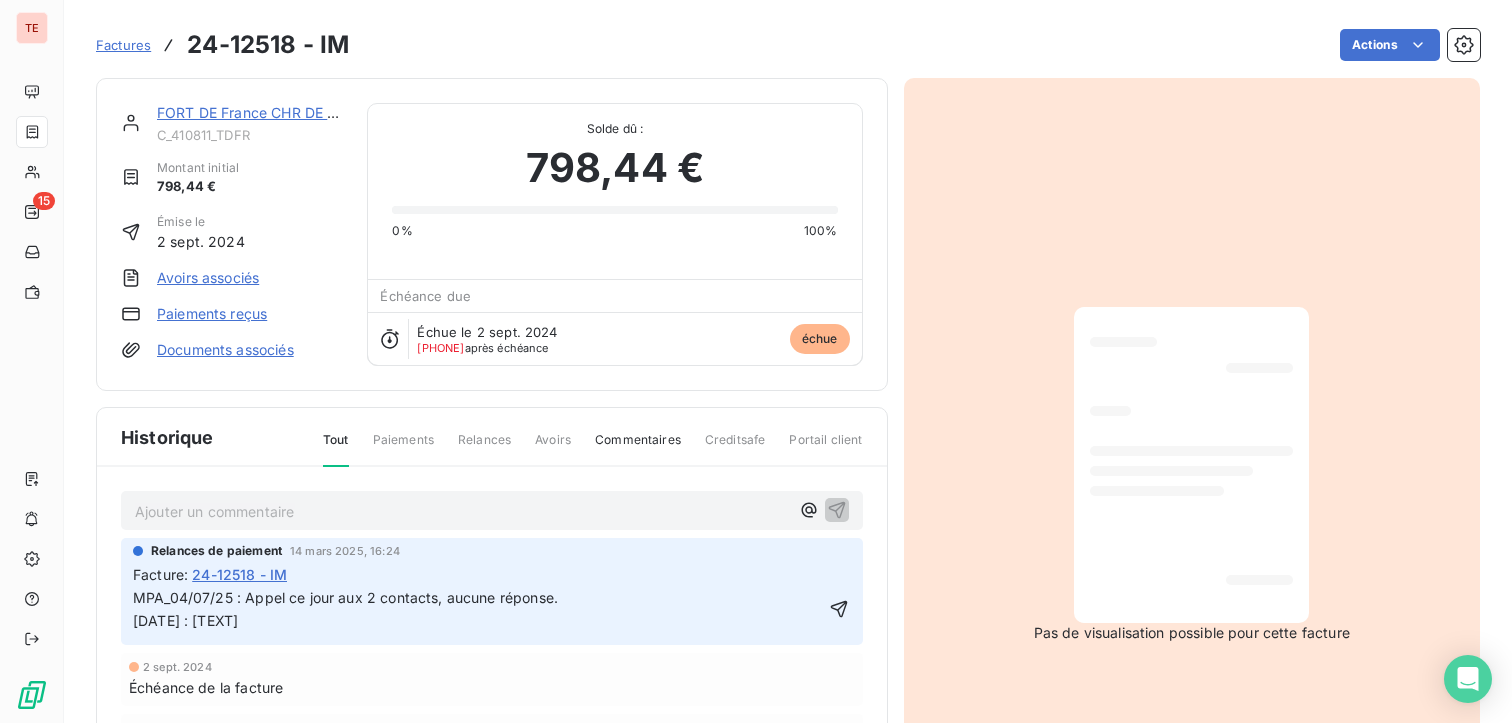 click on "Relances de paiement 14 mars 2025, 16:24 Facture  : 24-12518 - IM MPA_04/07/25 : Appel ce jour aux 2 contacts, aucune réponse.
LTS_14/03/25 : Appel à ce jour mais sans réponse." at bounding box center (492, 591) 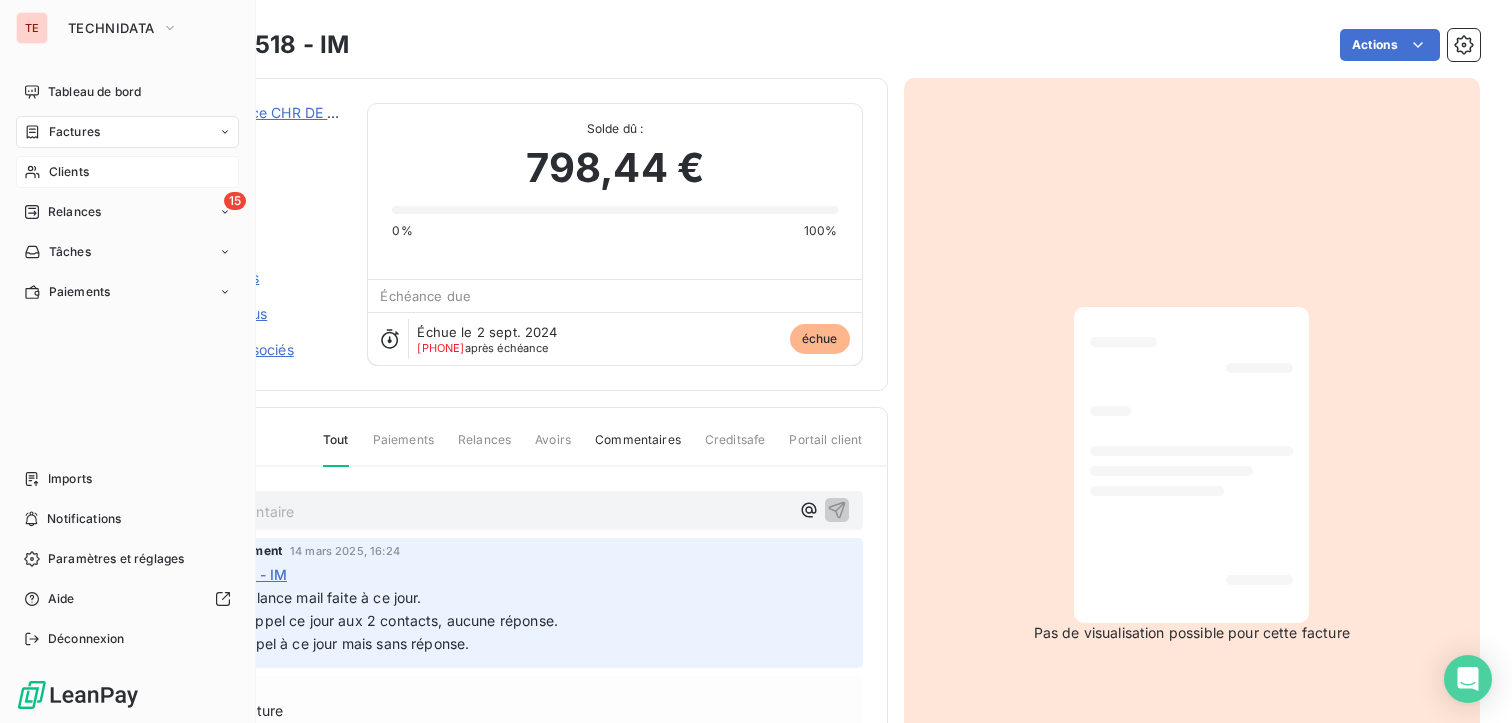 click on "Clients" at bounding box center [69, 172] 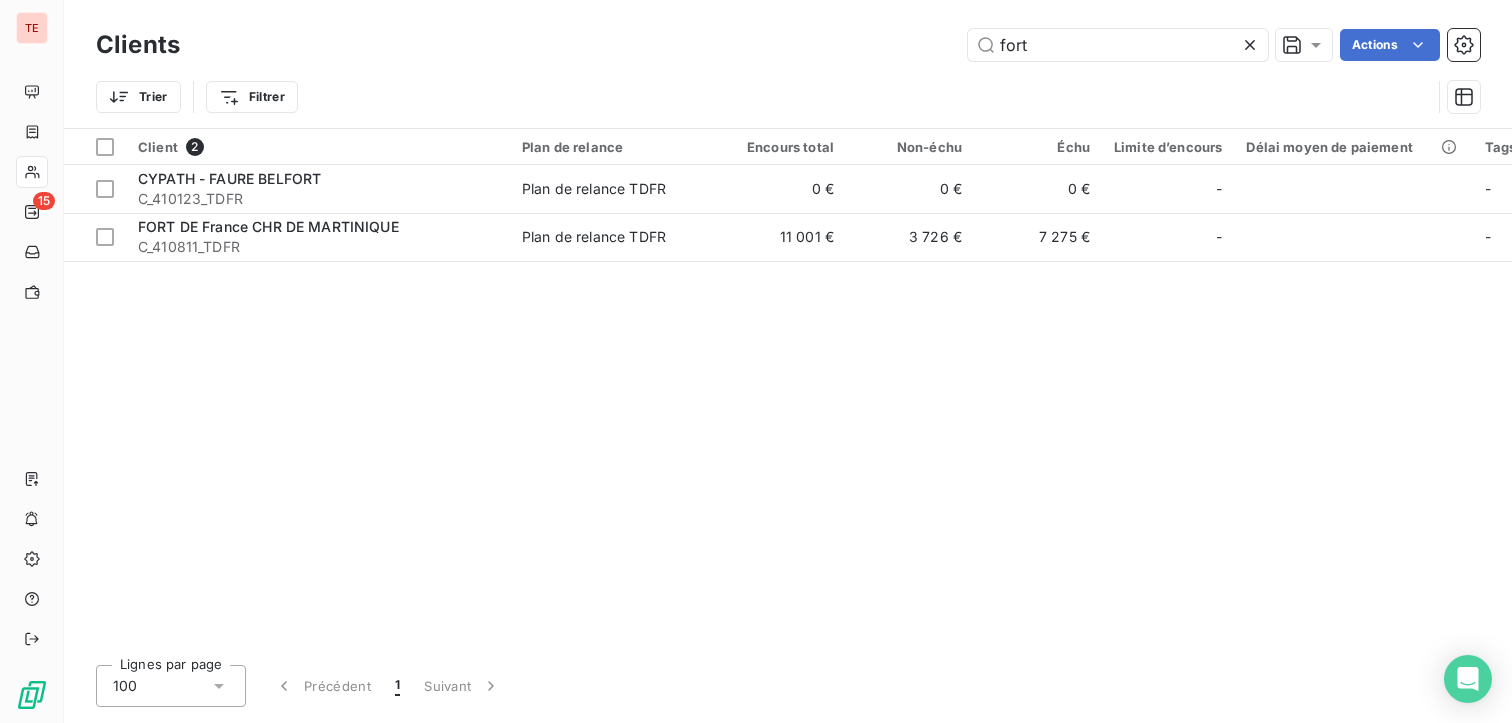drag, startPoint x: 1030, startPoint y: 41, endPoint x: 920, endPoint y: 43, distance: 110.01818 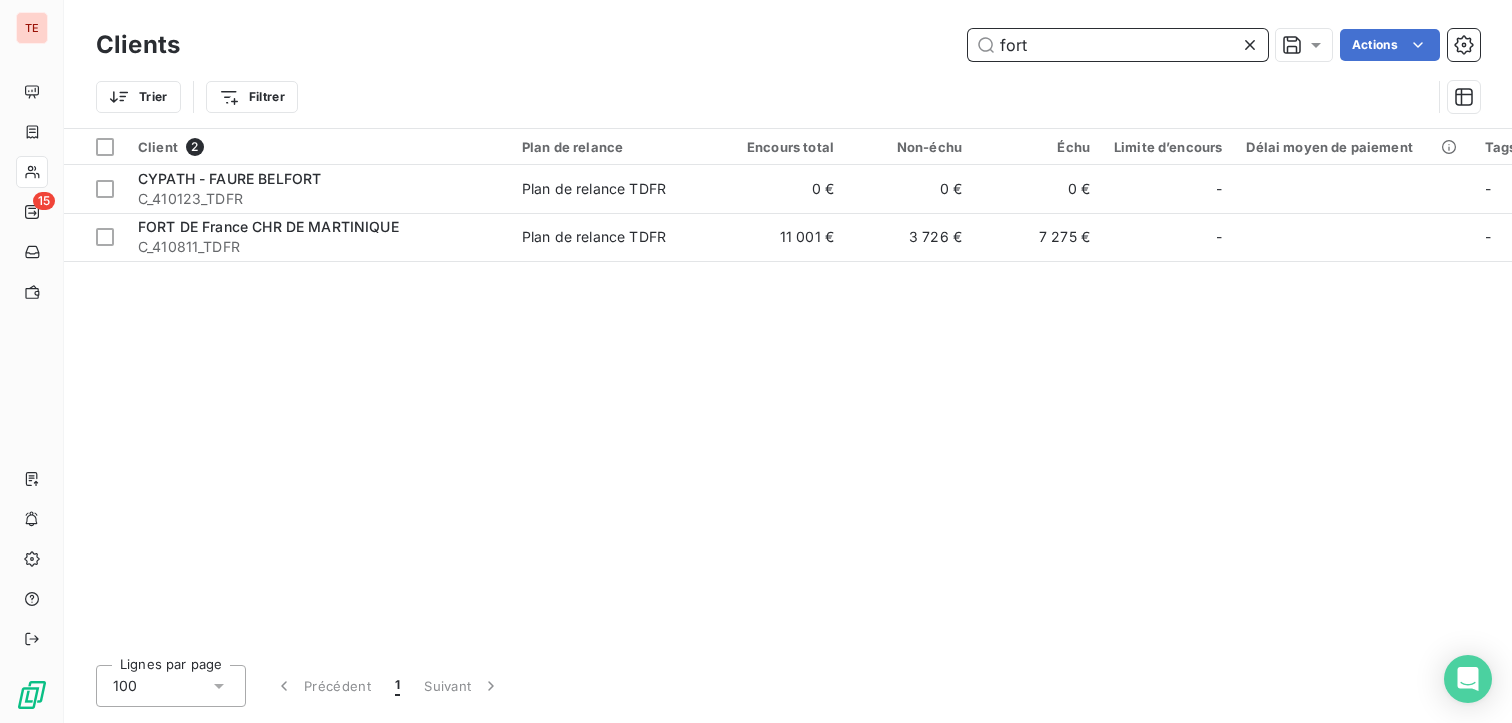 drag, startPoint x: 1064, startPoint y: 39, endPoint x: 995, endPoint y: 39, distance: 69 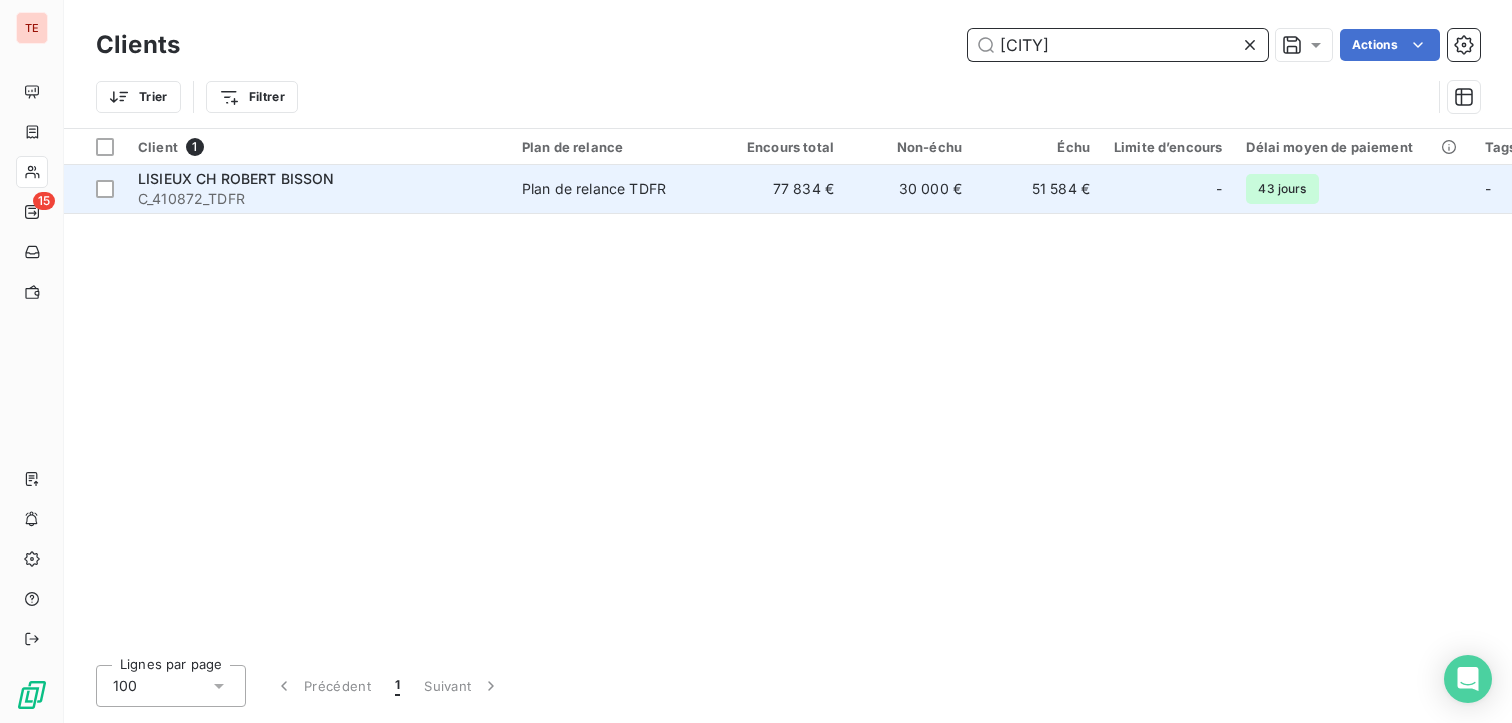 type on "lis" 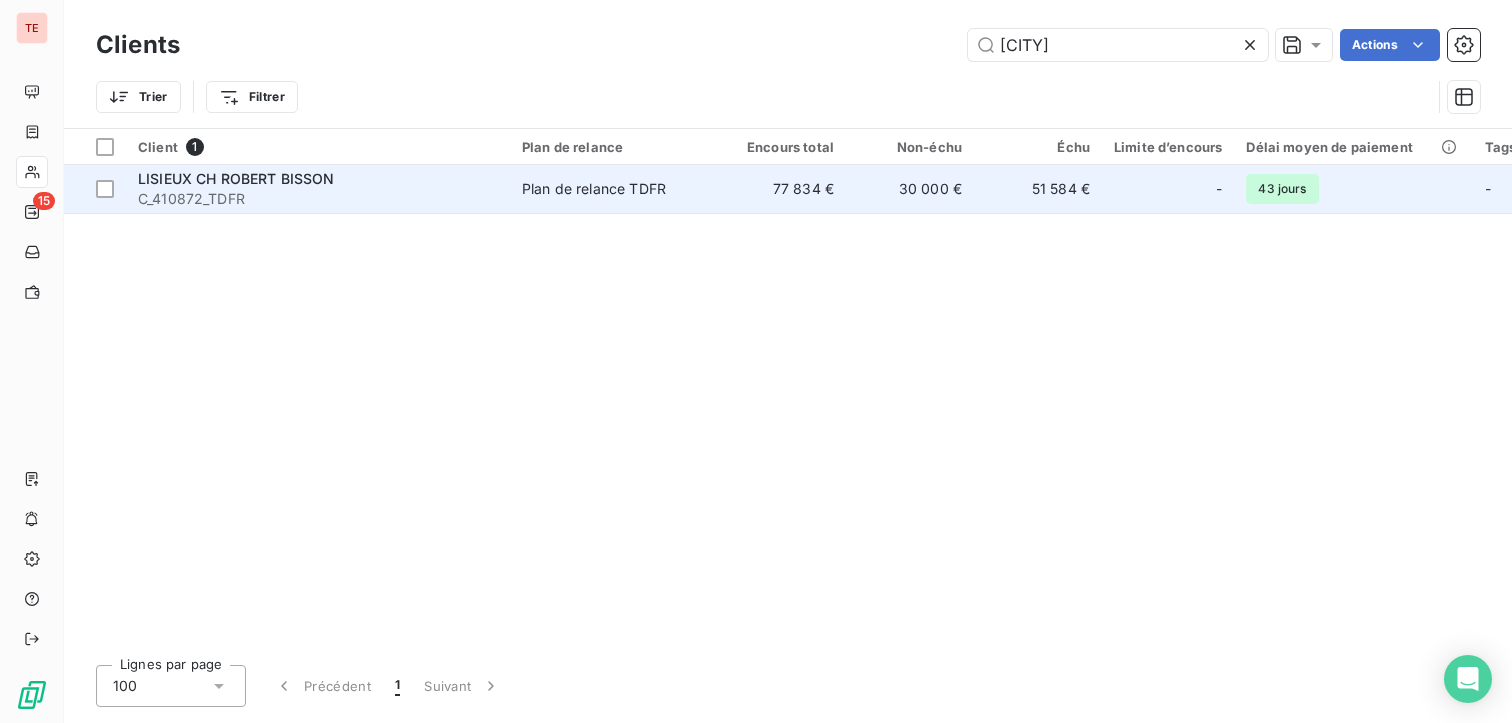 click on "C_410872_TDFR" at bounding box center [318, 199] 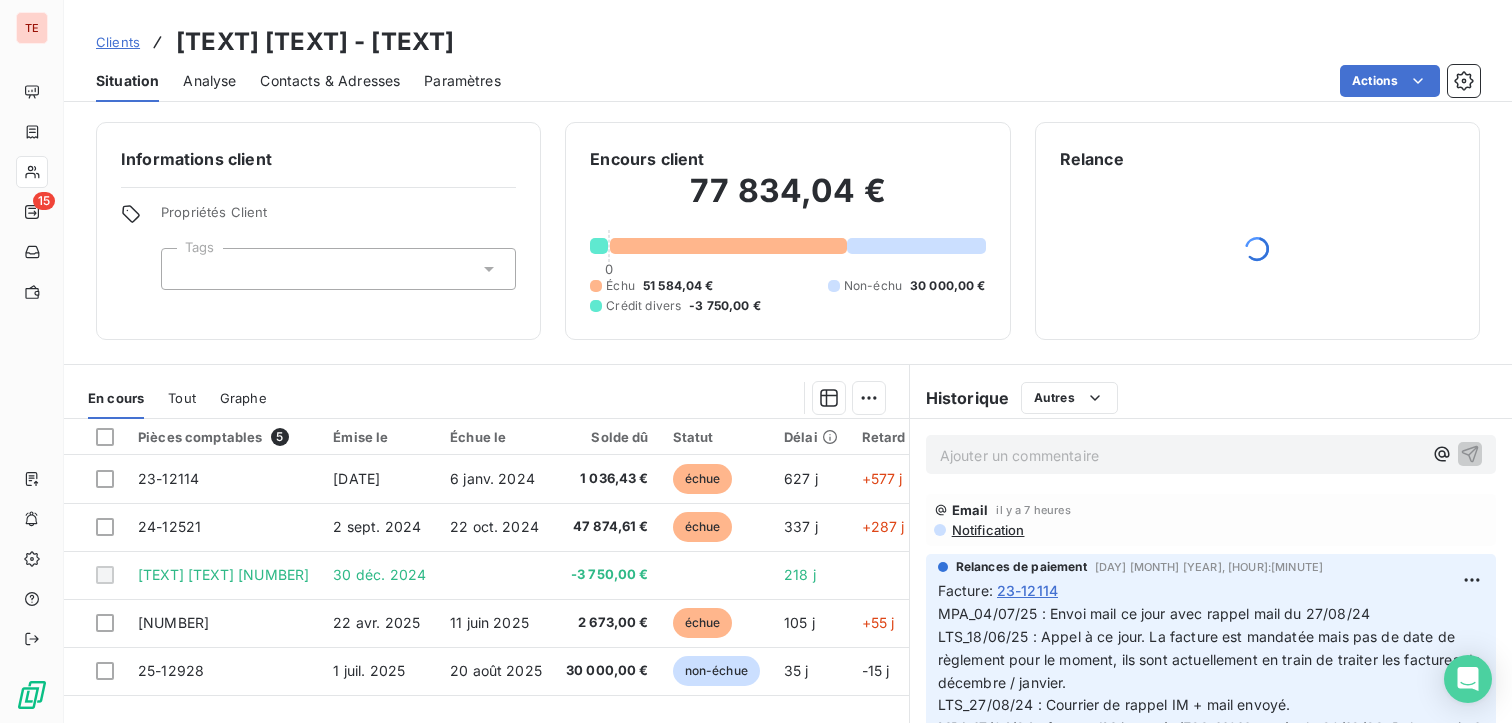 scroll, scrollTop: 0, scrollLeft: 0, axis: both 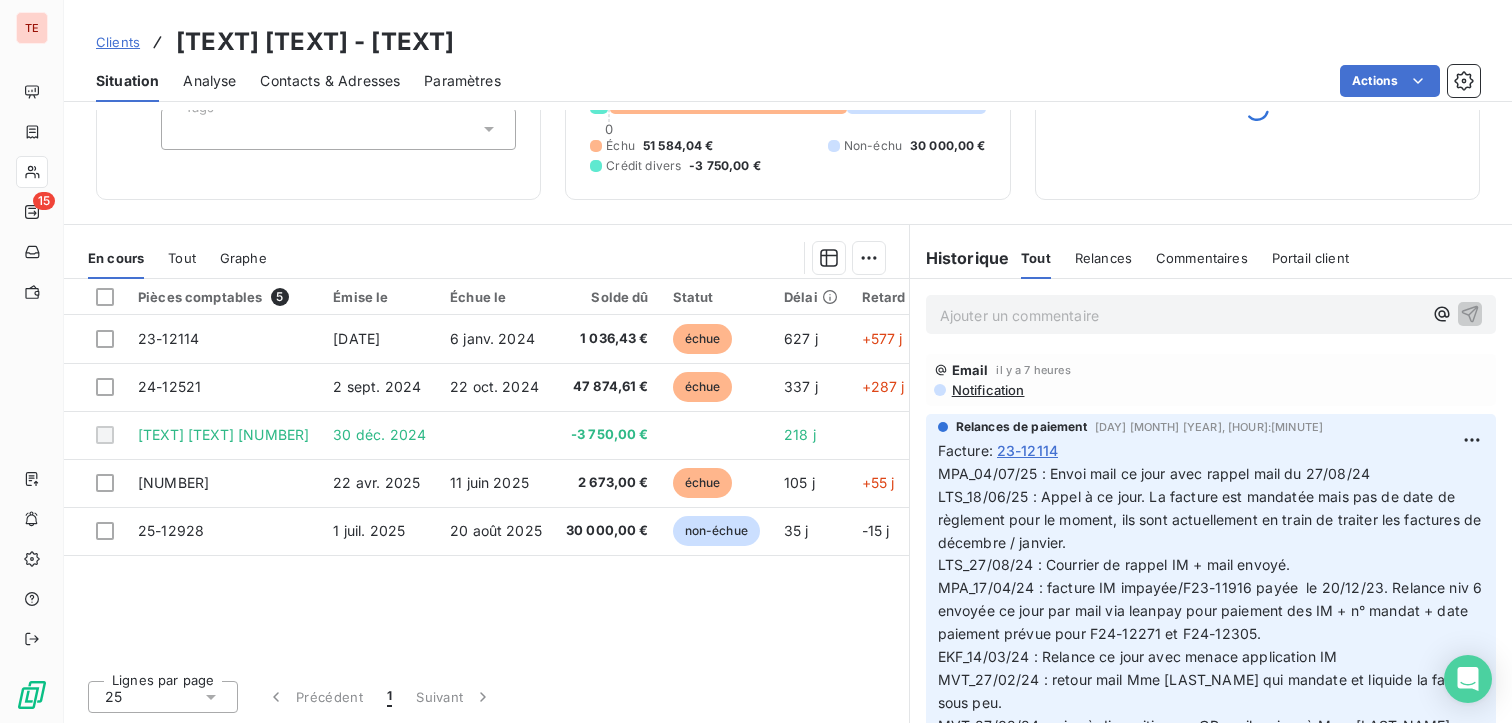 drag, startPoint x: 497, startPoint y: 663, endPoint x: 586, endPoint y: 667, distance: 89.08984 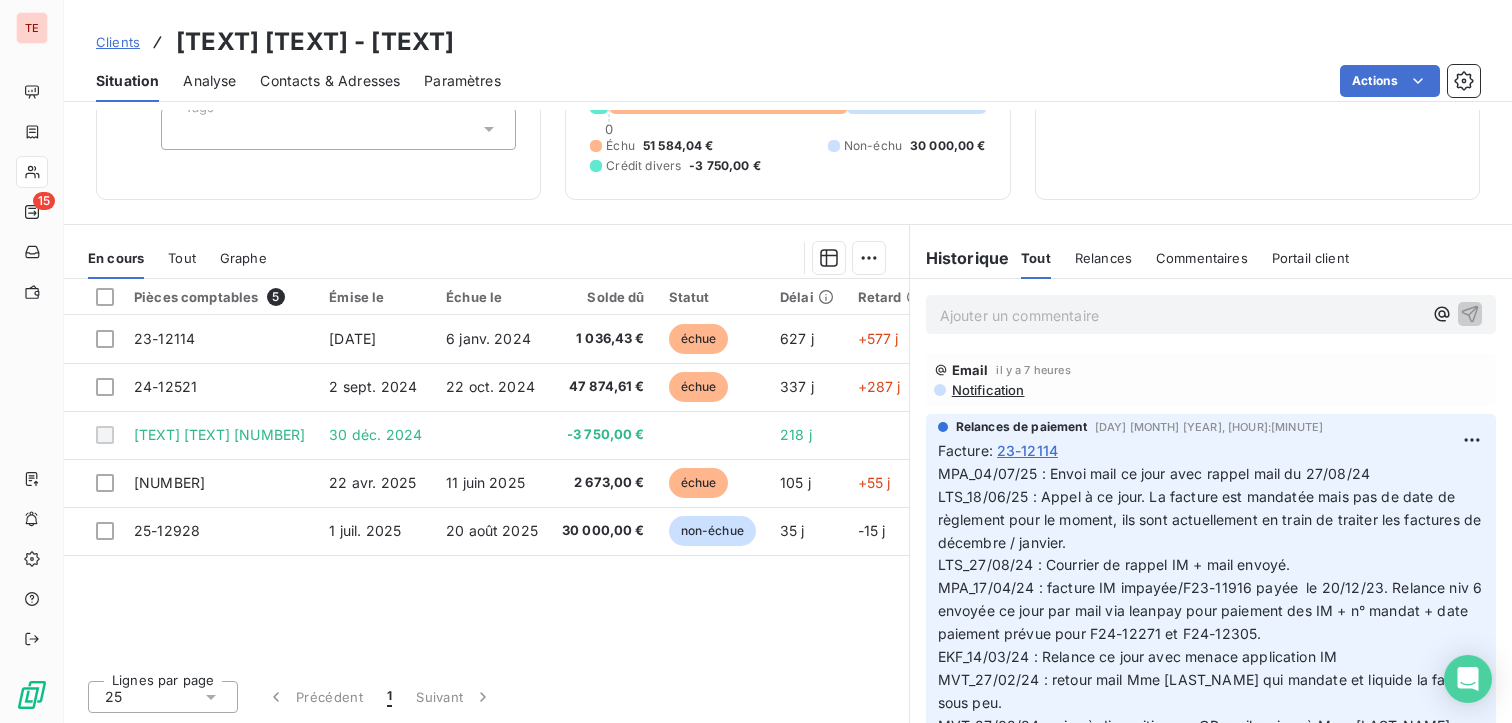 scroll, scrollTop: 0, scrollLeft: 0, axis: both 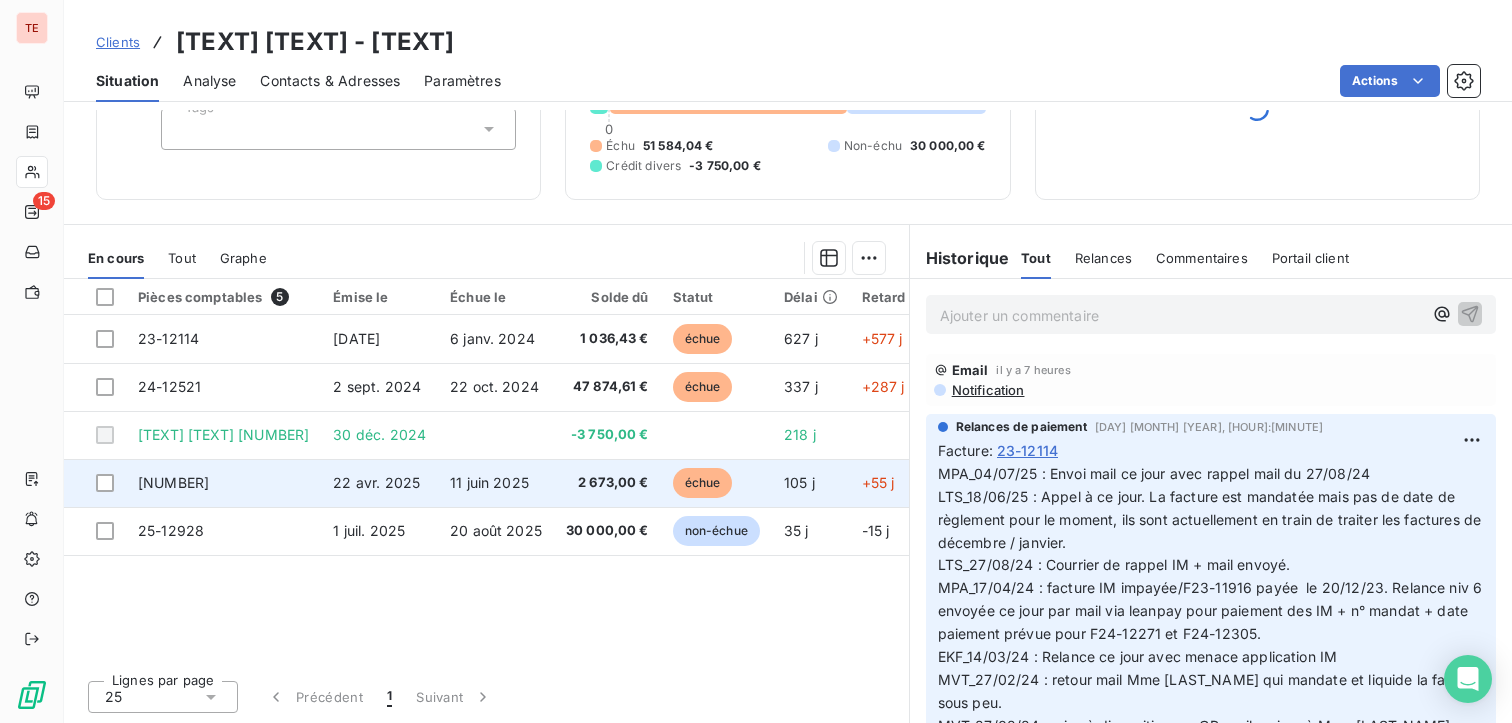 click on "[NUMBER]" at bounding box center (223, 483) 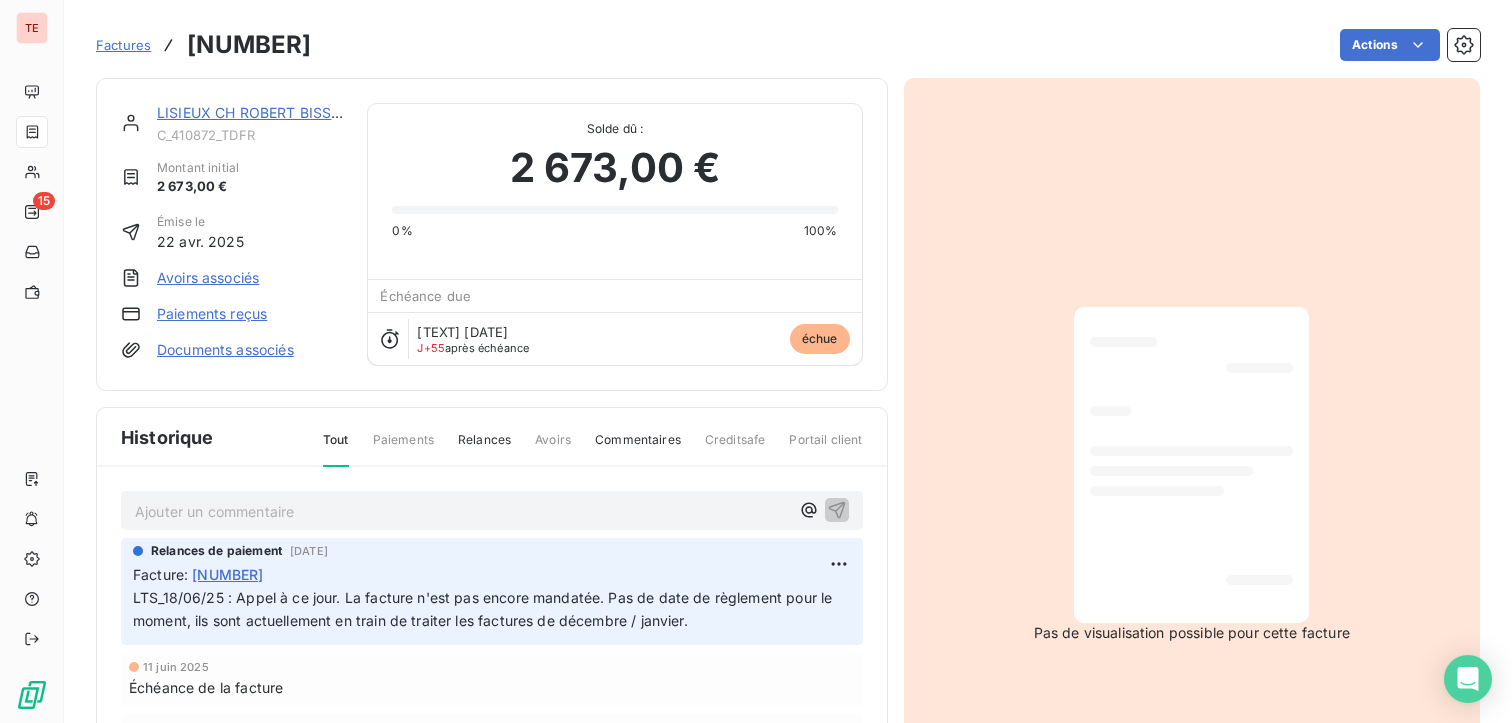 click on "Relances de paiement 18 juin 2025, 14:43 Facture  : 25-12860 LTS_18/06/25 : Appel à ce jour. La facture n'est pas encore mandatée. Pas de date de règlement pour le moment, ils sont actuellement en train de traiter les factures de décembre / janvier." at bounding box center [492, 591] 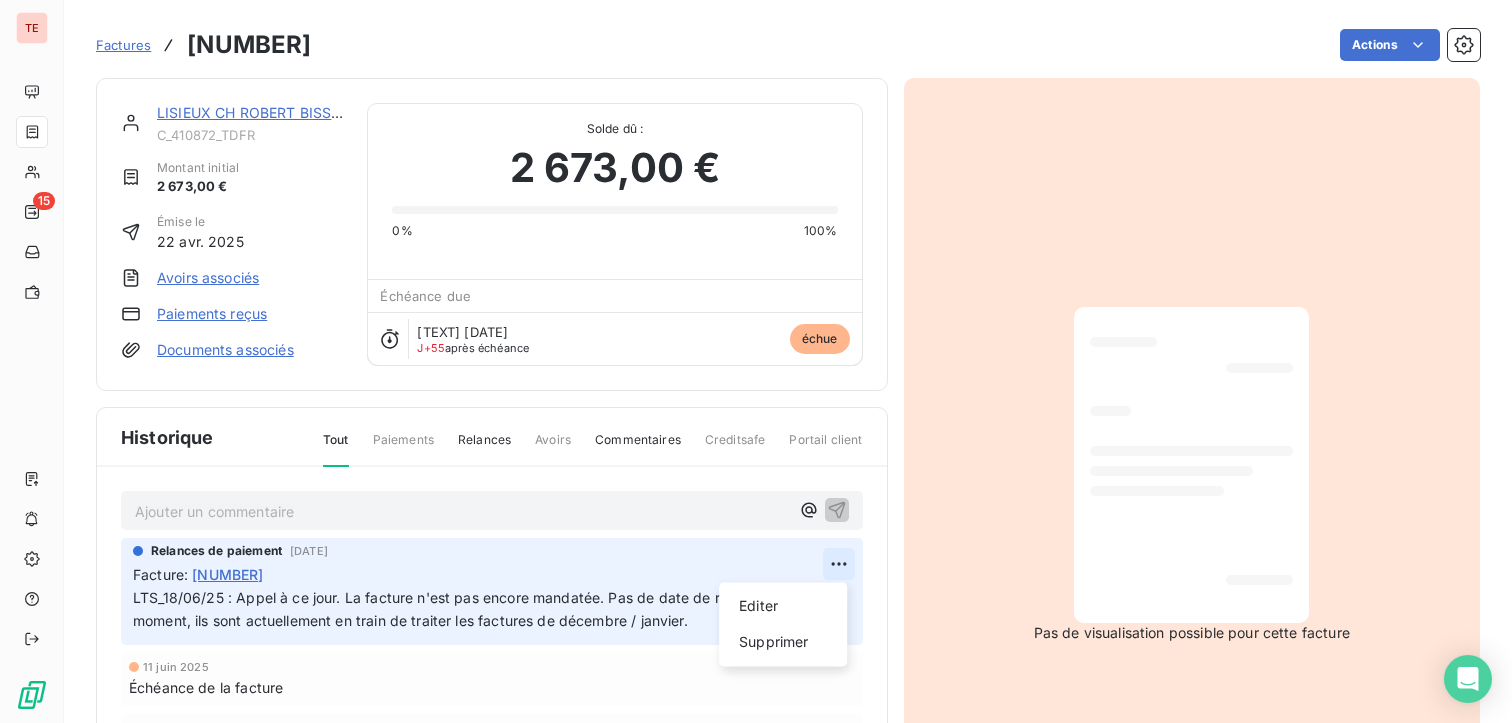 click on "TE 15 Factures 25-12860 Actions LISIEUX CH ROBERT BISSON C_410872_TDFR Montant initial 2 673,00 € Émise le 22 avr. [YEAR] Avoirs associés Paiements reçus Documents associés Solde dû : 2 673,00 € 0% 100% Échéance due Échue le 11 juin [YEAR] J+55  après échéance échue Historique Tout Paiements Relances Avoirs Commentaires Creditsafe Portail client Ajouter un commentaire ﻿ Relances de paiement 18 juin [YEAR], 14:43 Facture  : 25-12860 LTS_18/06/25 : Appel à ce jour. La facture n'est pas encore mandatée. Pas de date de règlement pour le moment, ils sont actuellement en train de traiter les factures de décembre / janvier. Editer Supprimer 11 juin [YEAR] Échéance de la facture Email 27 mai [YEAR], 08:49 Notification 22 avr. [YEAR] Émission de la facture Pas de visualisation possible pour cette facture" at bounding box center [756, 361] 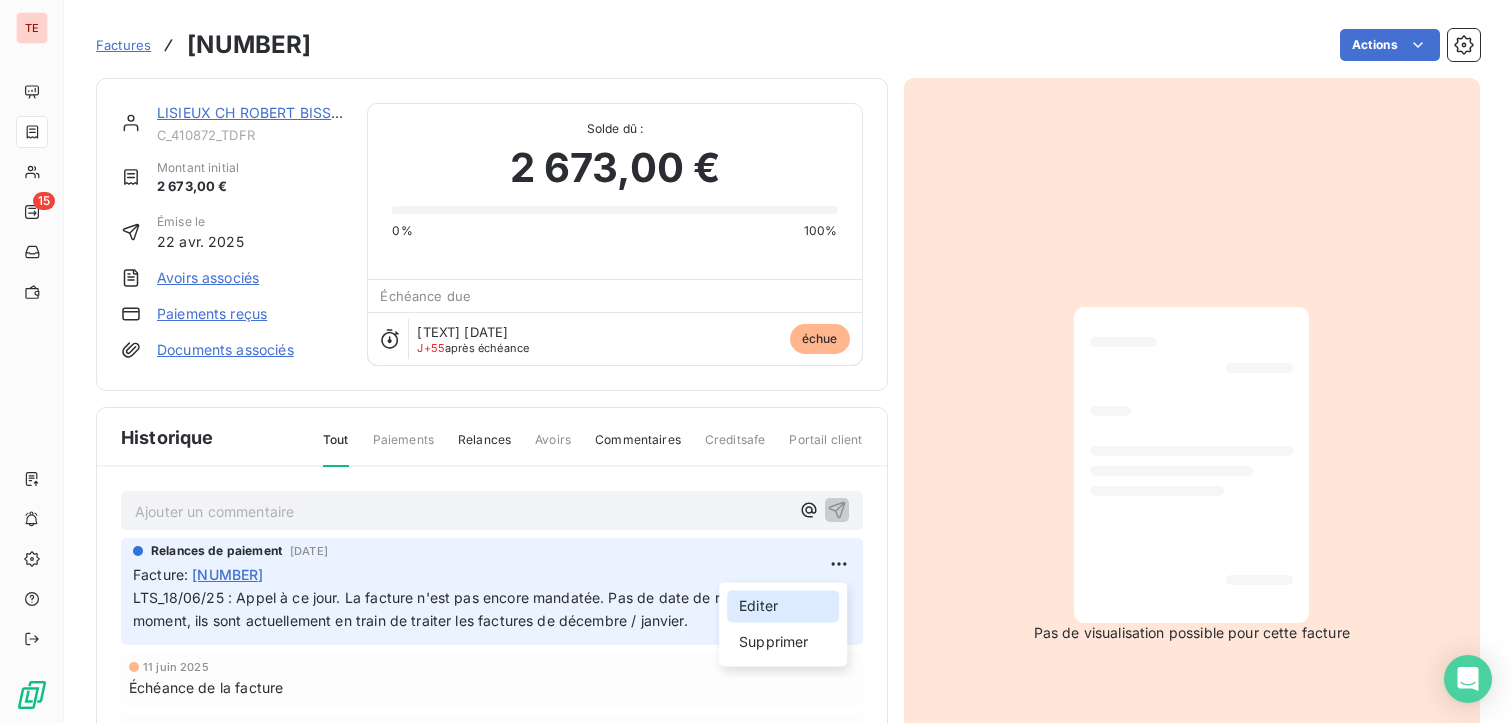 click on "Editer" at bounding box center (783, 606) 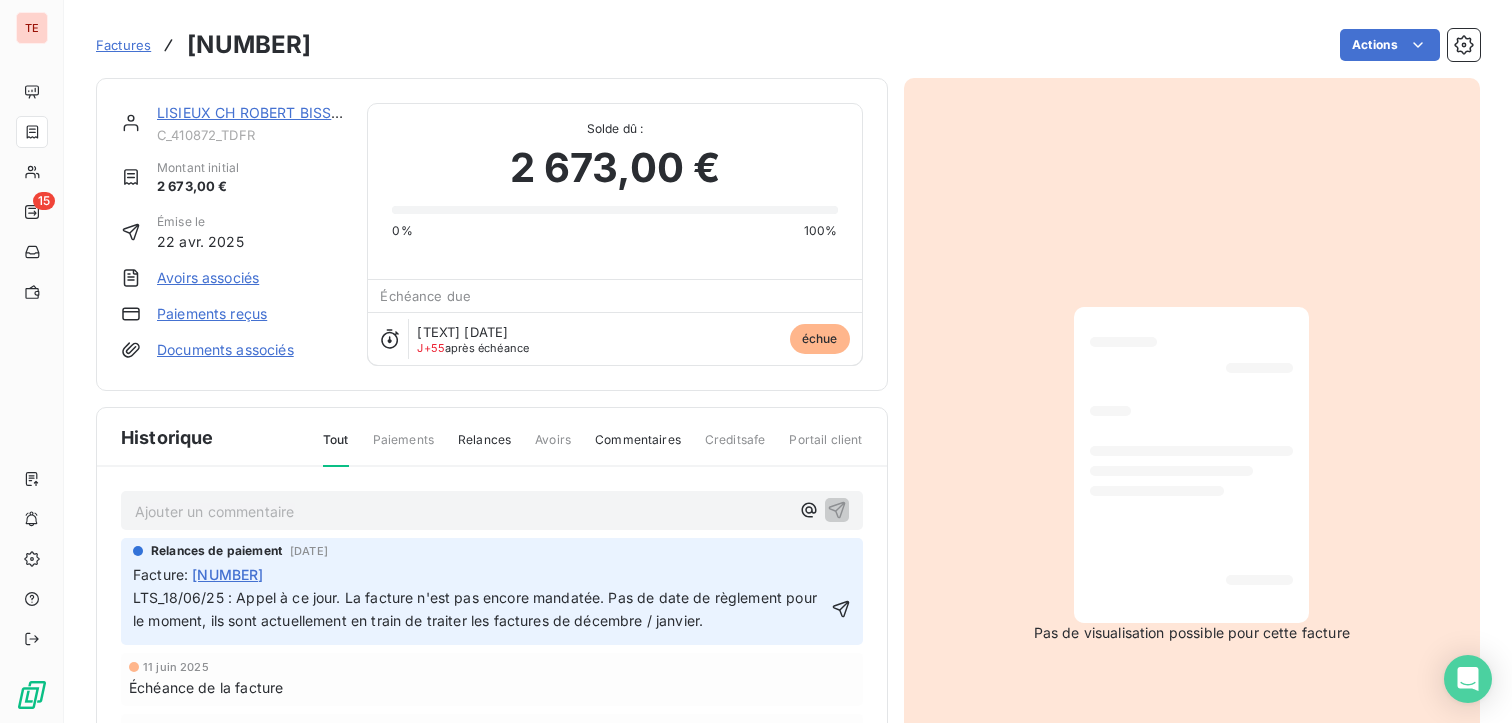 click on "Relances de paiement 18 juin 2025, 14:43 Facture  : 25-12860 LTS_18/06/25 : Appel à ce jour. La facture n'est pas encore mandatée. Pas de date de règlement pour le moment, ils sont actuellement en train de traiter les factures de décembre / janvier." at bounding box center [492, 591] 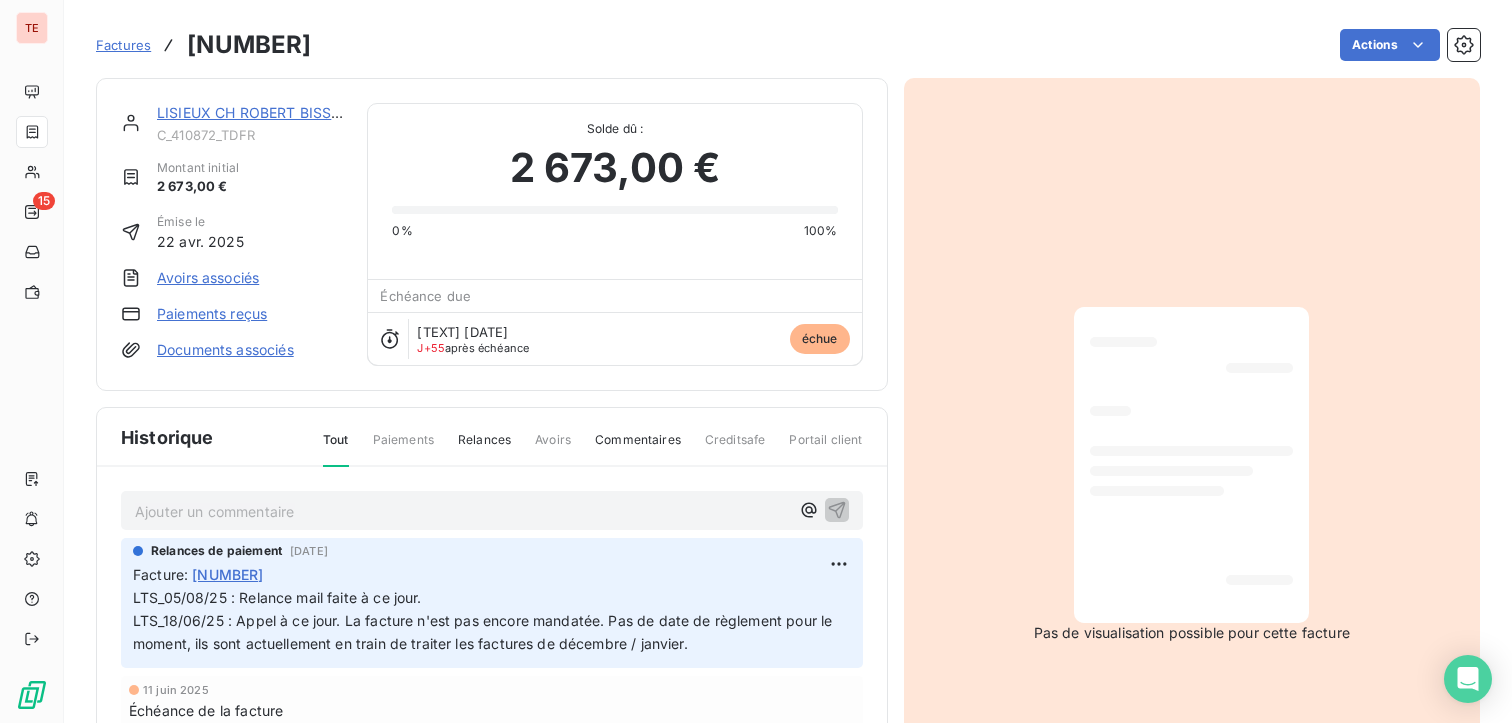click on "LISIEUX CH ROBERT BISSON" at bounding box center (255, 112) 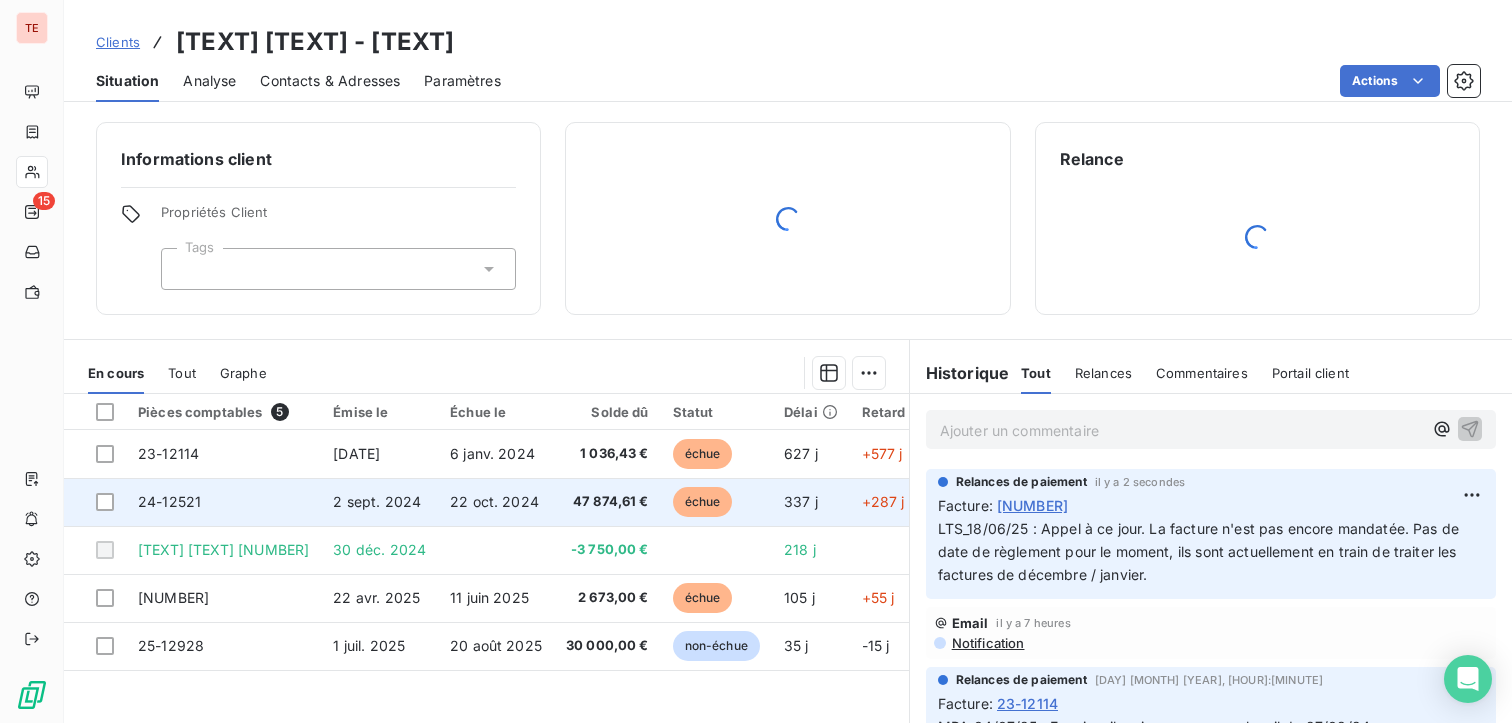 click on "24-12521" at bounding box center [223, 502] 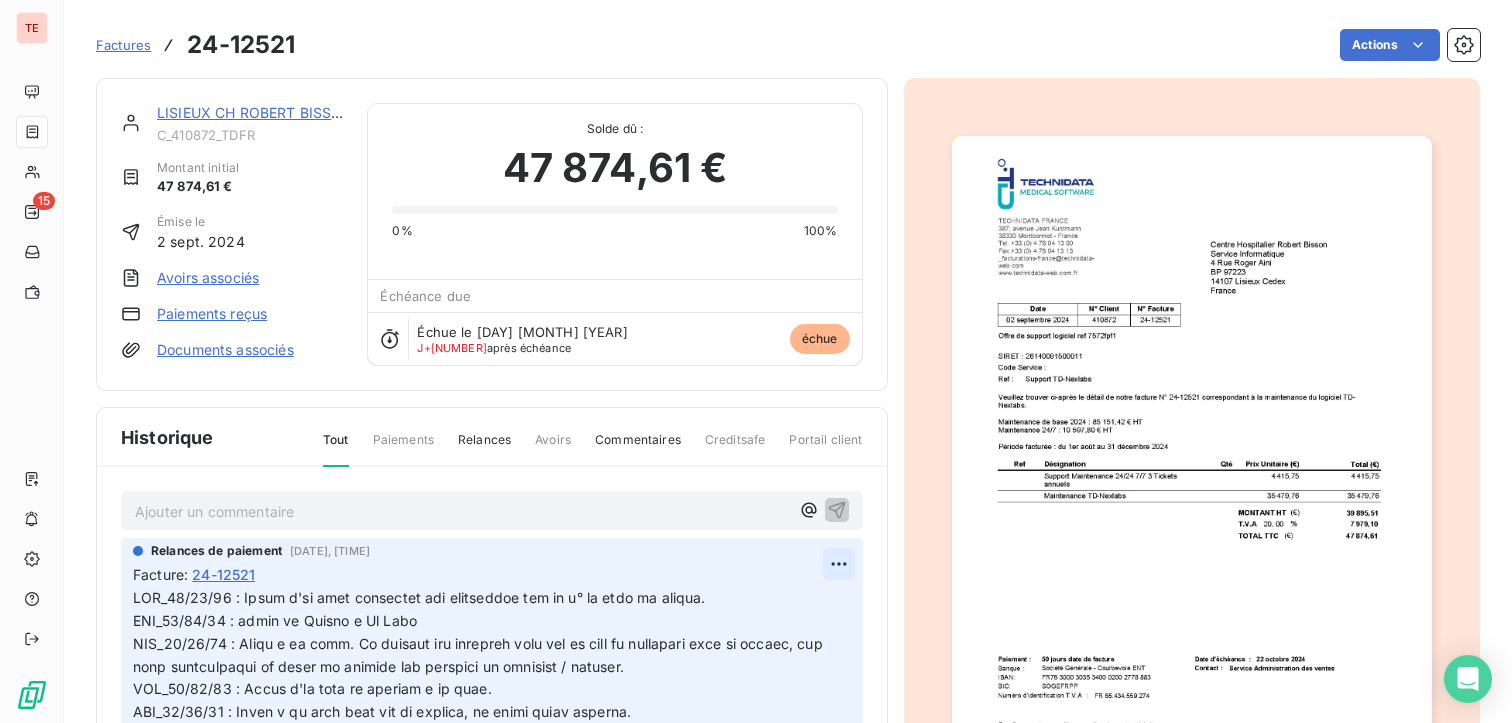click on "TE 15 Factures 24-12521 Actions LISIEUX CH ROBERT BISSON C_410872_TDFR Montant initial 47 874,61 € Émise le 2 sept. 2024 Avoirs associés Paiements reçus Documents associés Solde dû : 47 874,61 € 0% 100% Échéance due Échue le 22 oct. 2024 J+287  après échéance échue Historique Tout Paiements Relances Avoirs Commentaires Creditsafe Portail client Ajouter un commentaire ﻿ Relances de paiement 18 nov. 2024, 15:09 Facture  : 24-12521 Email 2 déc. 2024, 15:00 Niveau 5 Email 25 nov. 2024, 09:16 Niveau 4 Appel 18 nov. 2024, 15:10 Niveau 3 Masquer les notes Notes : Appel le 18/11/24. Email 4 nov. 2024, 13:57 Niveau 2 Email 28 oct. 2024, 11:54 Niveau 1 22 oct. 2024 Échéance de la facture Email 7 oct. 2024, 11:48 Notification 2 sept. 2024 Émission de la facture" at bounding box center (756, 361) 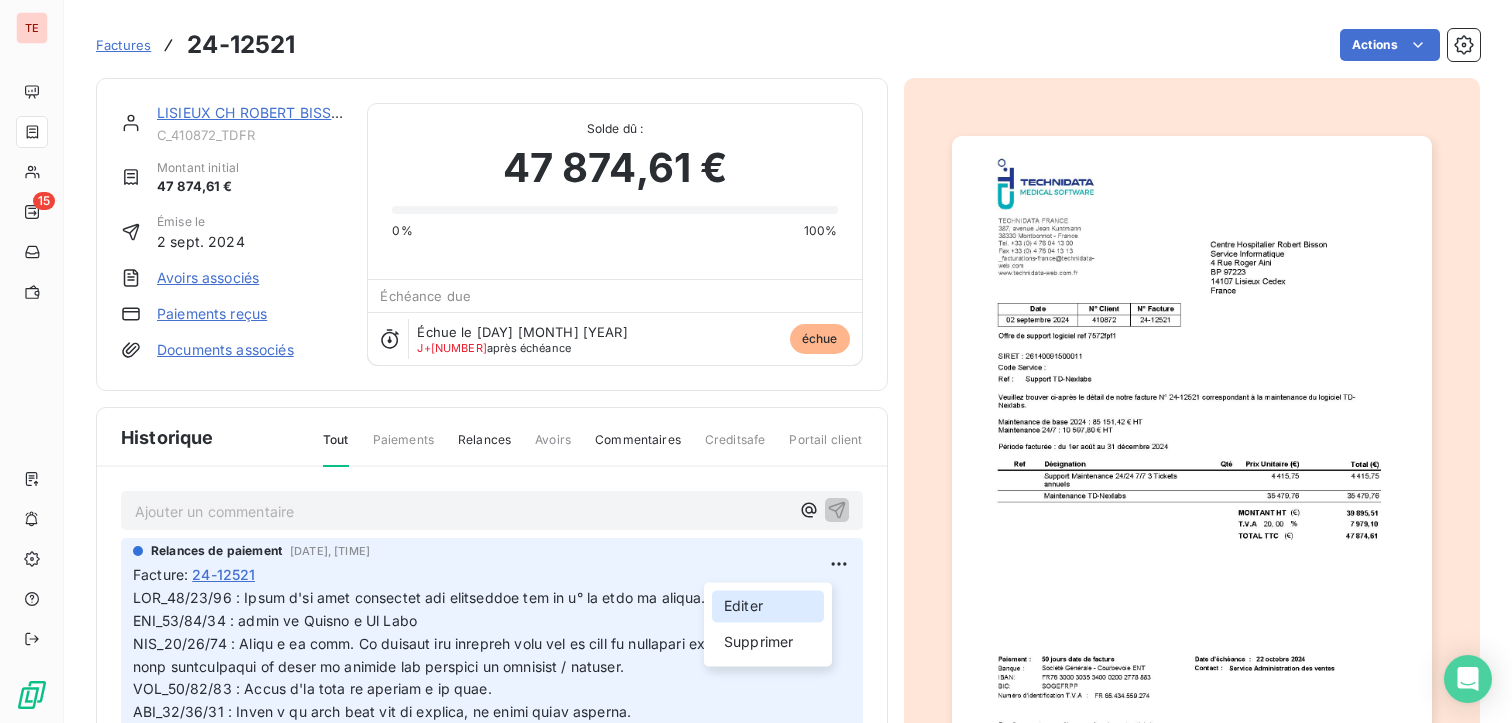 click on "Editer" at bounding box center (768, 606) 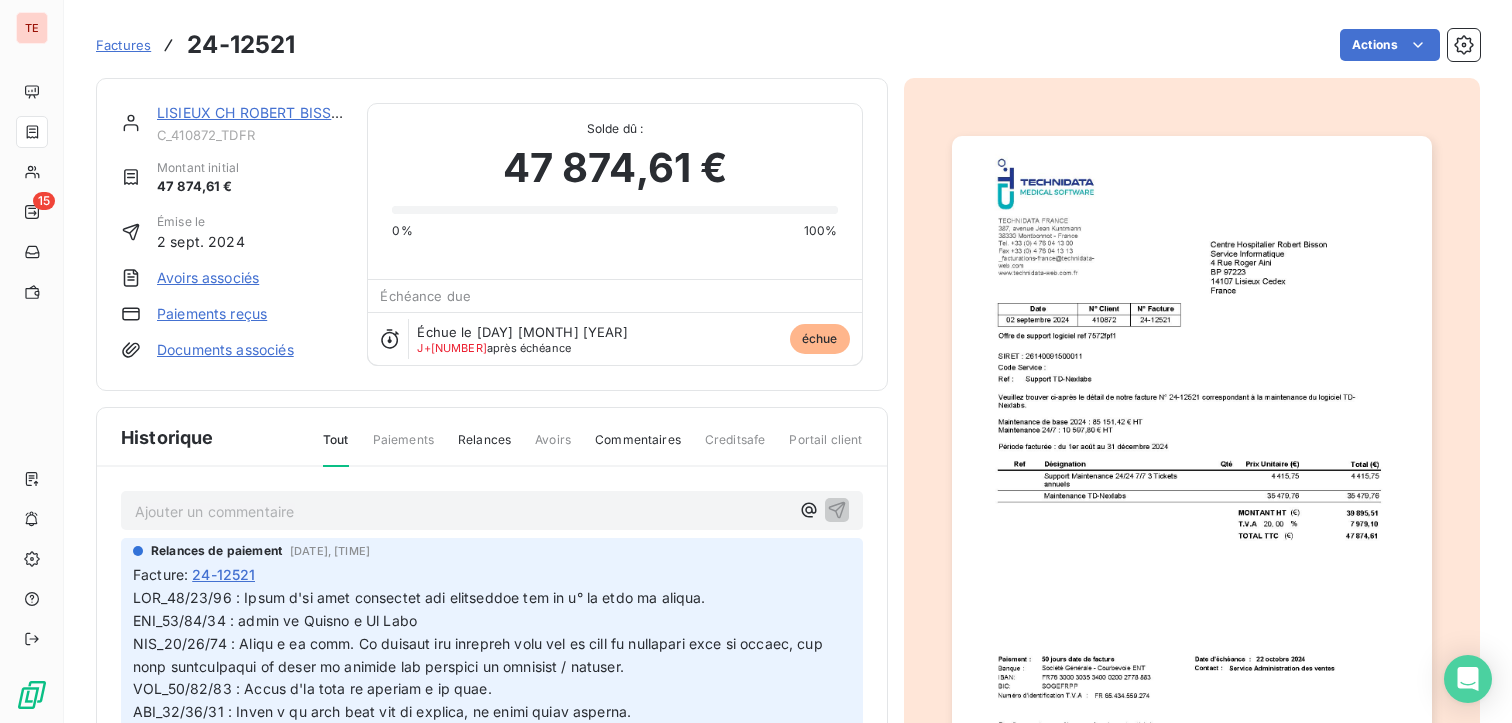 click at bounding box center (480, 815) 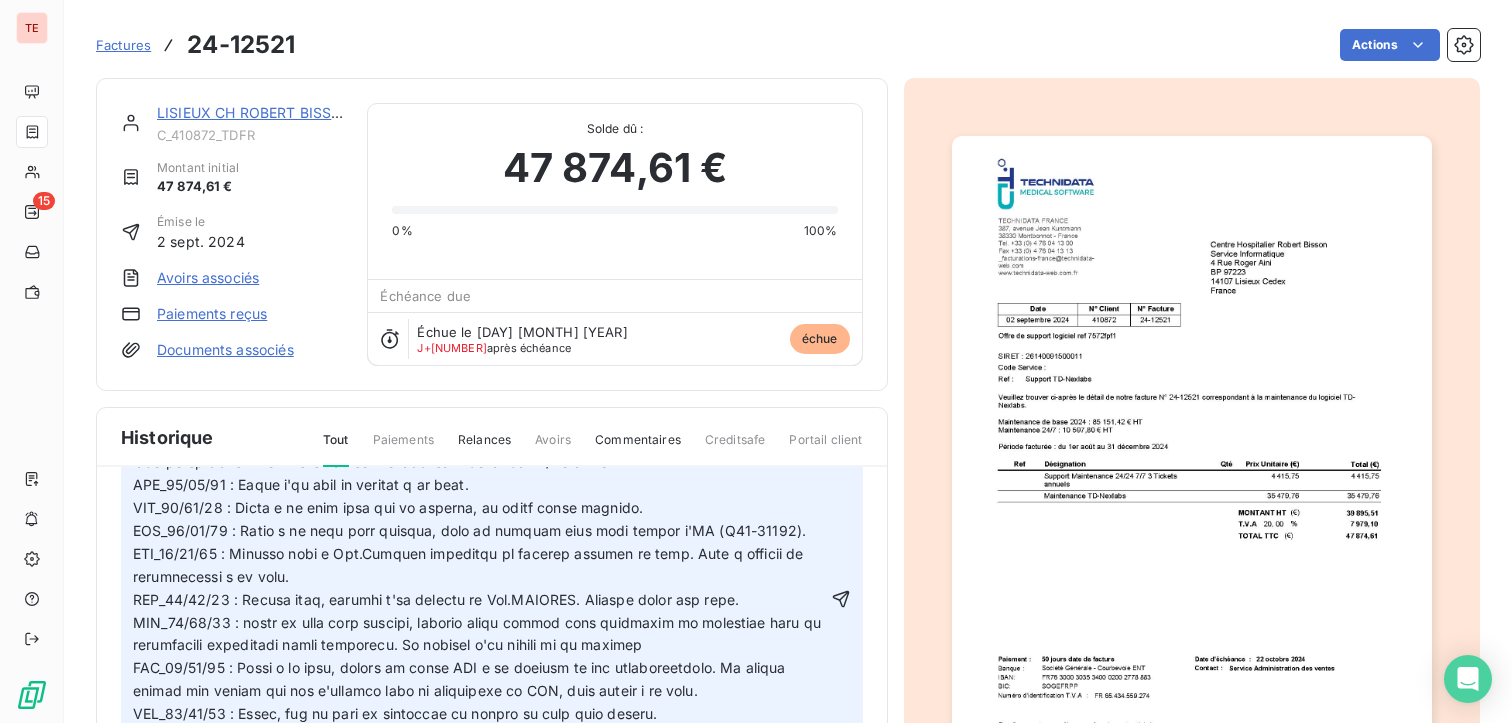 scroll, scrollTop: 300, scrollLeft: 0, axis: vertical 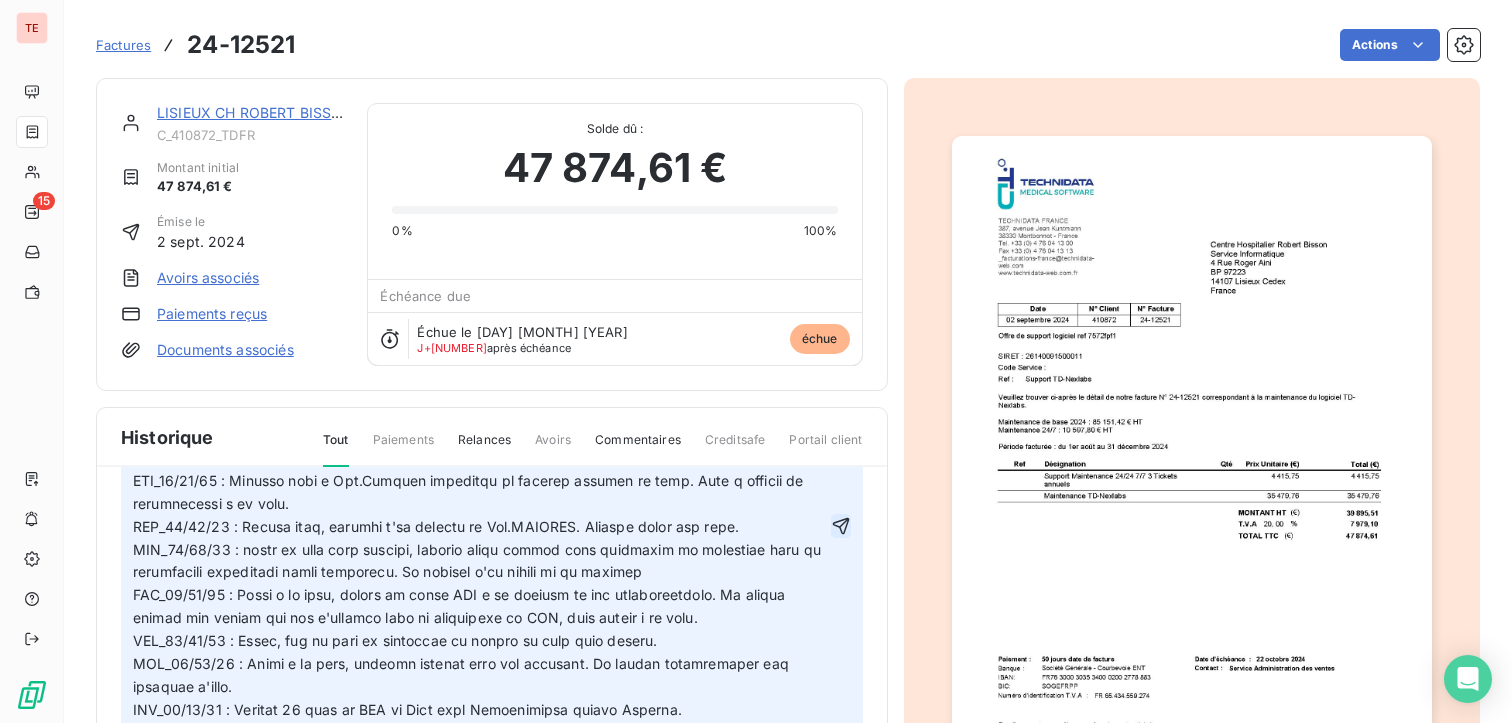 click 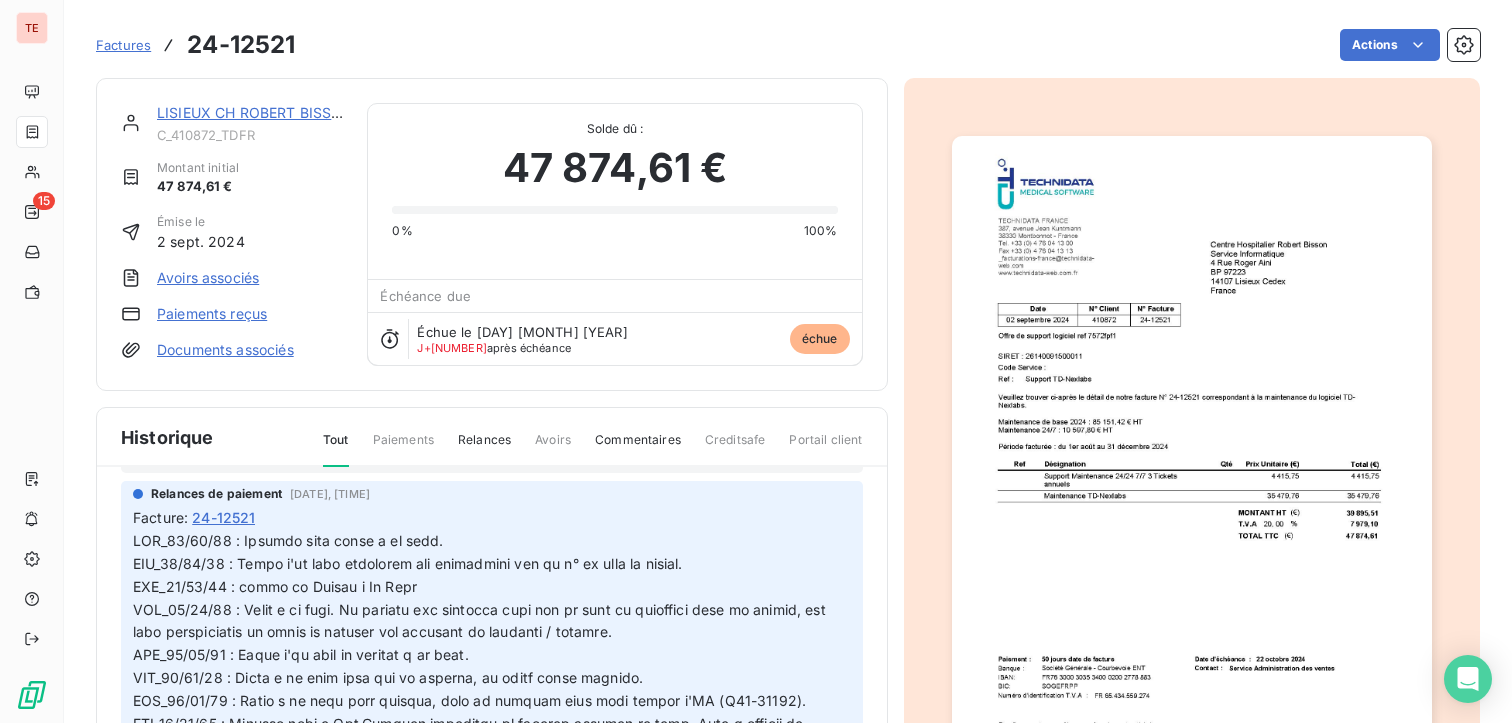 scroll, scrollTop: 0, scrollLeft: 0, axis: both 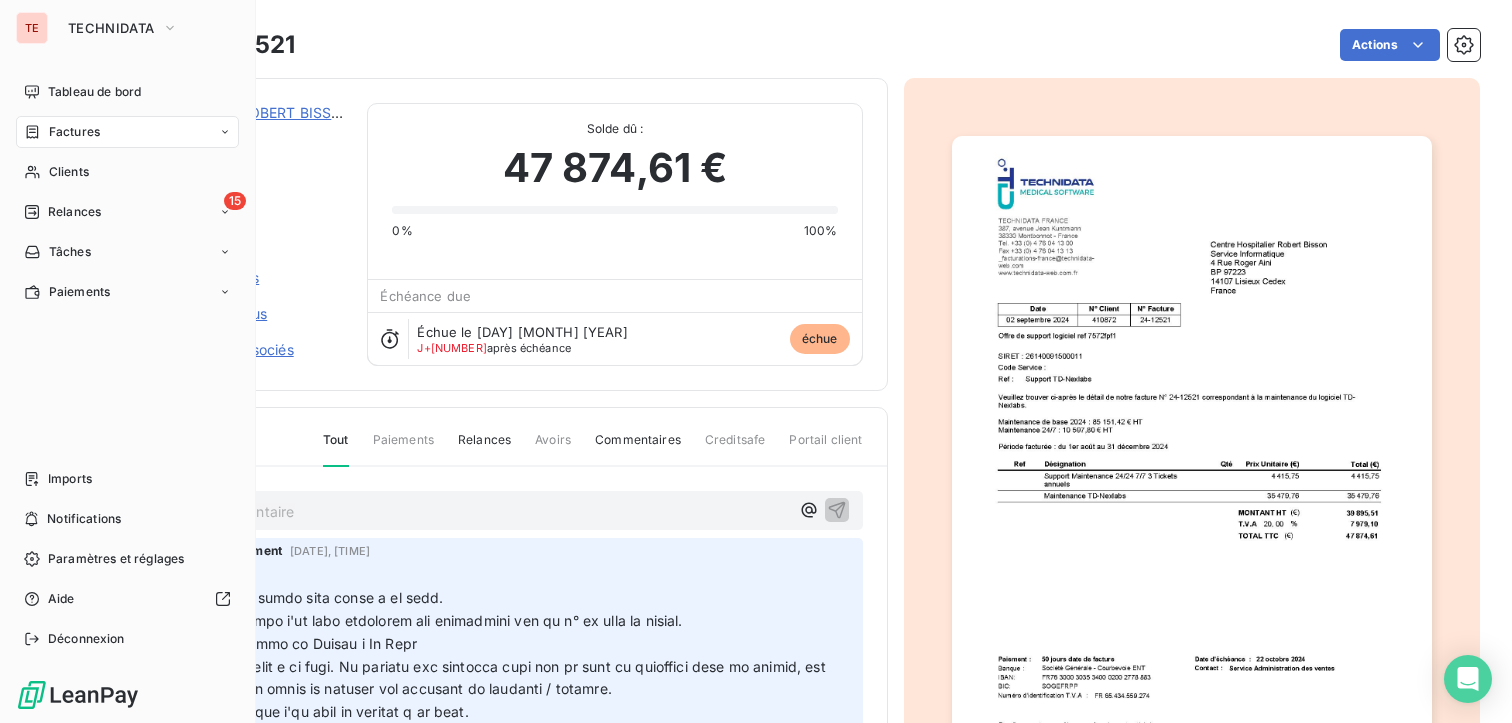 click on "Factures" at bounding box center (127, 132) 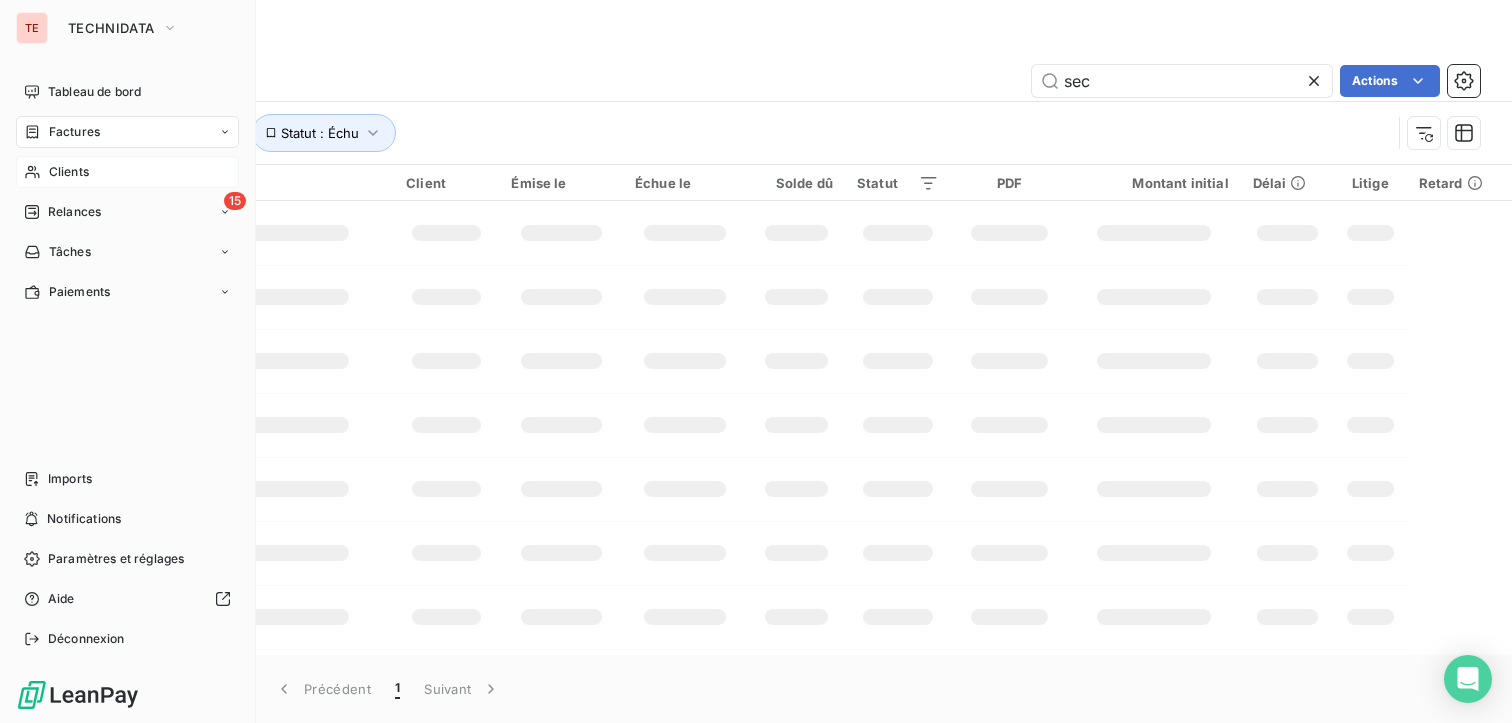 click on "Clients" at bounding box center [69, 172] 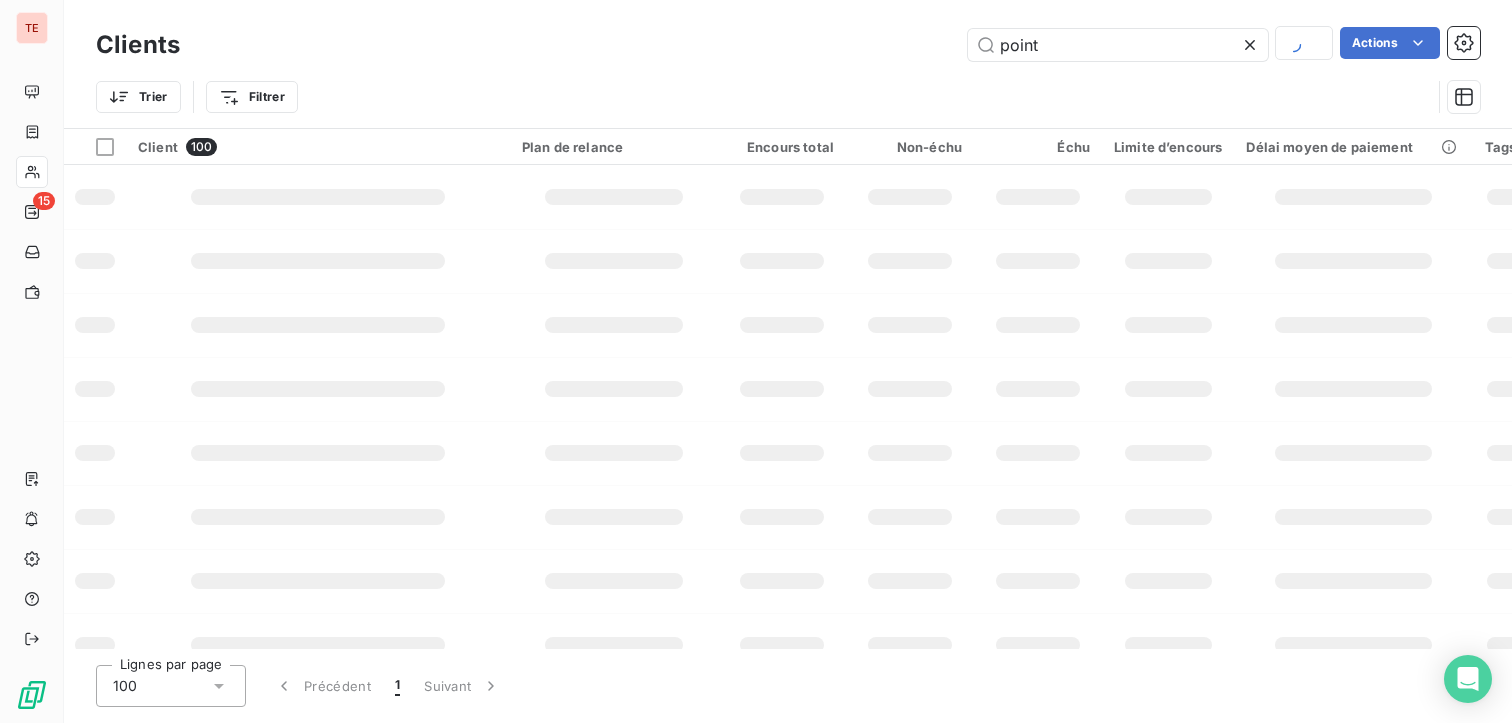 type on "point" 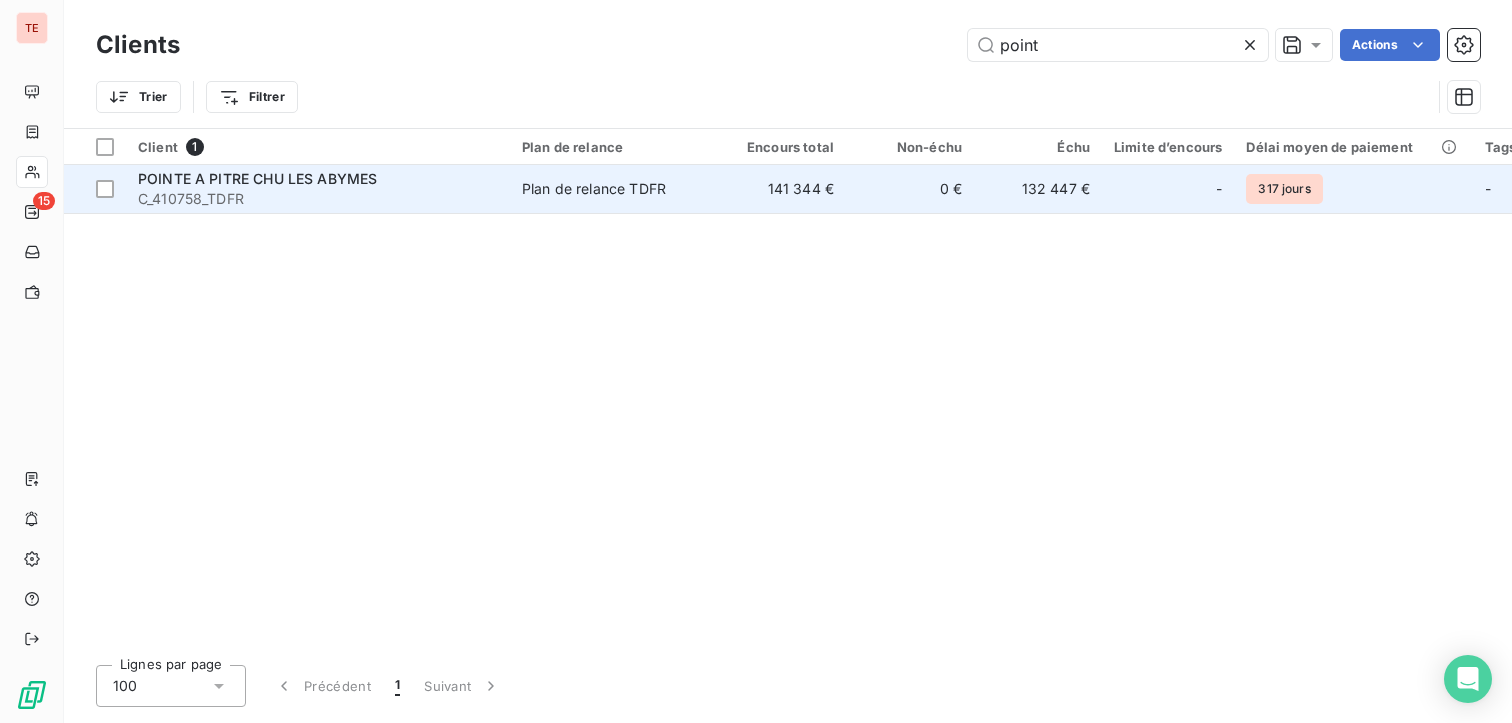 click on "0 €" at bounding box center (910, 189) 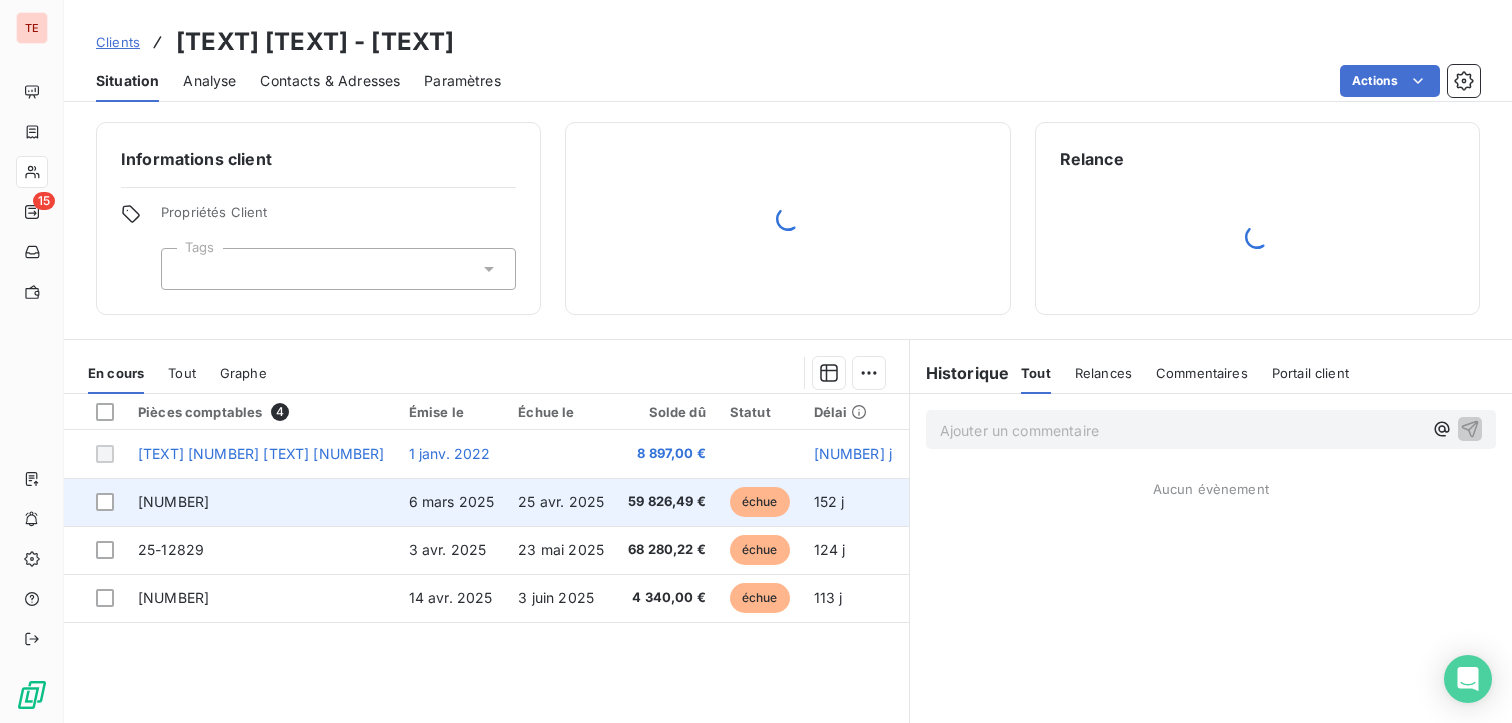 click on "6 mars 2025" at bounding box center (452, 501) 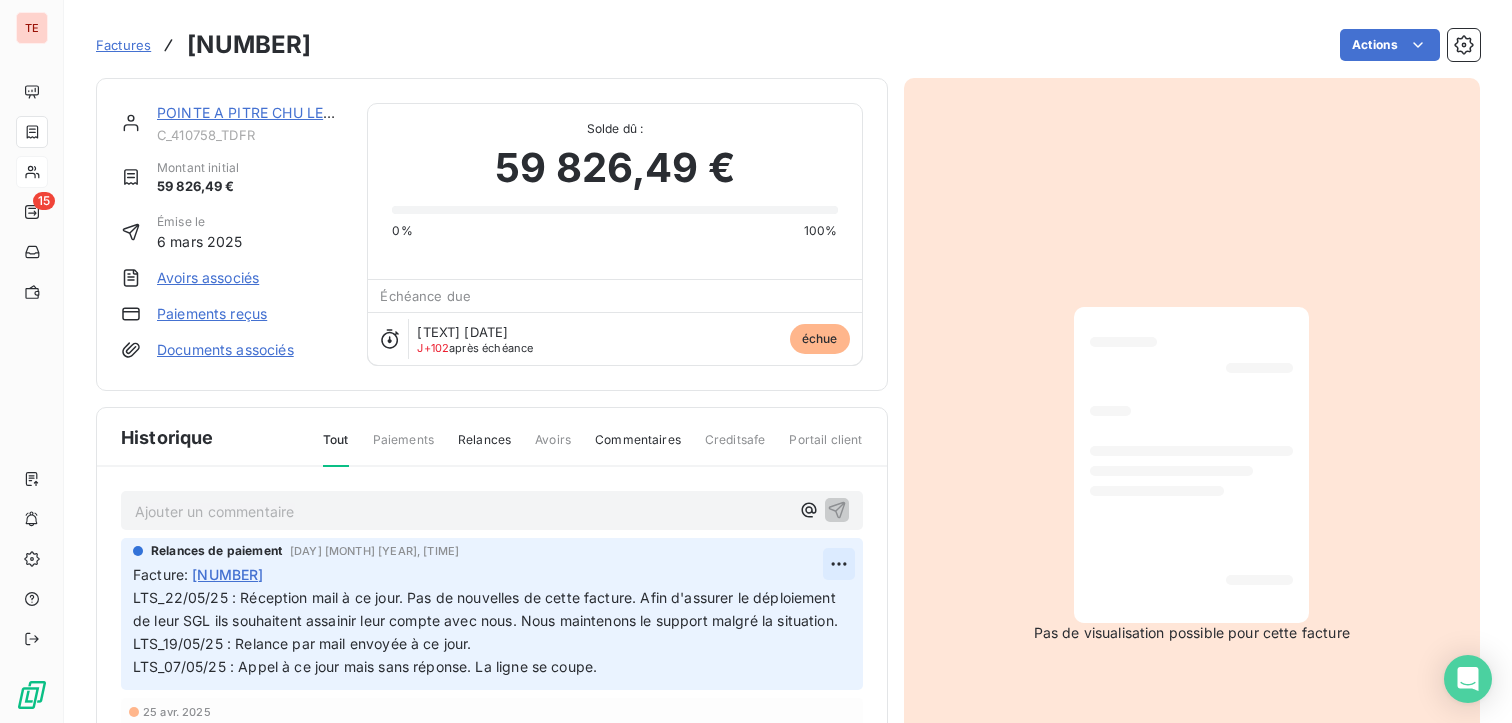 click on "TE [NUMBER] Factures [NUMBER] Actions [TEXT] [TEXT] [TEXT] Montant initial [NUMBER] Émise le [DATE] Avoirs associés Paiements reçus Documents associés Solde dû : [NUMBER] [PERCENT] [PERCENT] Échéance due Échue le [DATE] J+[NUMBER]  après échéance échue Historique Tout Paiements Relances Avoirs Commentaires Creditsafe Portail client Ajouter un commentaire ﻿ Relances de paiement [DATE], [TIME] Facture  : [NUMBER] [TEXT] [DATE] : [TEXT]. [TEXT] [TEXT] [TEXT] [TEXT] [TEXT]
[DATE] : [TEXT]. [TEXT] [DATE] : [TEXT] 25 [MONTH] [YEAR] Échéance de la facture Email [DATE], [TIME] Notification [DATE] Émission de la facture Pas de visualisation possible pour cette facture" at bounding box center (756, 361) 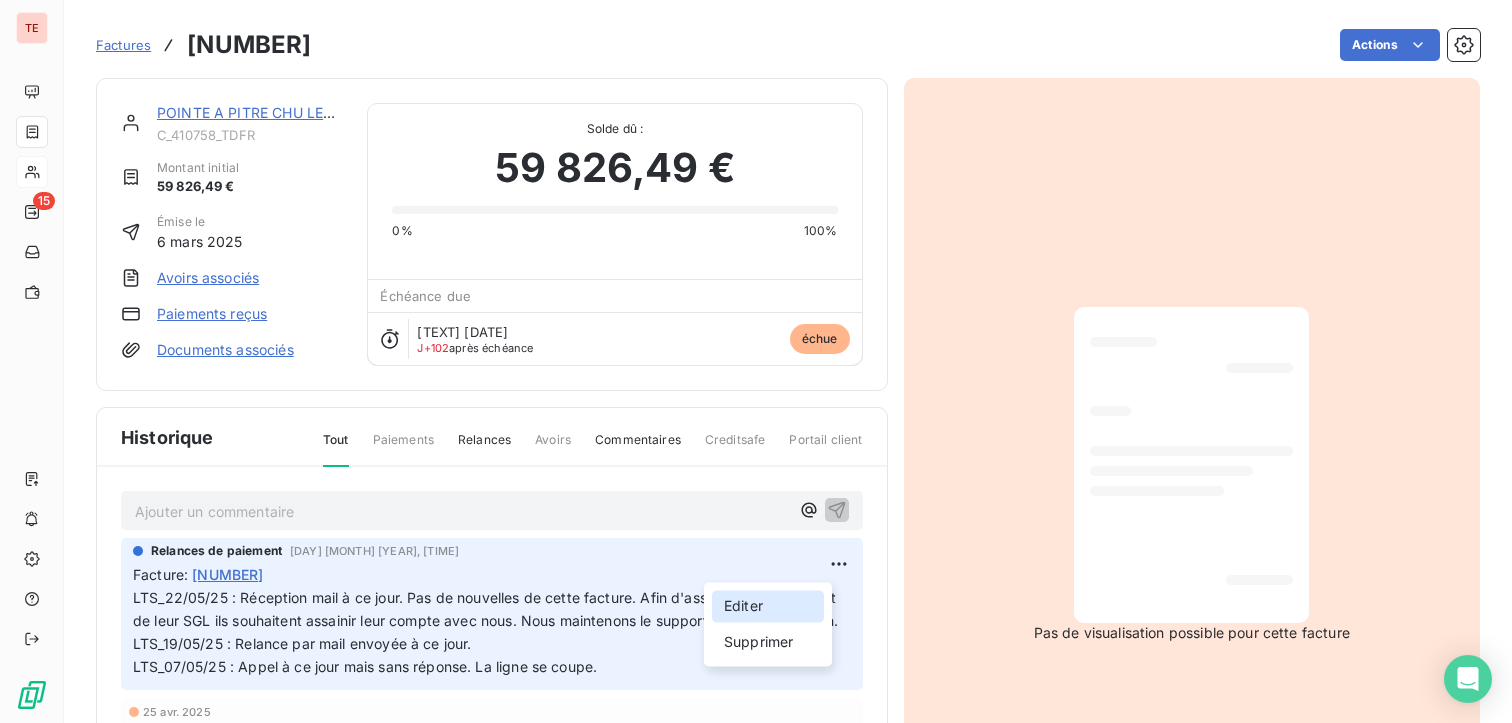 click on "Editer" at bounding box center (768, 606) 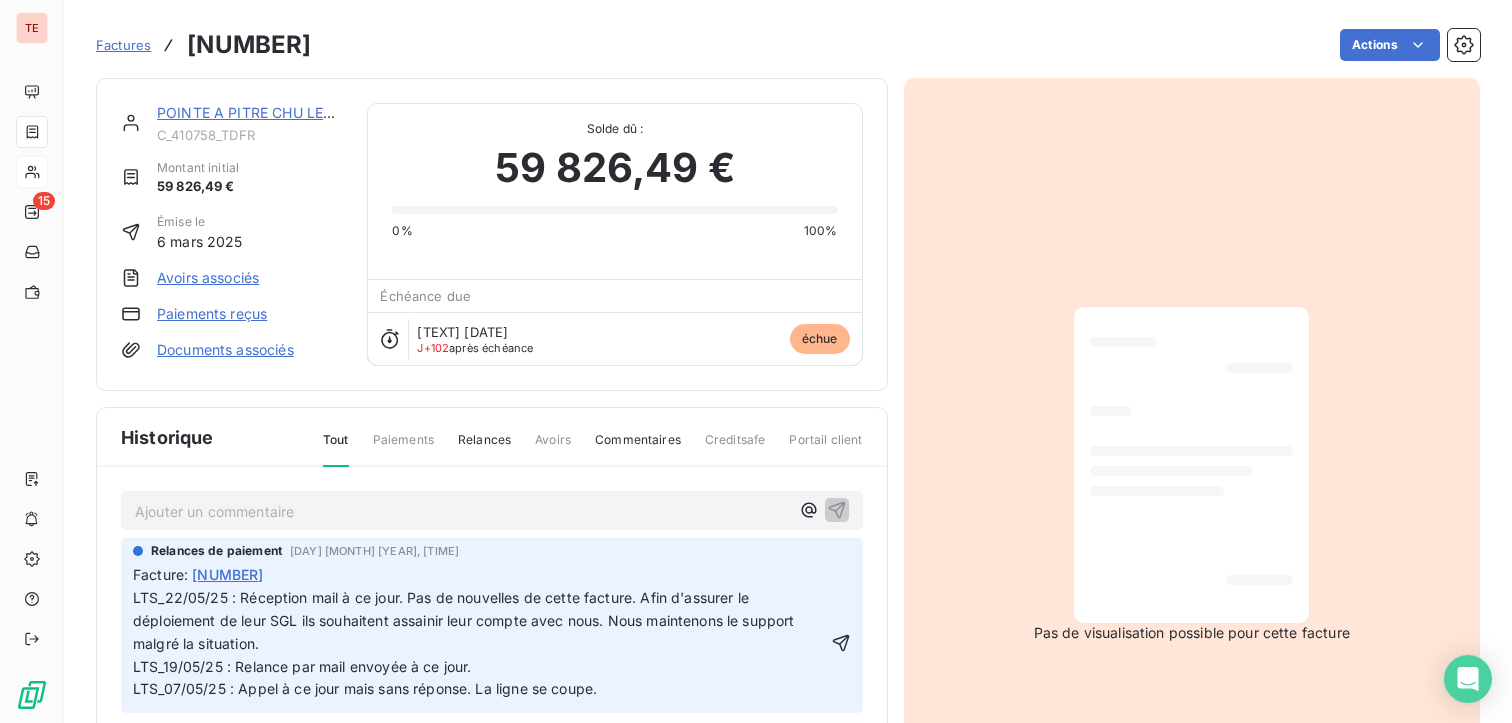 click on "Relances de paiement 7 mai [YEAR], 17:14 Facture  : 25-12774 LTS_22/05/25 : Réception mail à ce jour. Pas de nouvelles de cette facture. Afin d'assurer le déploiement de leur SGL ils souhaitent assainir leur compte avec nous. Nous maintenons le support malgré la situation.
LTS_19/05/25 : Relance par mail envoyée à ce jour.
LTS_07/05/25 : Appel à ce jour mais sans réponse. La ligne se coupe." at bounding box center (492, 625) 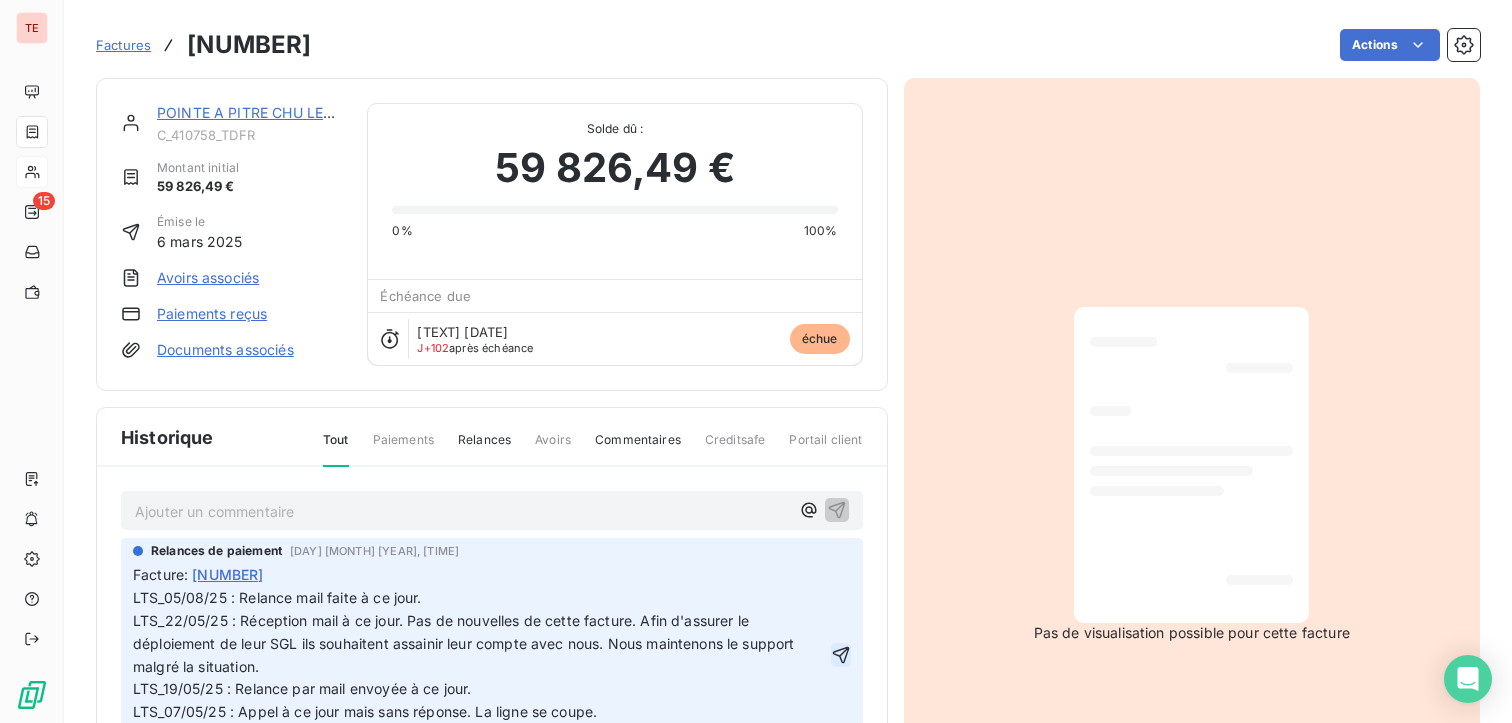 click 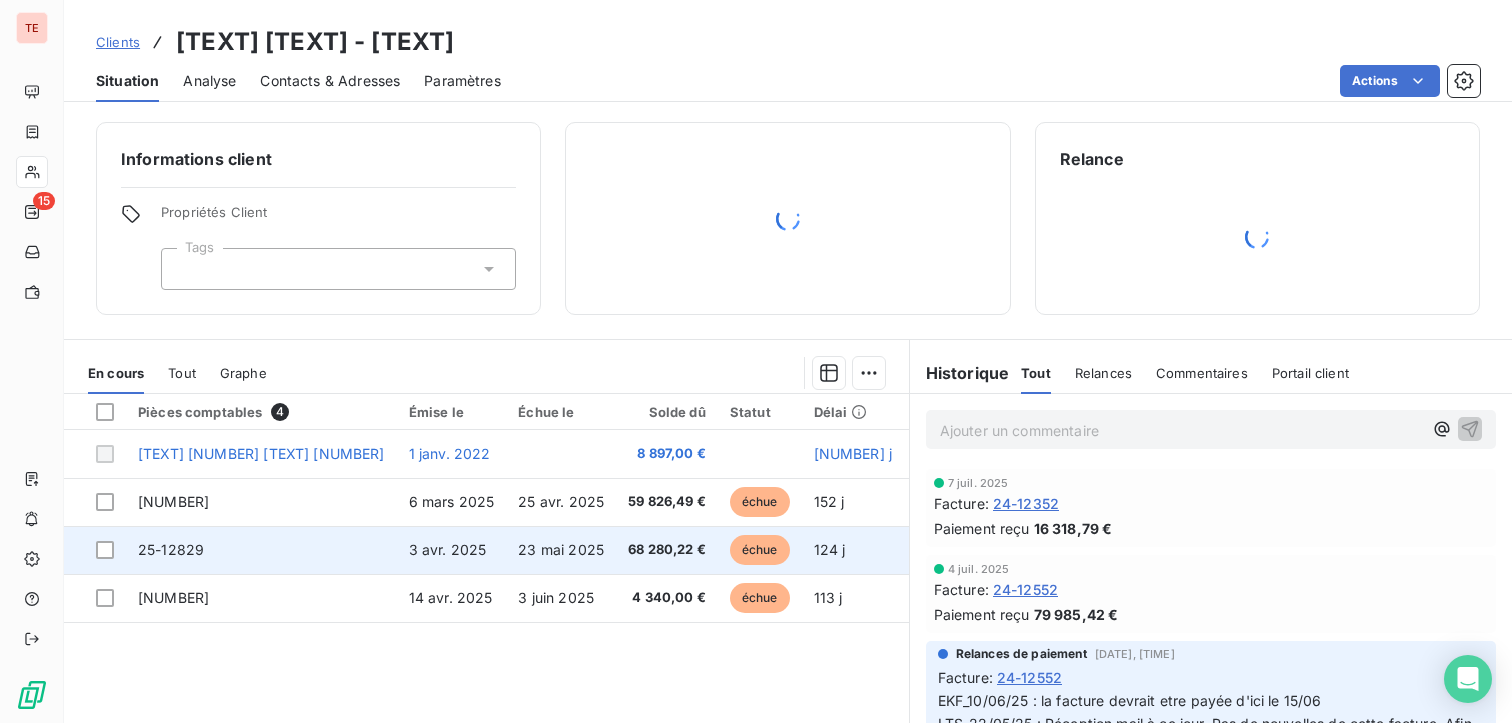 click on "25-12829" at bounding box center (261, 550) 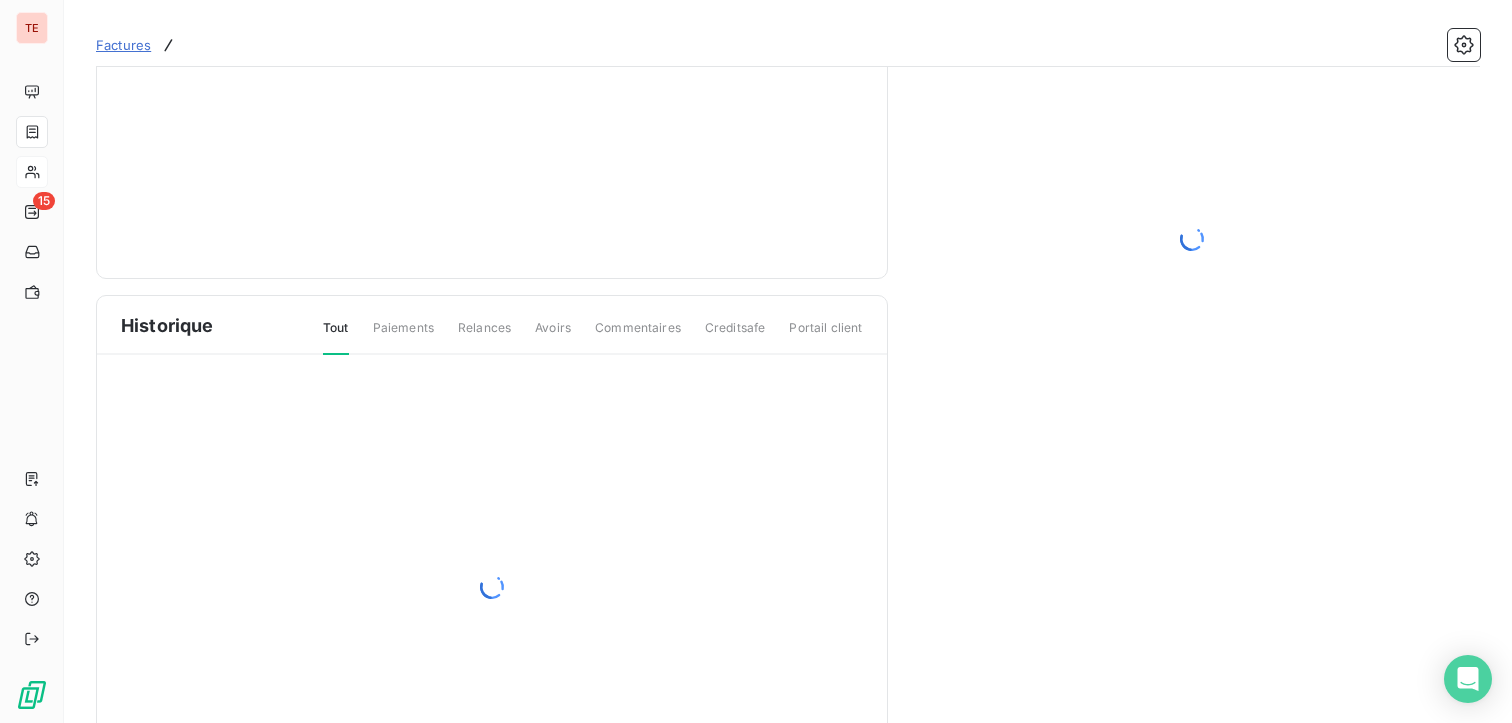 scroll, scrollTop: 180, scrollLeft: 0, axis: vertical 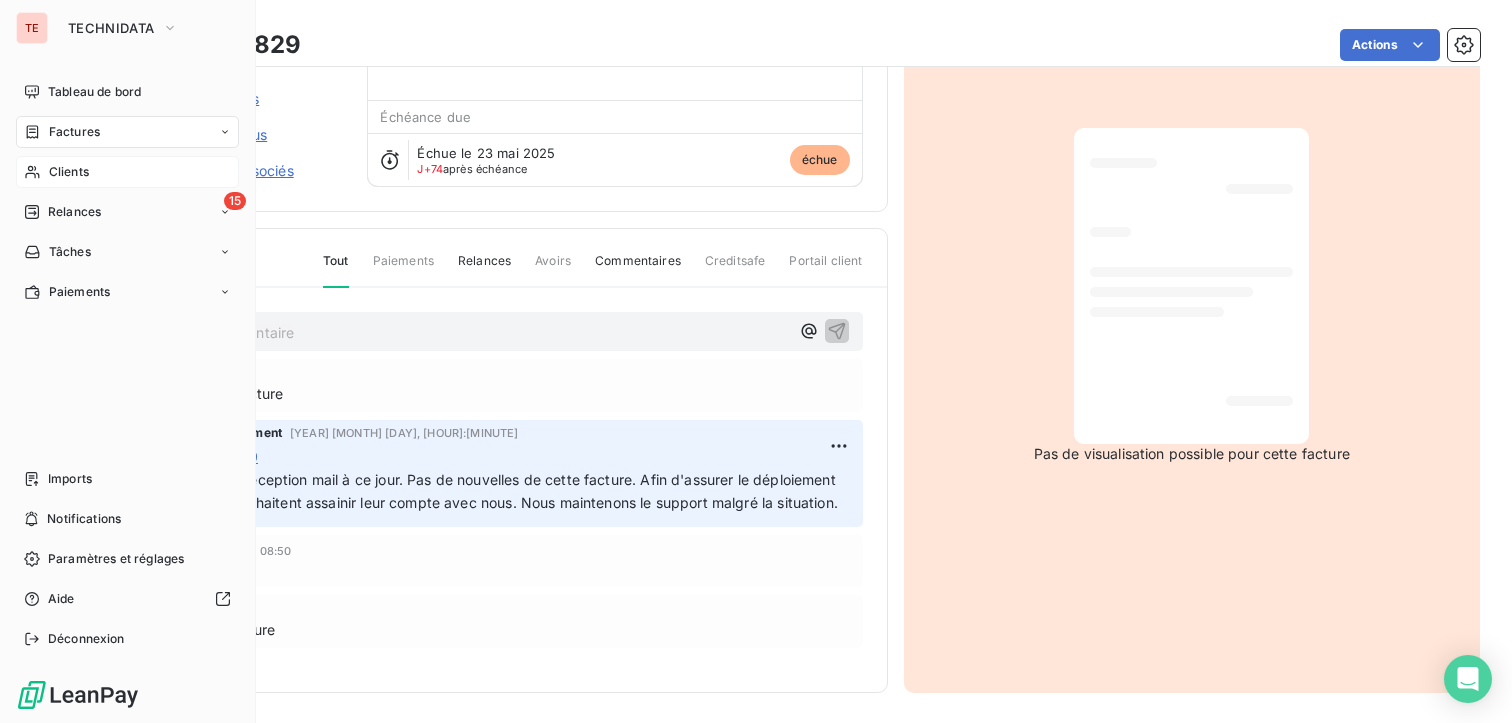 click on "Clients" at bounding box center (127, 172) 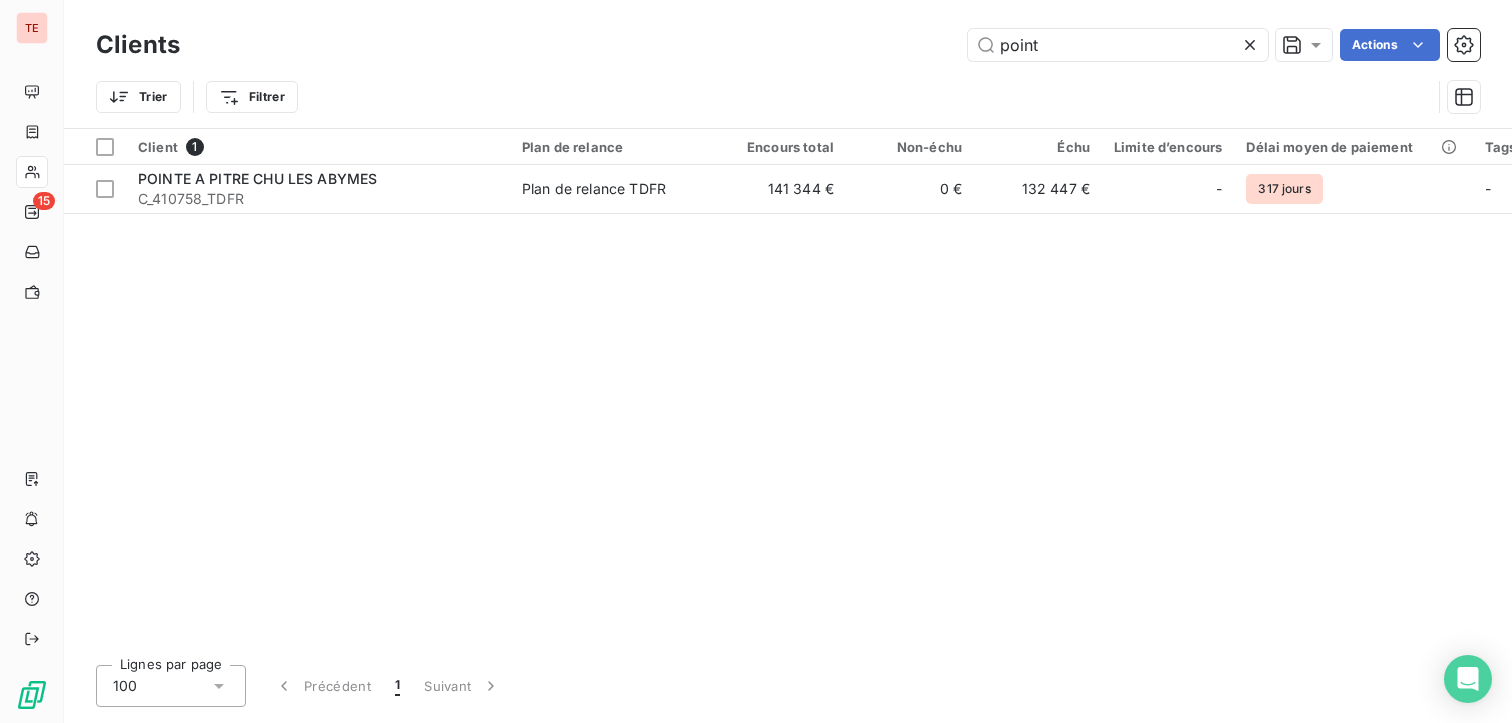 click on "Clients point Actions Trier Filtrer" at bounding box center (788, 76) 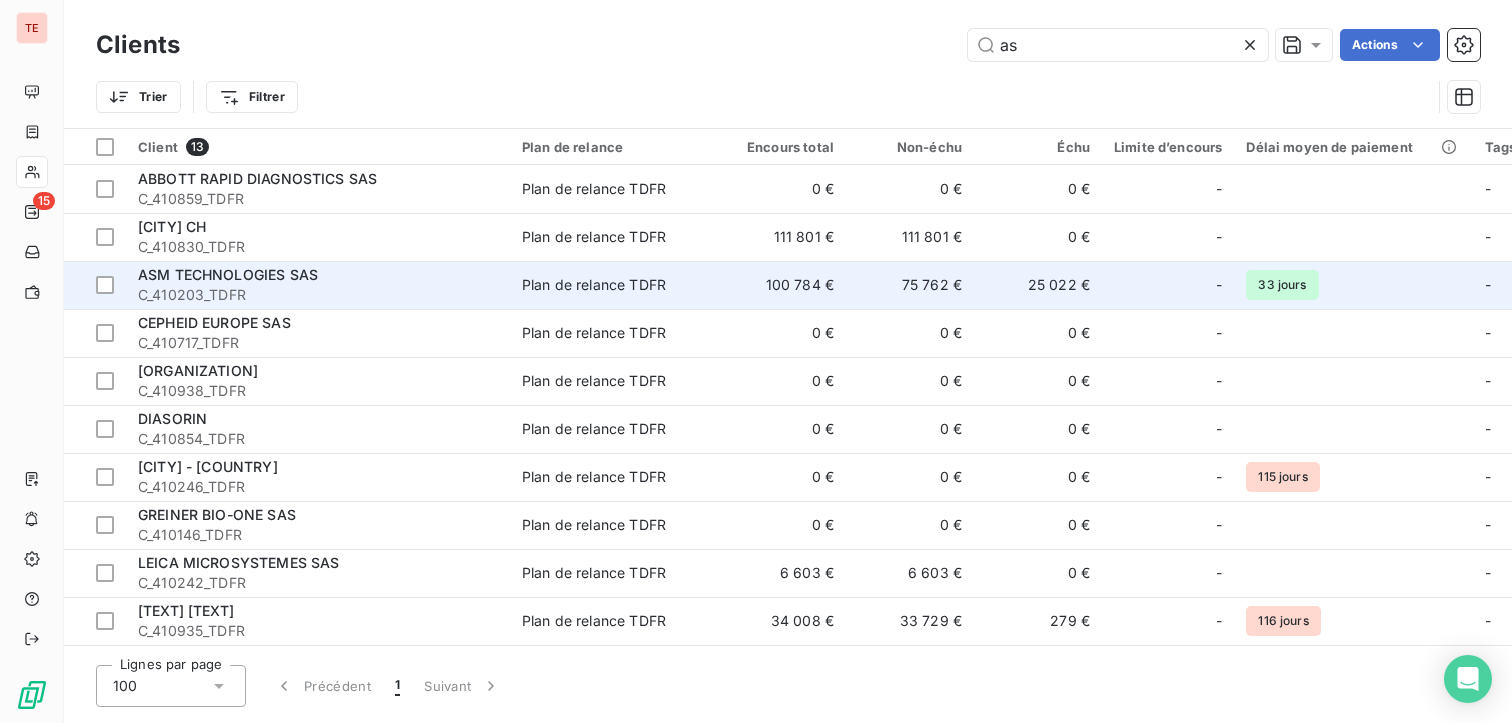 type on "as" 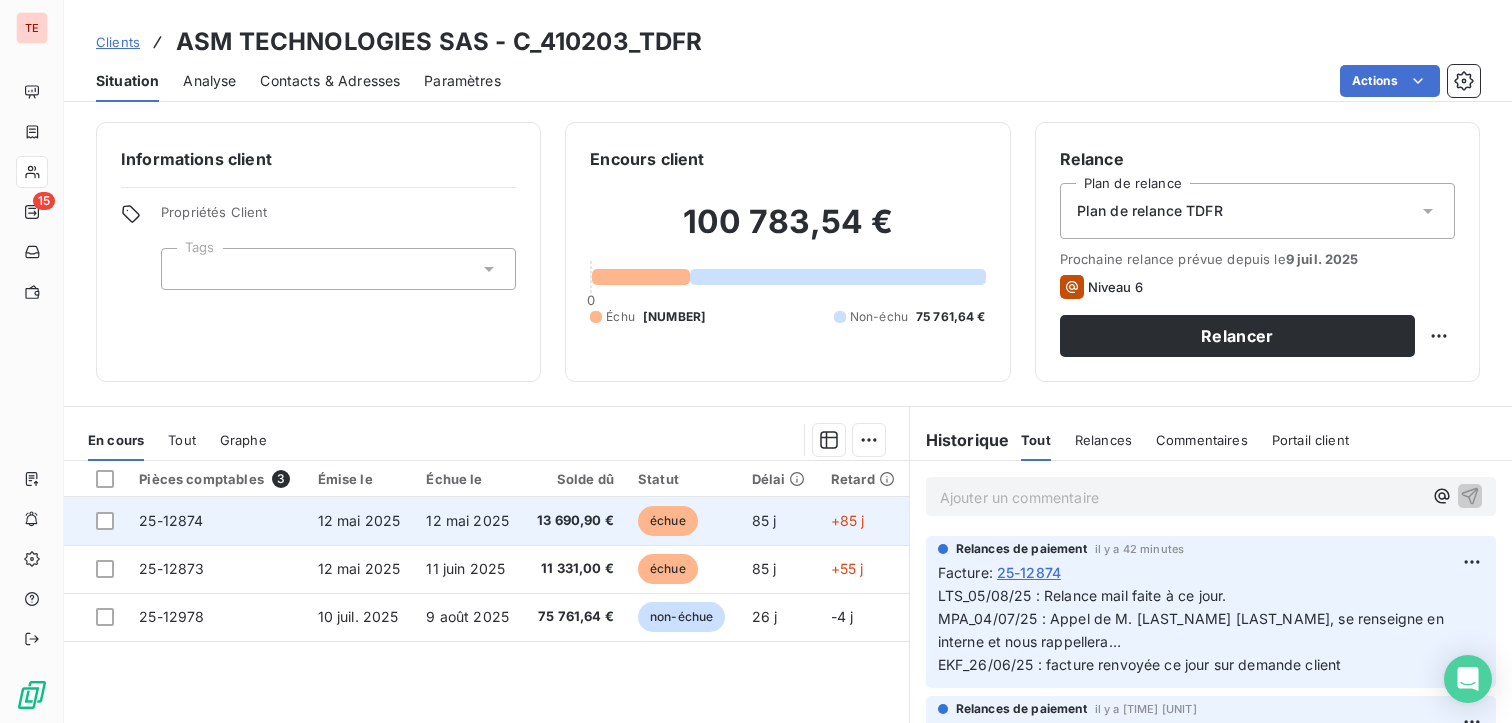 click on "12 mai 2025" at bounding box center (360, 521) 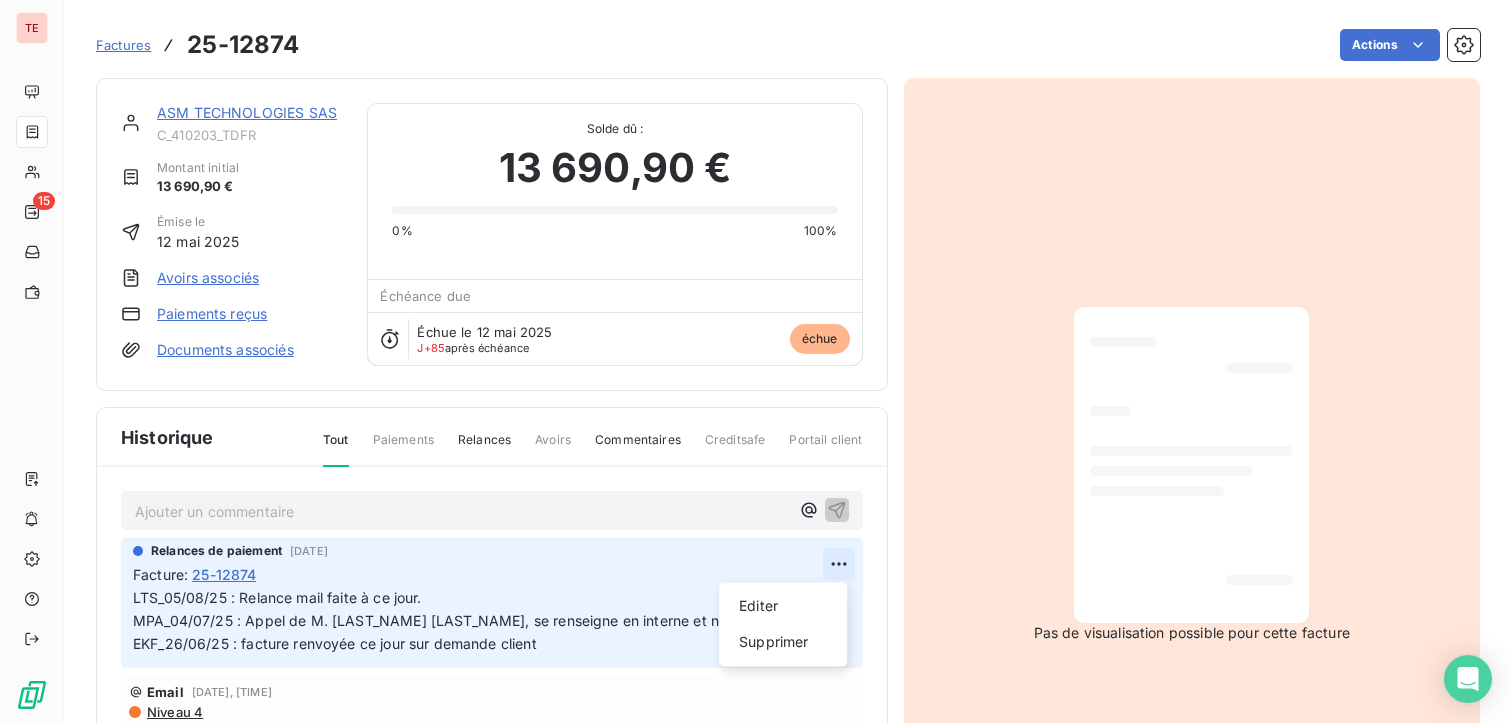 click on "TE [NUMBER] Factures [NUMBER] Actions [TEXT] [TEXT] [TEXT] Montant initial [NUMBER] Émise le [DATE] Avoirs associés Paiements reçus Documents associés Solde dû : [NUMBER] [PERCENT] [PERCENT] Échéance due Échue le [DATE] J+[NUMBER]  après échéance échue Historique Tout Paiements Relances Avoirs Commentaires Creditsafe Portail client Ajouter un commentaire ﻿ Relances de paiement [DATE], [TIME] Facture  : [NUMBER] [TEXT] [DATE] : [TEXT]
[DATE] : [TEXT], [TEXT]…
[DATE] : [TEXT]  Editer Supprimer Email [DATE], [TIME] Niveau [NUMBER] [DATE] Échéance de la facture [DATE] Émission de la facture Pas de visualisation possible pour cette facture" at bounding box center [756, 361] 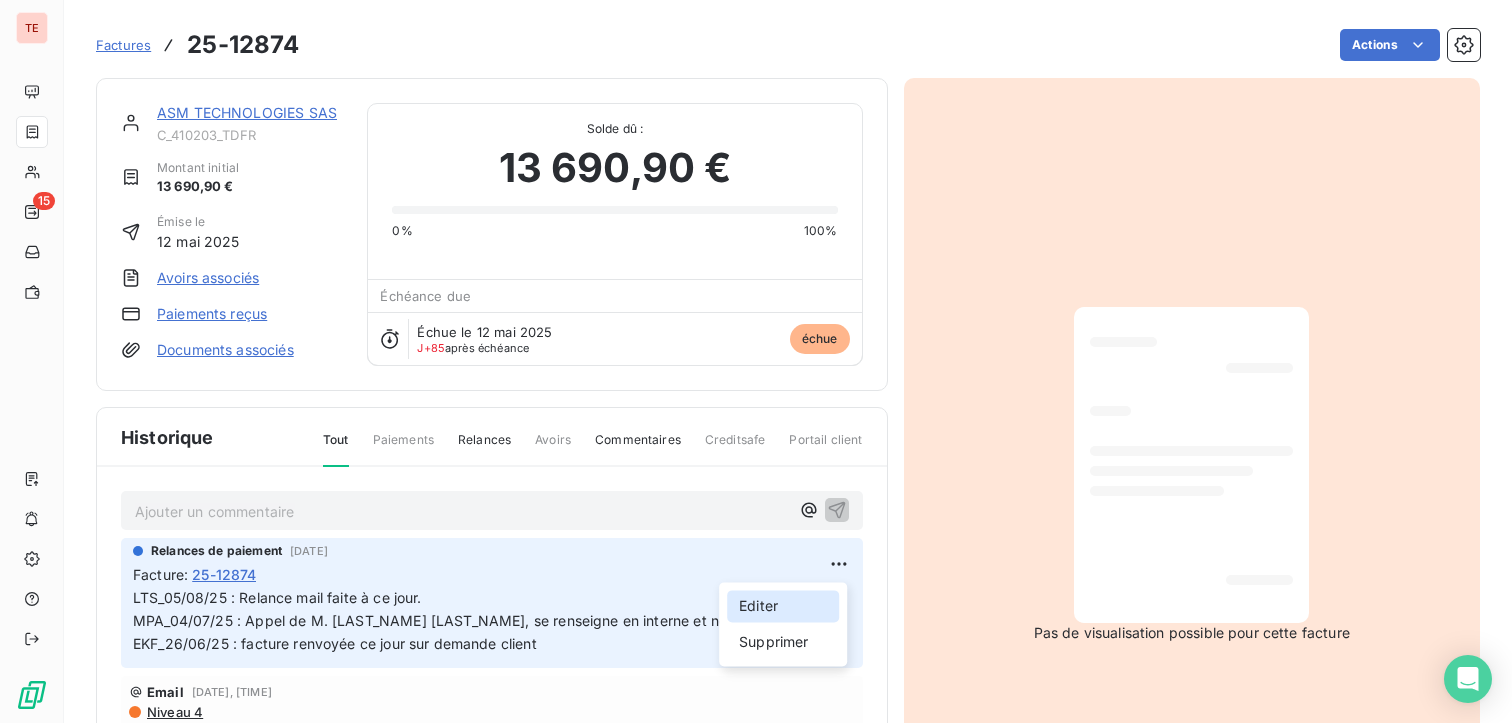 click on "Editer" at bounding box center (783, 606) 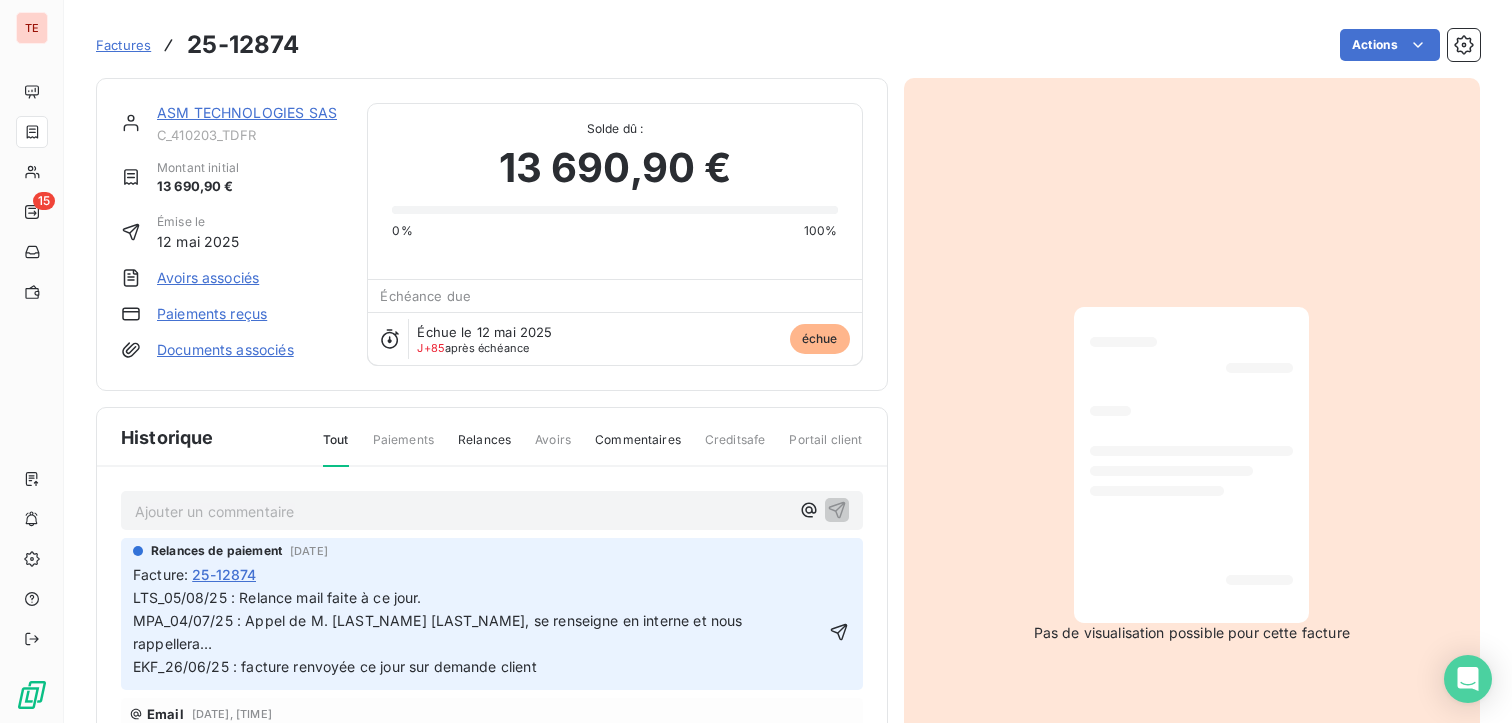 click on "LTS_05/08/25 : Relance mail faite à ce jour.
MPA_04/07/25 : Appel de M. [LAST_NAME] [LAST_NAME], se renseigne en interne et nous rappellera…
EKF_26/06/25 : facture renvoyée ce jour sur demande client" at bounding box center (440, 632) 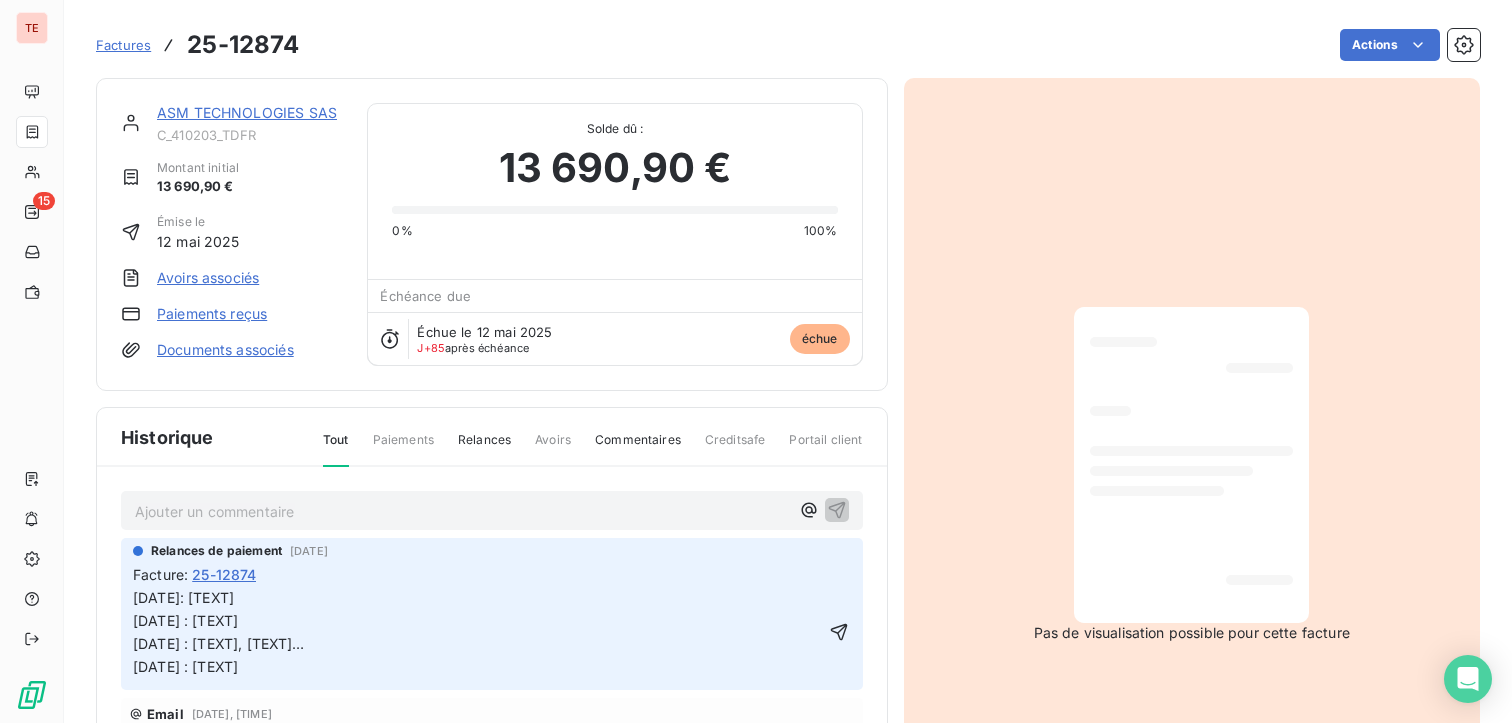click on "[DATE]: [TEXT]
[DATE] : [TEXT]
[DATE] : [TEXT], [TEXT]…
[DATE] : [TEXT]" at bounding box center (219, 632) 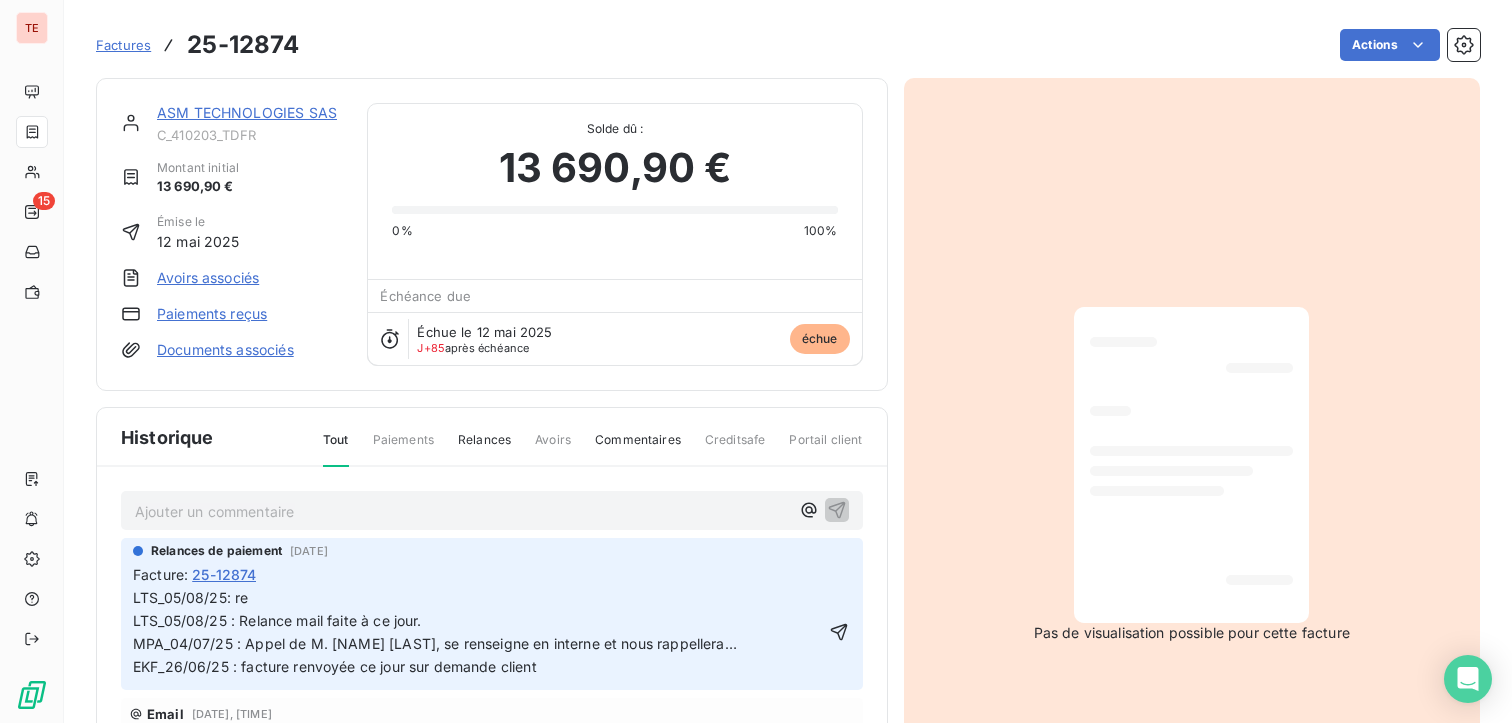 click on "LTS_05/08/25: re
LTS_05/08/25 : Relance mail faite à ce jour.
MPA_04/07/25 : Appel de M. [NAME] [LAST], se renseigne en interne et nous rappellera…
EKF_26/06/25 : facture renvoyée ce jour sur demande client" at bounding box center [478, 633] 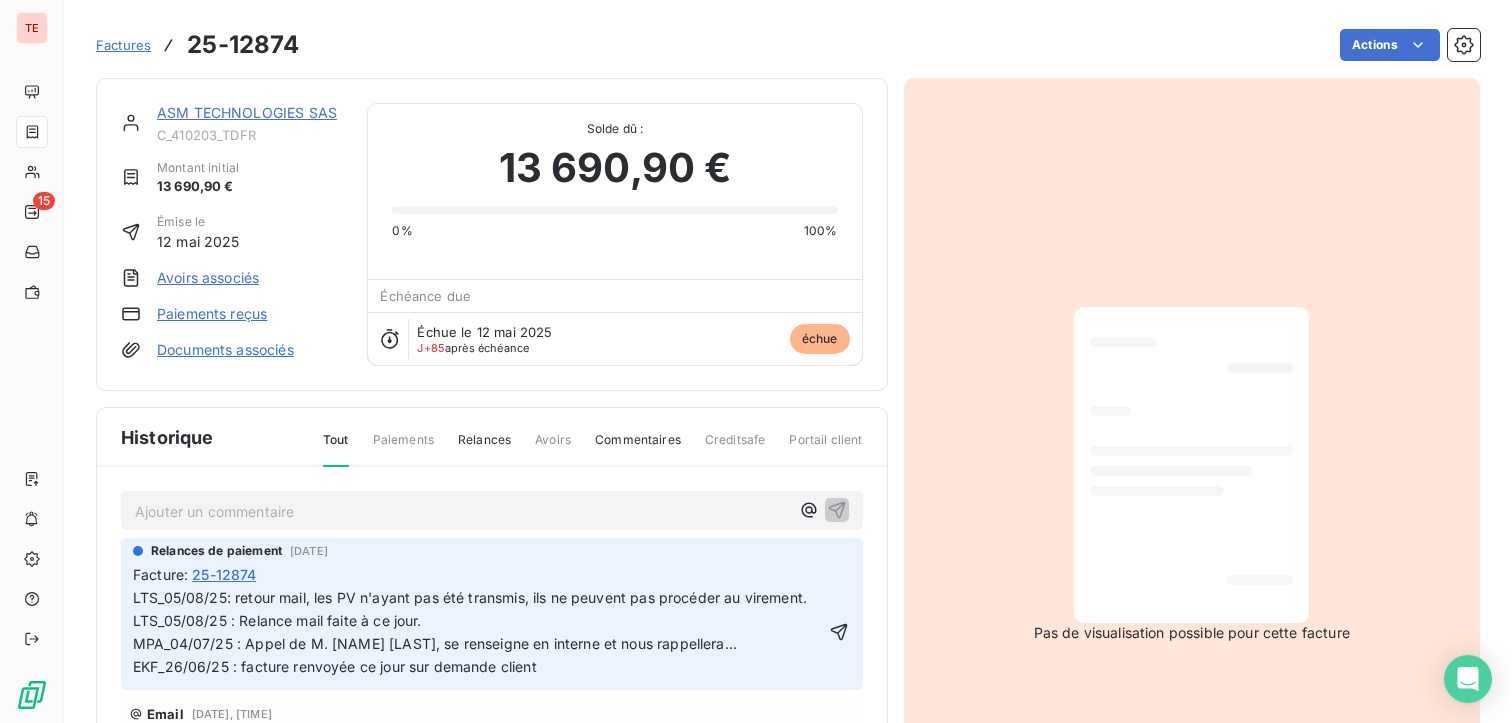click on "LTS_05/08/25: retour mail, les PV n'ayant pas été transmis, ils ne peuvent pas procéder au virement.
LTS_05/08/25 : Relance mail faite à ce jour.
MPA_04/07/25 : Appel de M. [NAME] [LAST], se renseigne en interne et nous rappellera…
EKF_26/06/25 : facture renvoyée ce jour sur demande client" at bounding box center (470, 632) 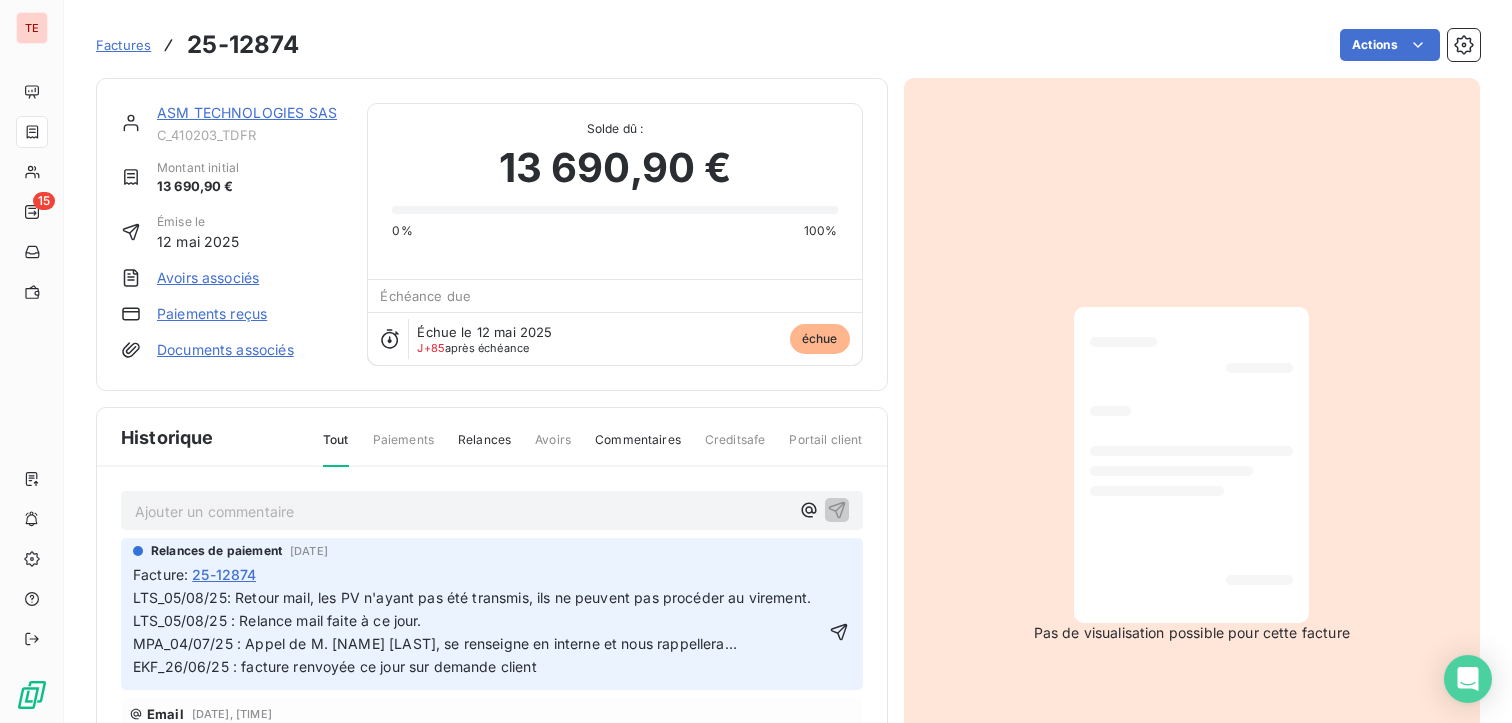 click on "LTS_05/08/25: Retour mail, les PV n'ayant pas été transmis, ils ne peuvent pas procéder au virement.
LTS_05/08/25 : Relance mail faite à ce jour.
MPA_04/07/25 : Appel de M. [NAME] [LAST], se renseigne en interne et nous rappellera…
EKF_26/06/25 : facture renvoyée ce jour sur demande client" at bounding box center [472, 632] 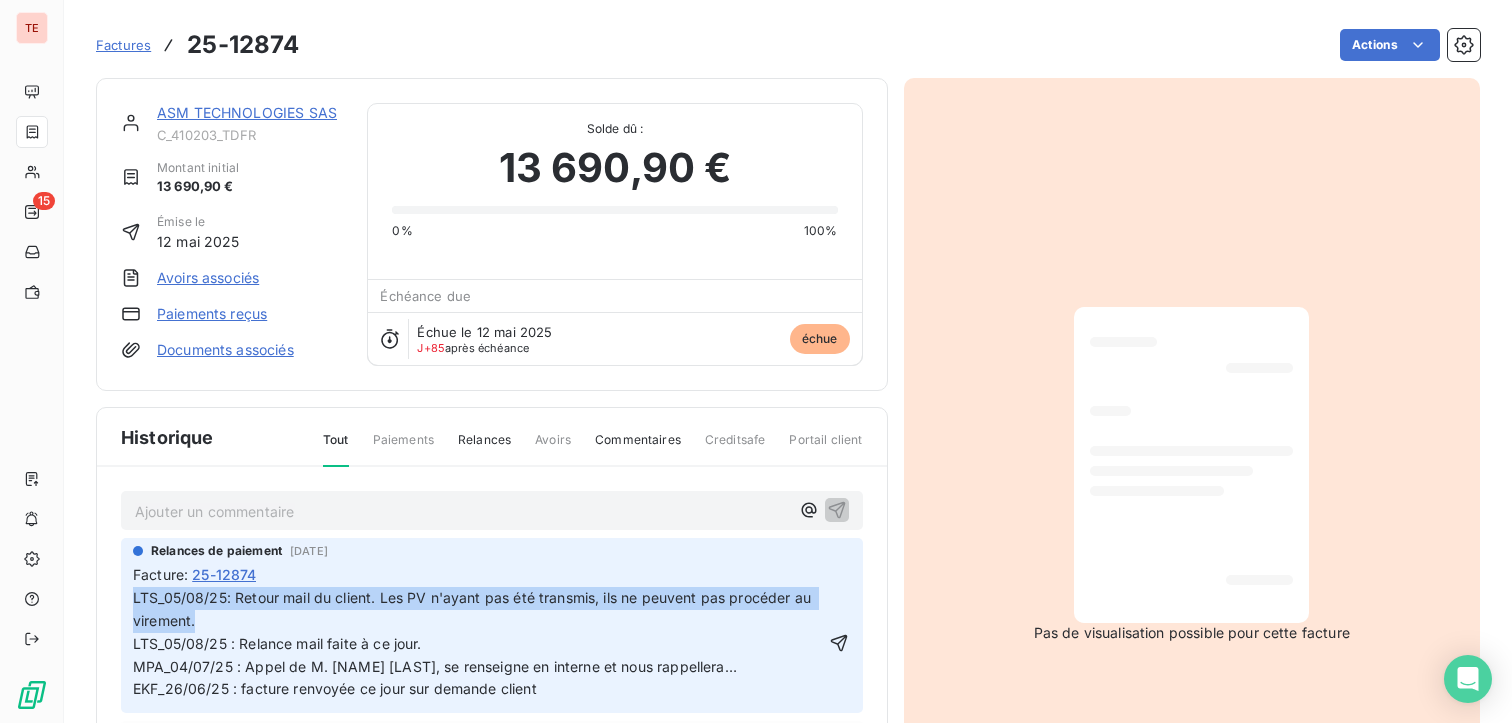 drag, startPoint x: 192, startPoint y: 613, endPoint x: 132, endPoint y: 593, distance: 63.245552 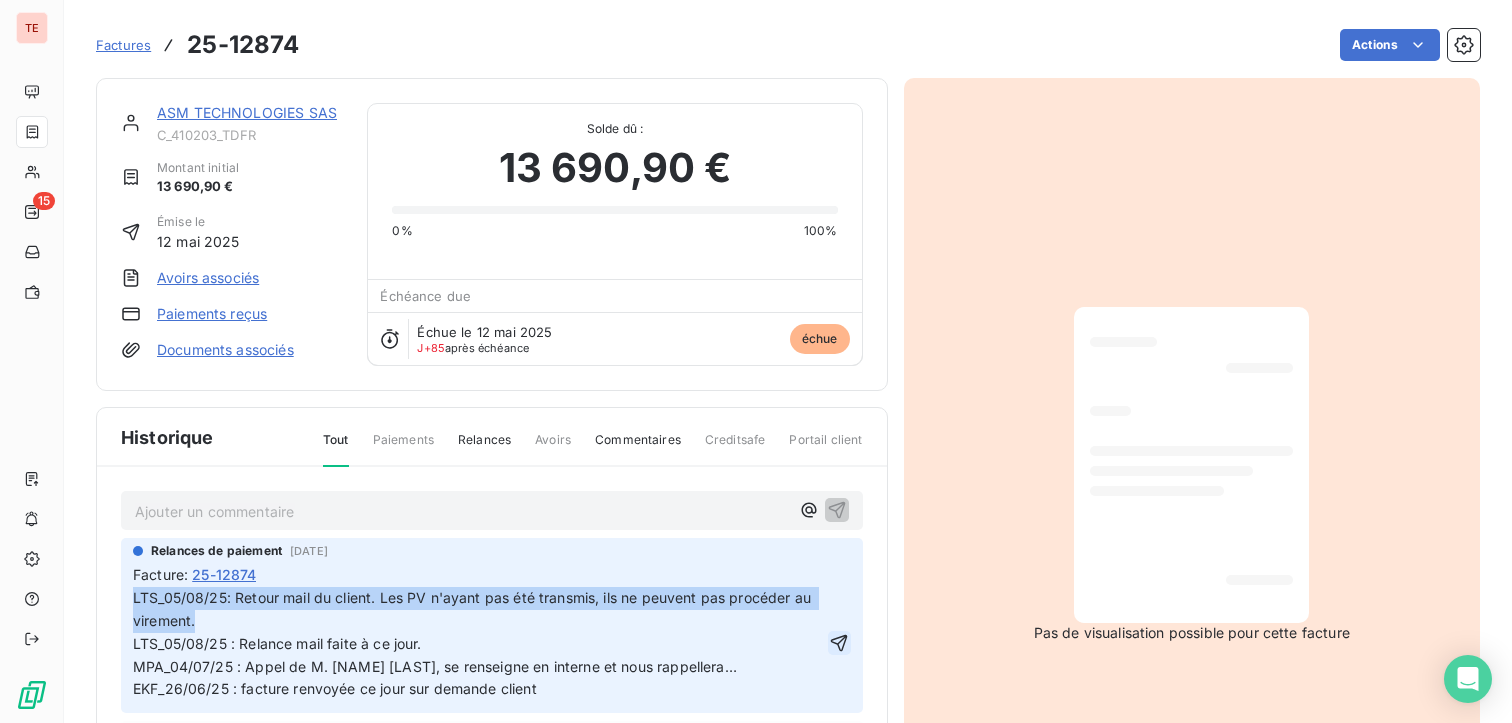 click 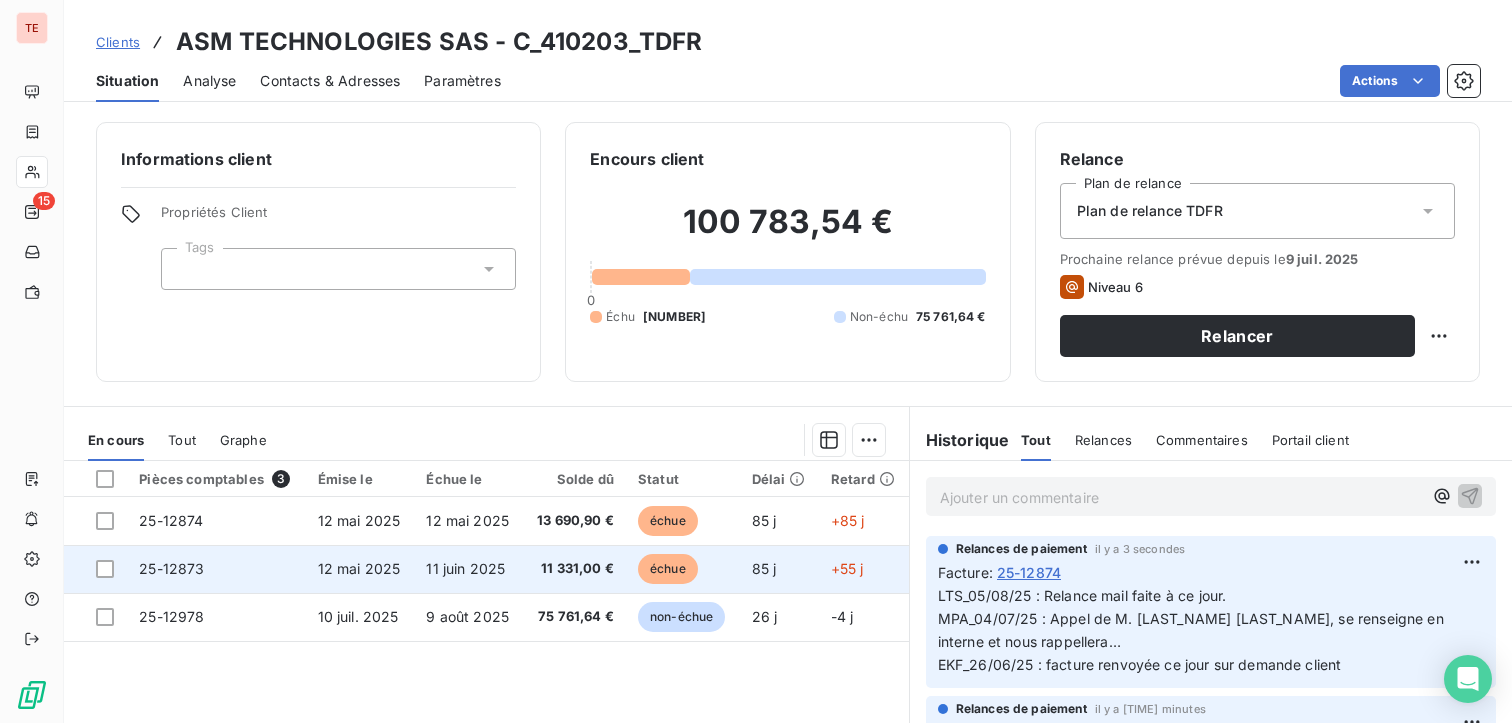 click on "11 juin 2025" at bounding box center [465, 568] 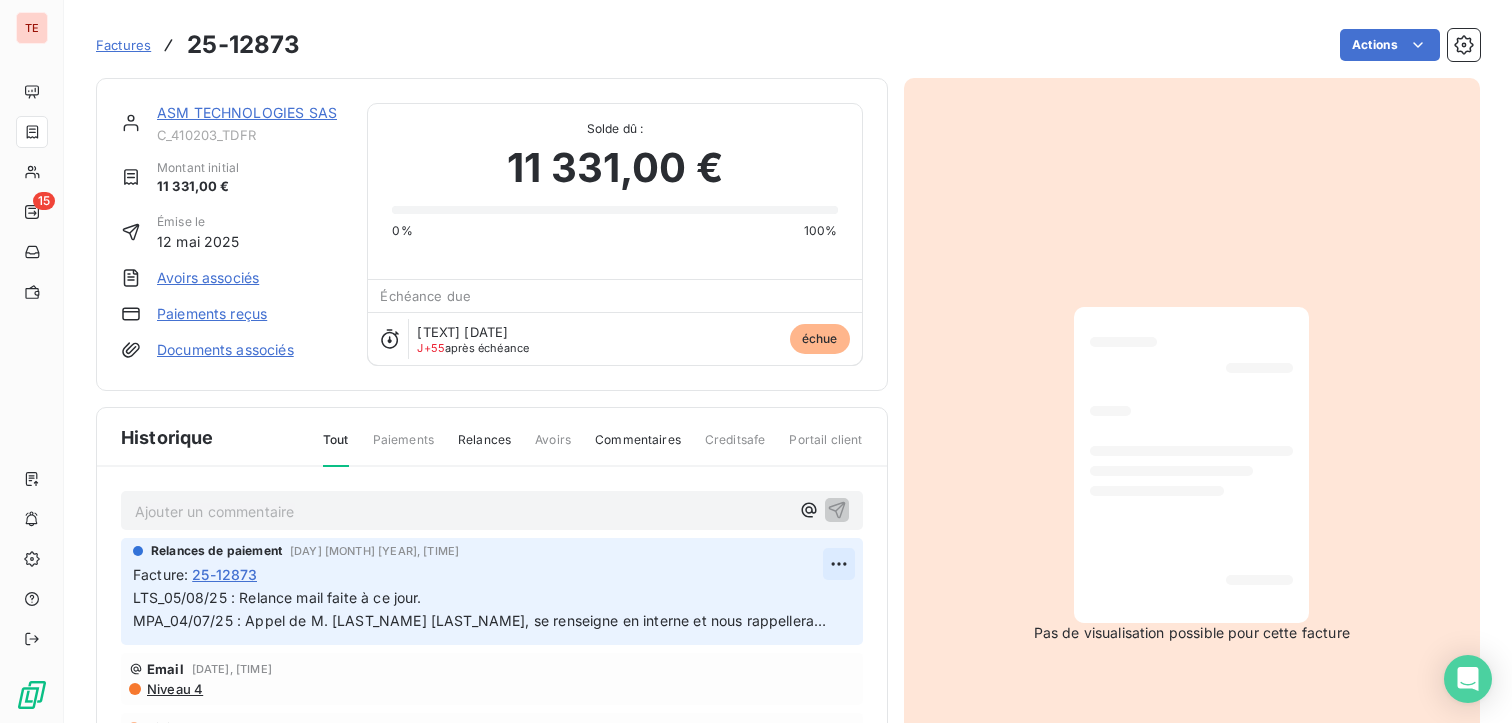 click on "TE 15 Factures 25-12873 Actions ASM TECHNOLOGIES SAS C_410203_TDFR Montant initial 11 331,00 € Émise le 12 mai 2025 Avoirs associés Paiements reçus Documents associés Solde dû : 11 331,00 € 0% 100% Échéance due Échue le 11 juin 2025 J+55  après échéance échue Historique Tout Paiements Relances Avoirs Commentaires Creditsafe Portail client Ajouter un commentaire ﻿ Relances de paiement 4 juil. 2025, 11:52 Facture  : 25-12873 LTS_05/08/25 : Relance mail faite à ce jour.
MPA_04/07/25 : Appel de M. [LAST_NAME] [LAST_NAME], se renseigne en interne et nous rappellera… Email 25 juin 2025, 14:54 Niveau 4 11 juin 2025 Échéance de la facture Email 27 mai 2025, 08:49 Notification 12 mai 2025 Émission de la facture Pas de visualisation possible pour cette facture" at bounding box center [756, 361] 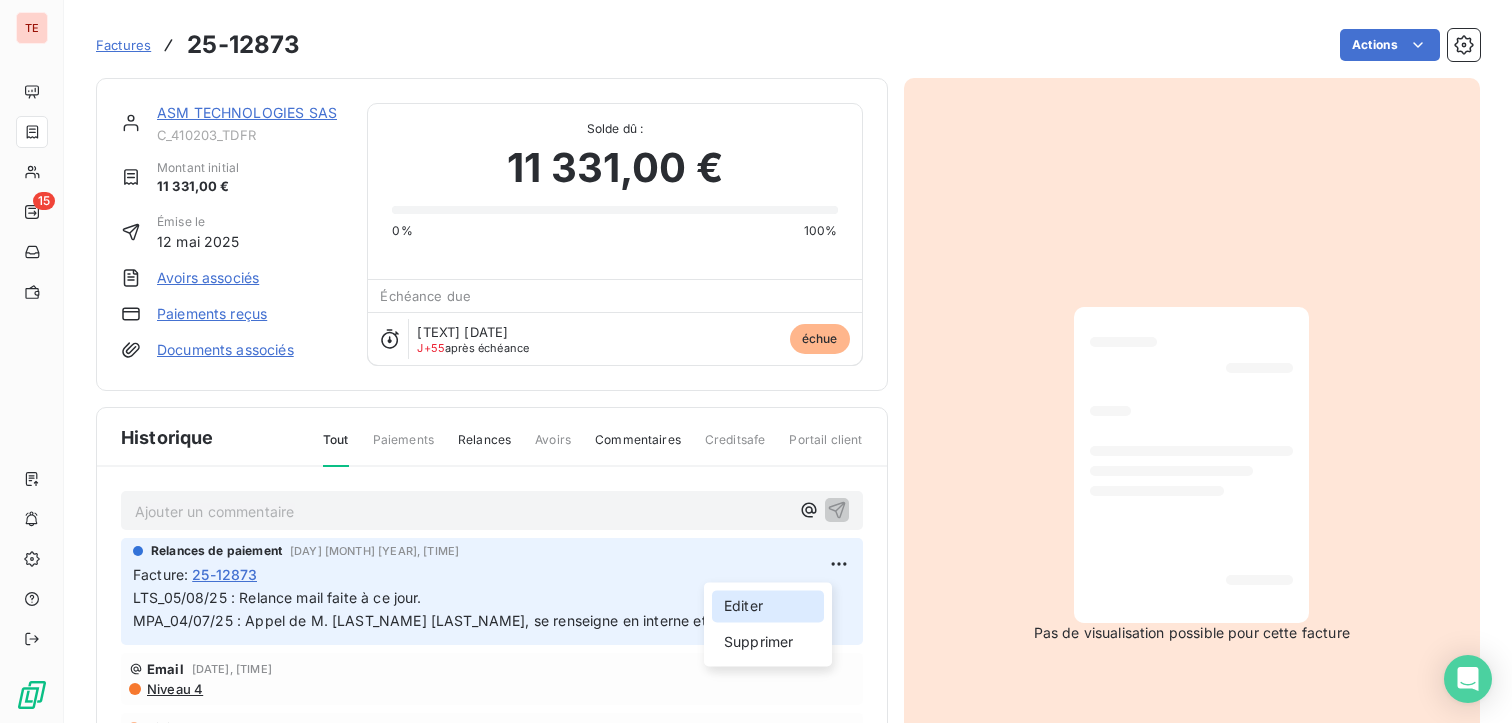 click on "Editer" at bounding box center (768, 606) 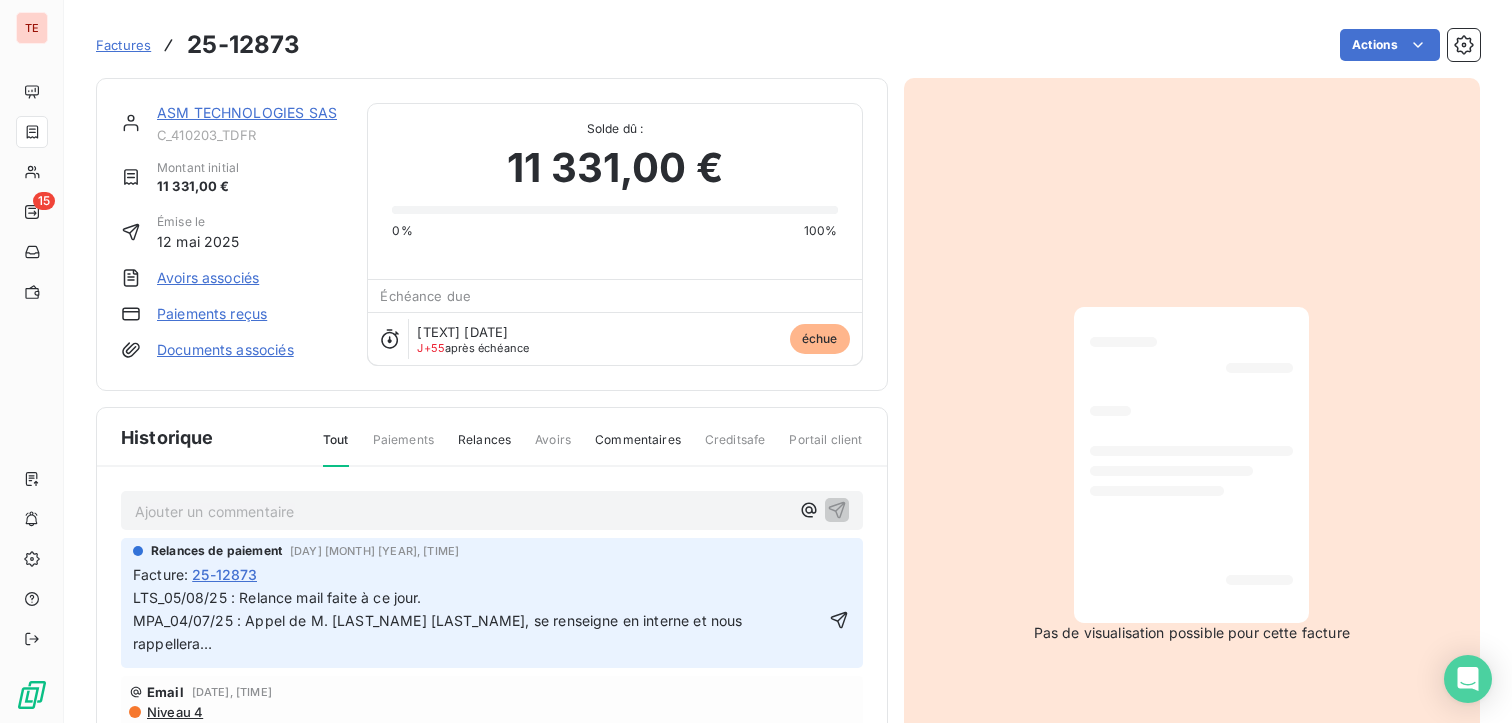 click on "LTS_05/08/25 : Relance mail faite à ce jour.
MPA_04/07/25 : Appel de M. [LAST_NAME] [LAST_NAME], se renseigne en interne et nous rappellera…" at bounding box center (440, 620) 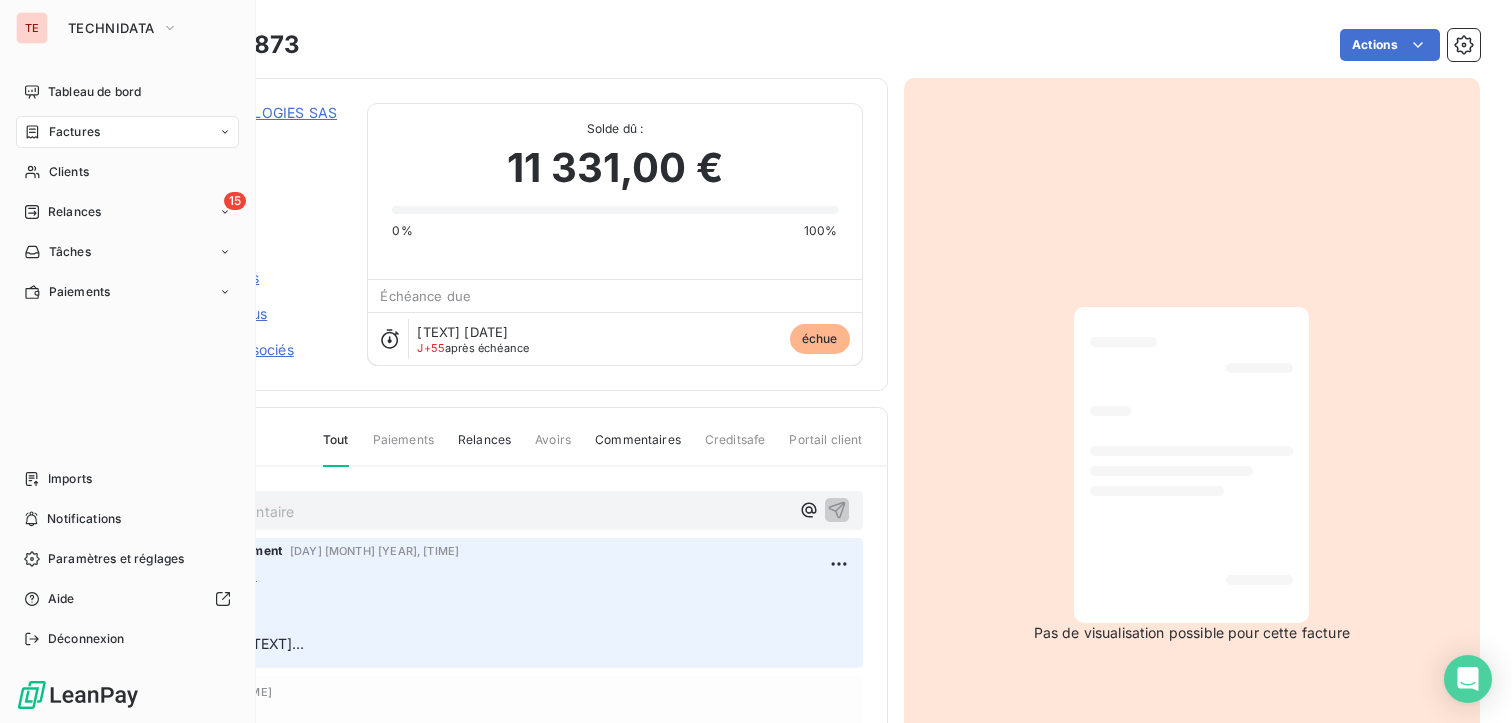 click on "Factures" at bounding box center [74, 132] 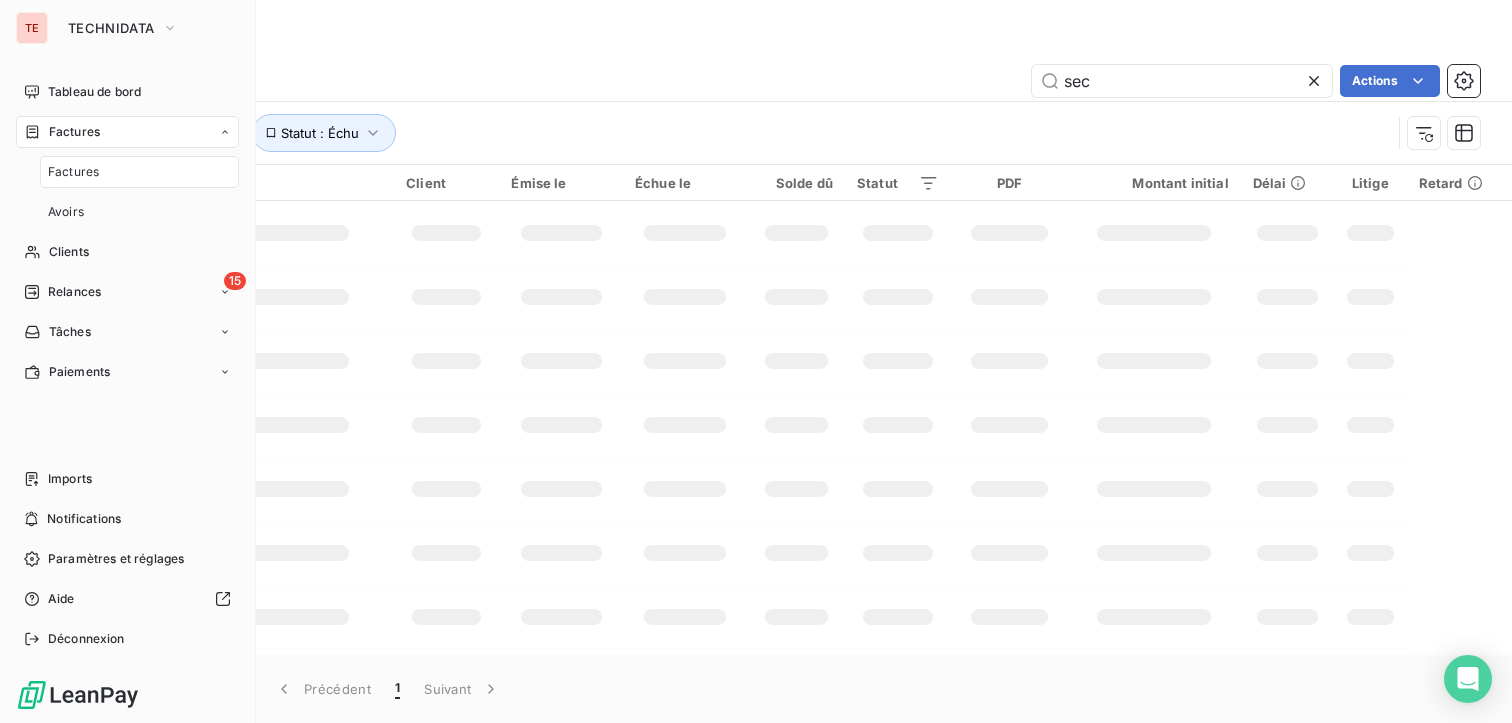 click on "Factures" at bounding box center [127, 132] 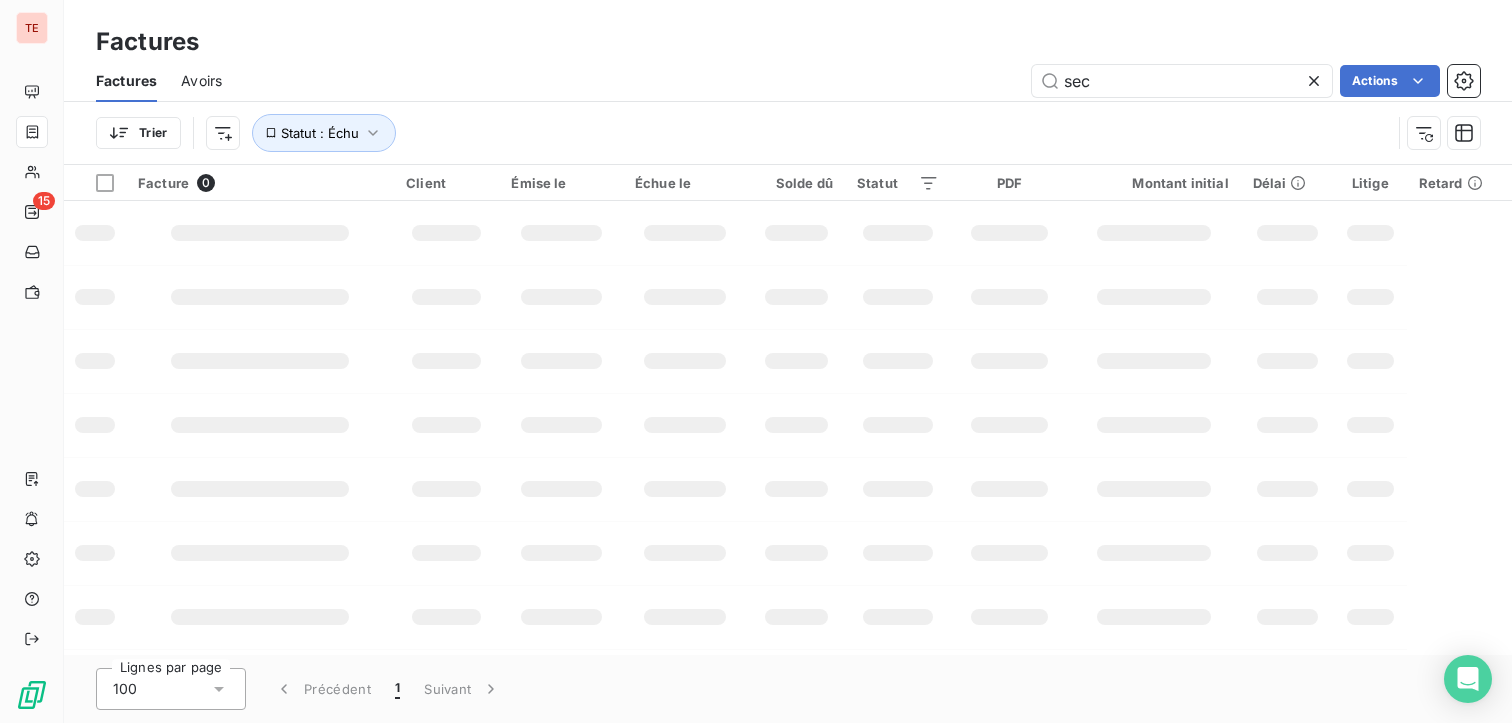 click 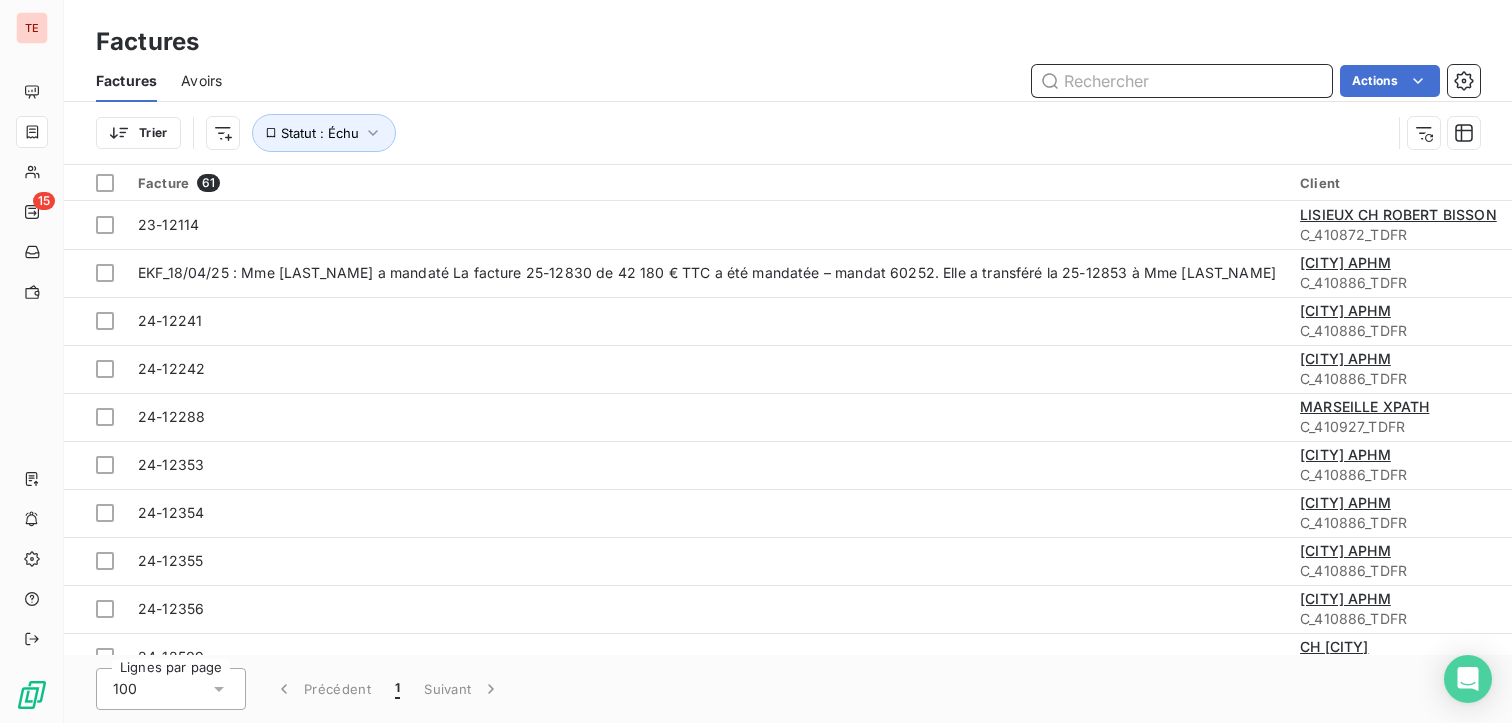 click at bounding box center (1182, 81) 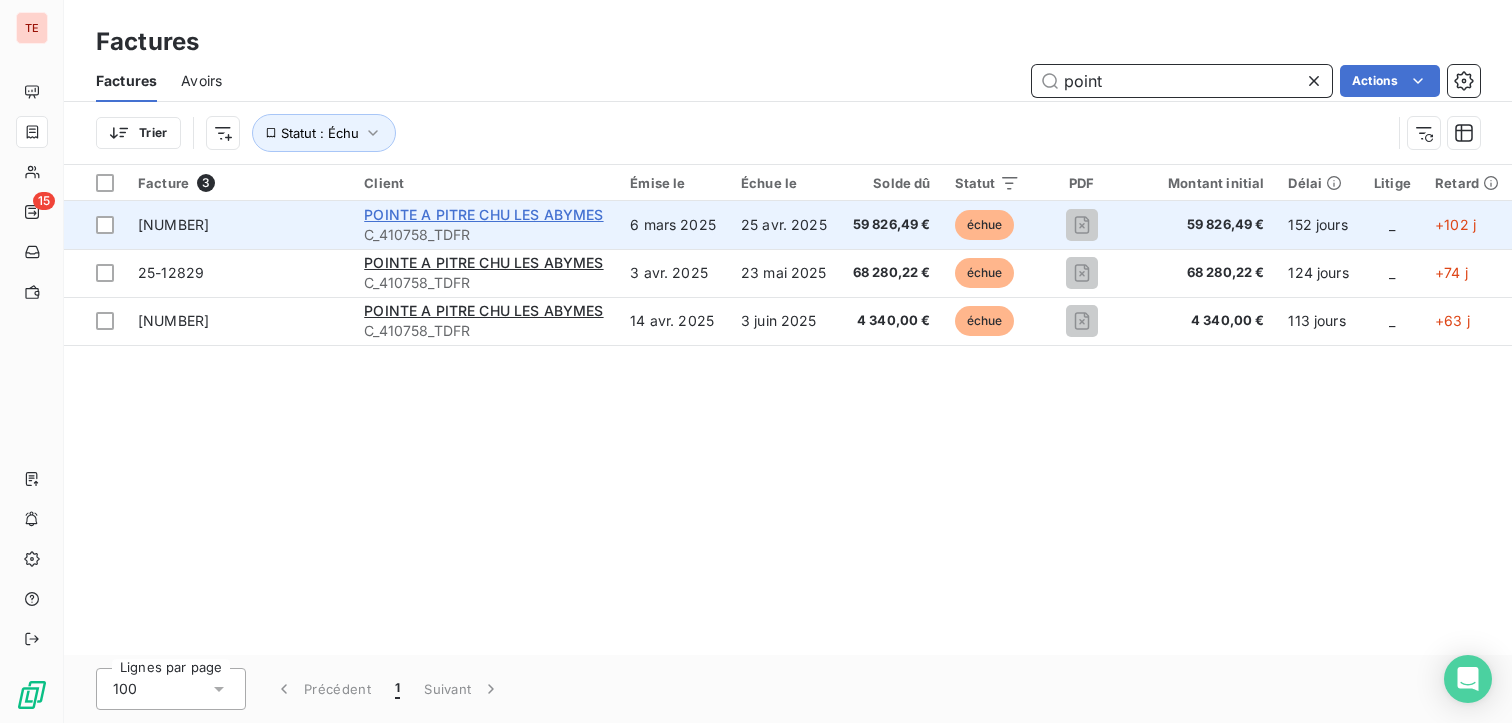type on "point" 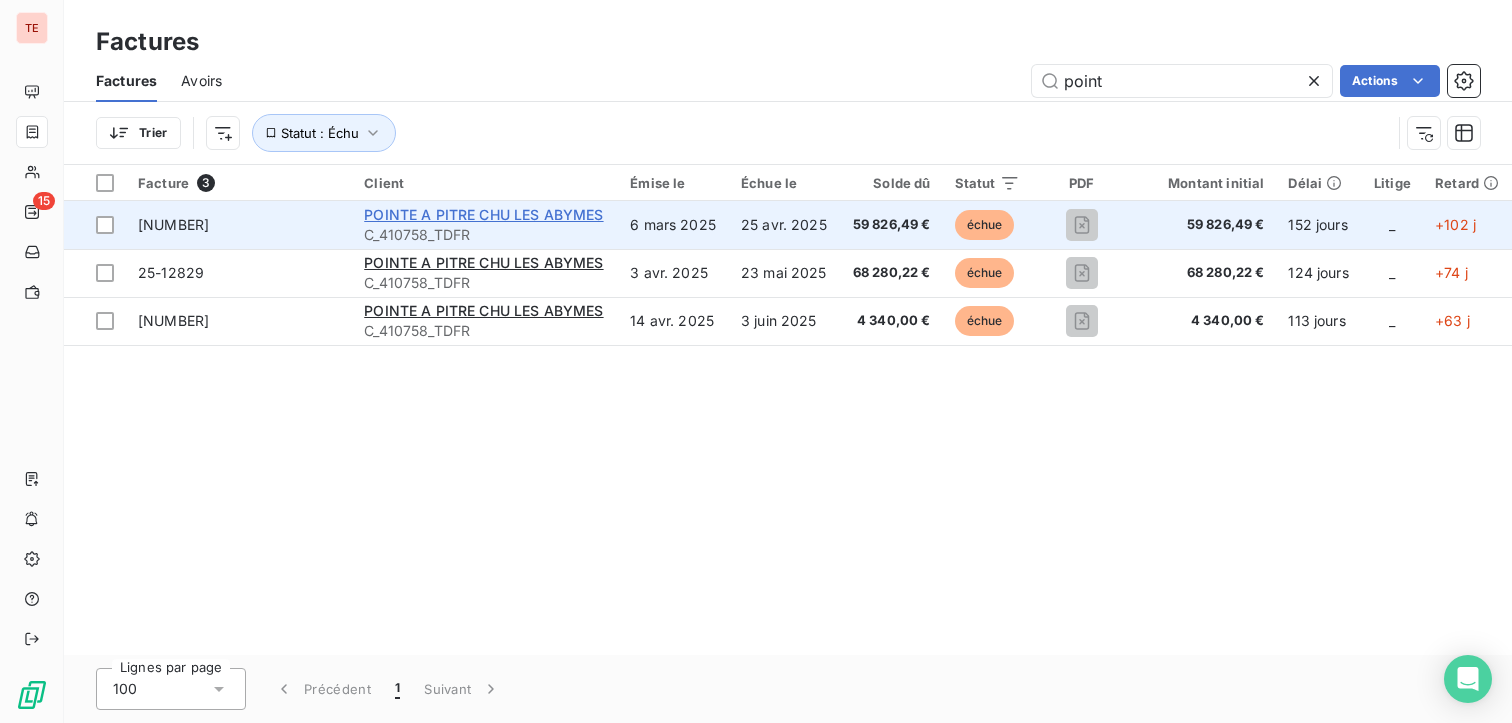 click on "POINTE A PITRE CHU LES ABYMES" at bounding box center (483, 214) 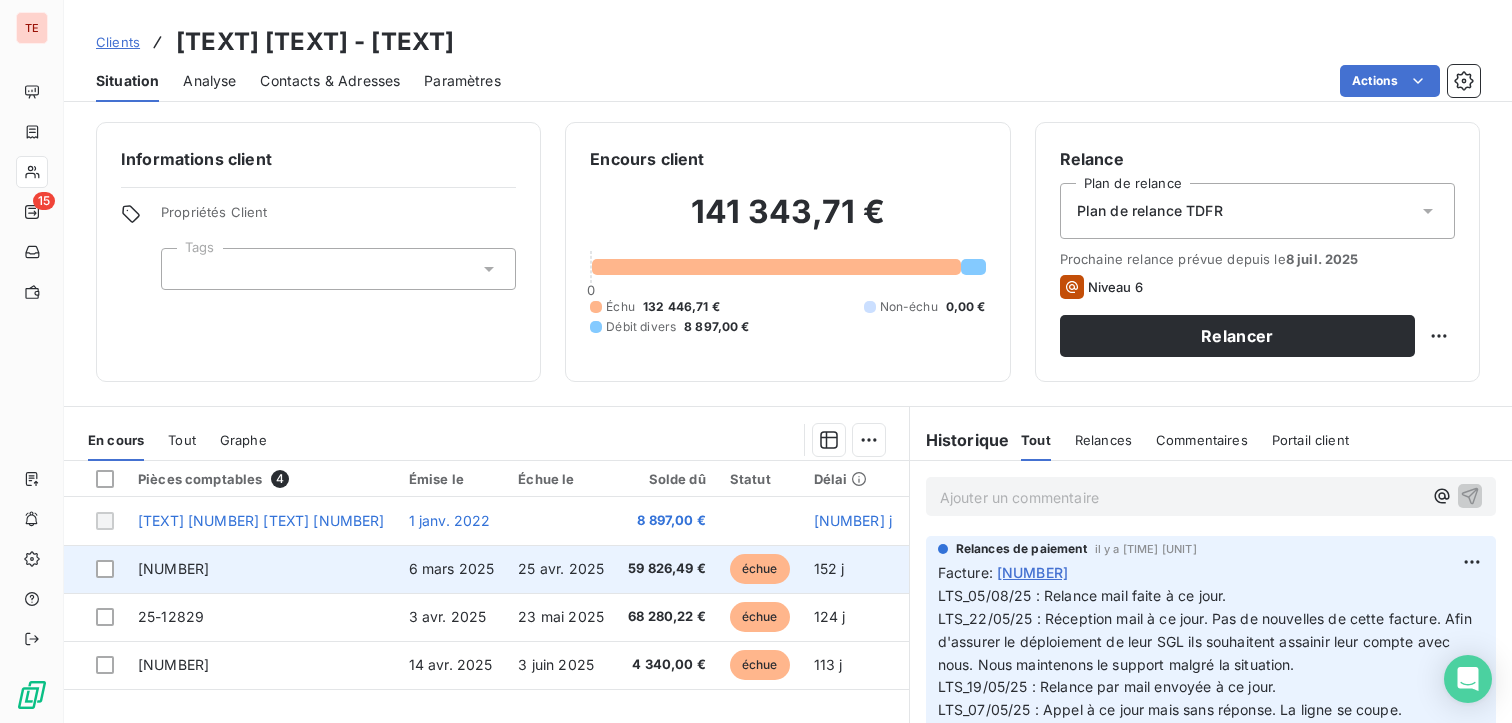 scroll, scrollTop: 100, scrollLeft: 0, axis: vertical 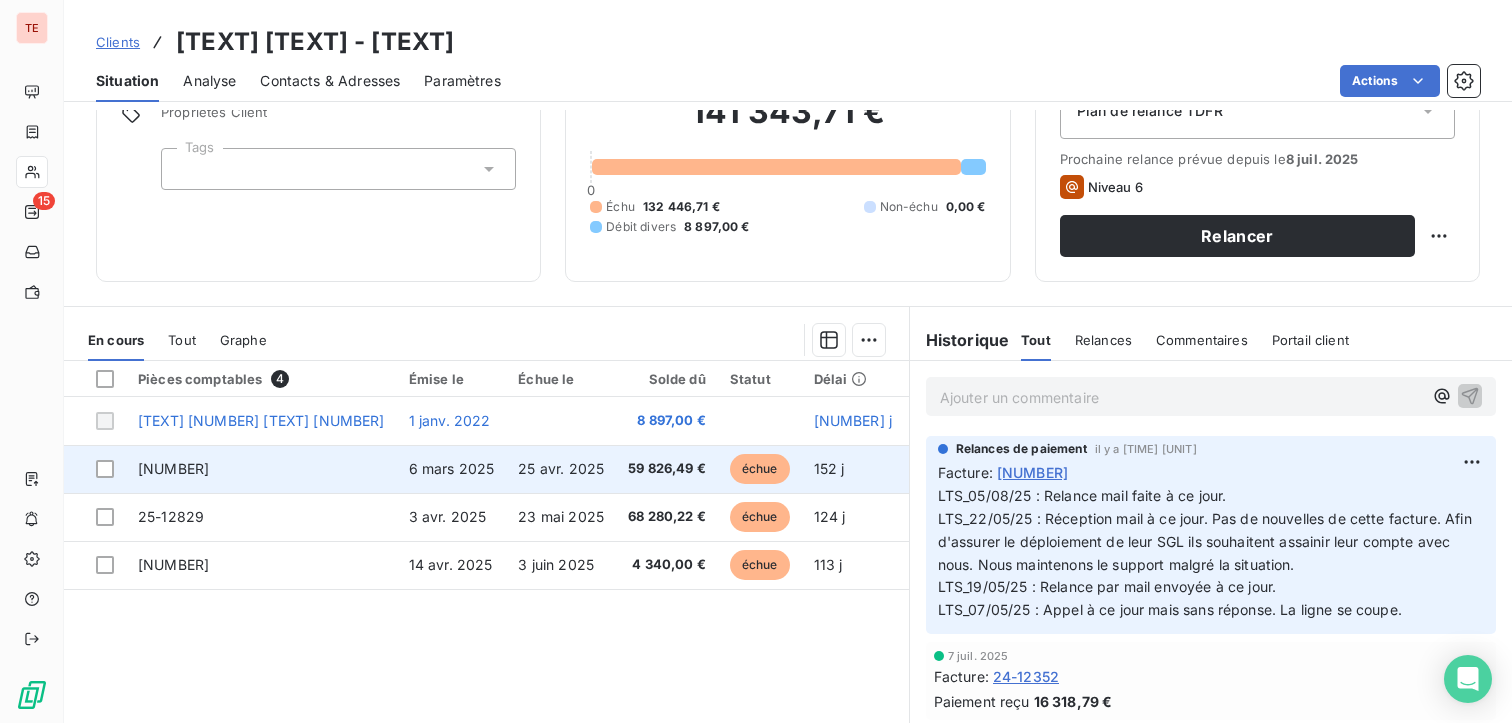 click on "6 mars 2025" at bounding box center (452, 468) 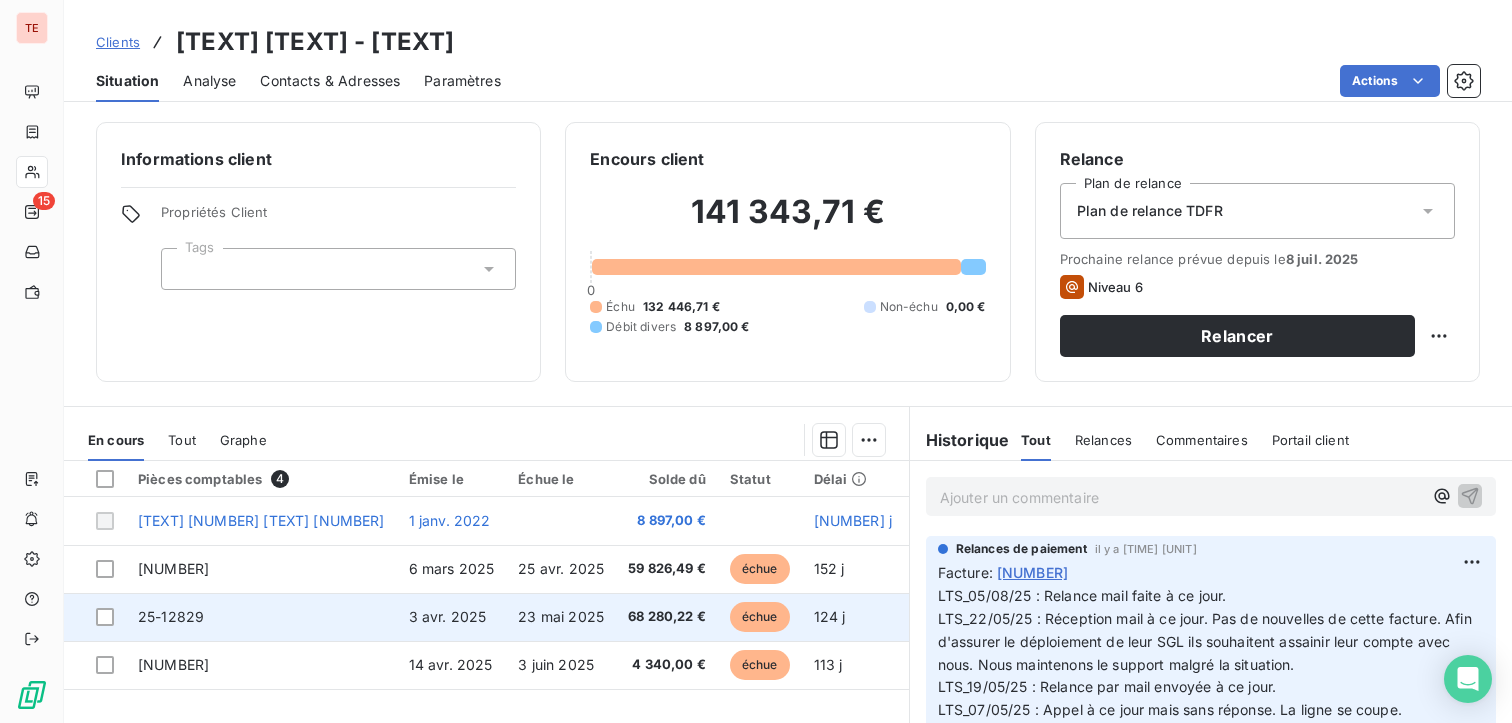 click on "23 mai 2025" at bounding box center [561, 617] 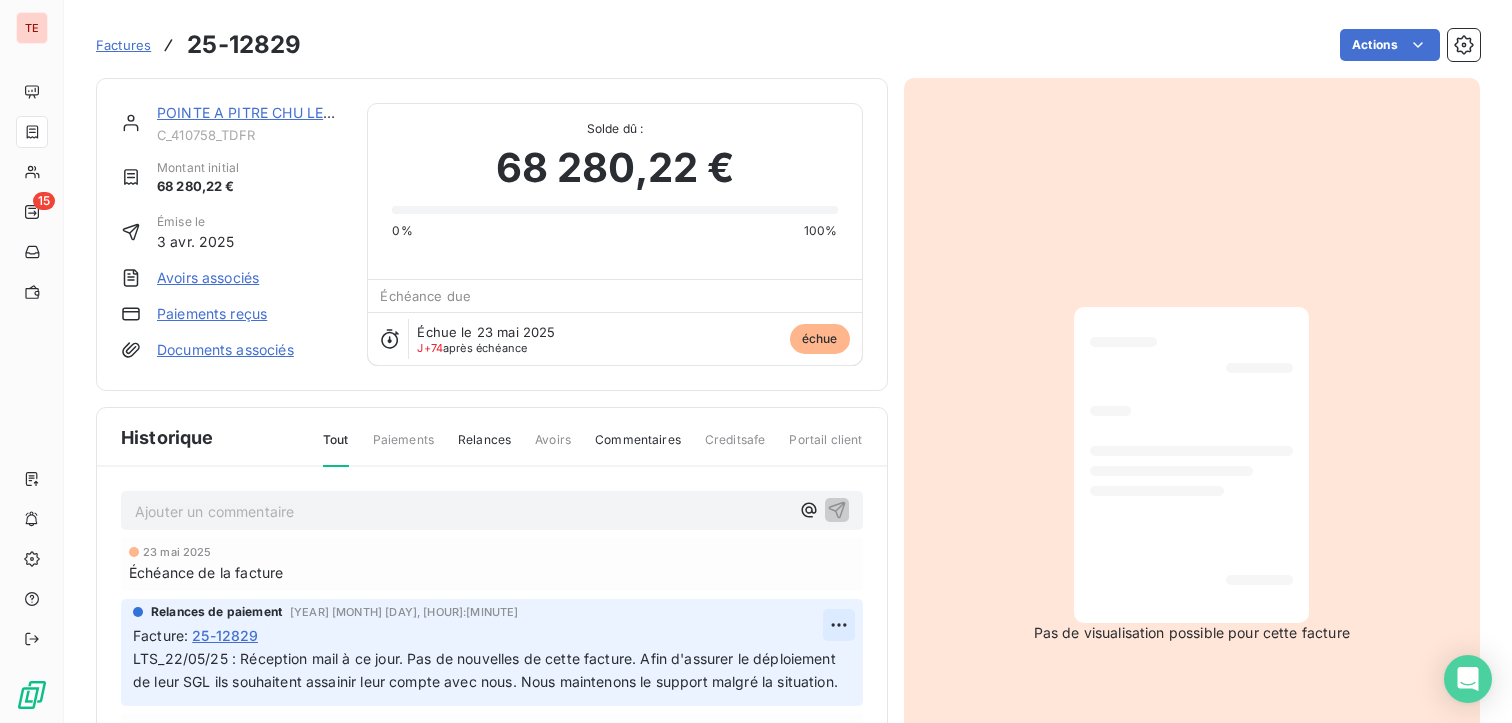 click on "TE 15 Factures 25-12829 Actions POINTE A PITRE CHU LES ABYMES C_410758_TDFR Montant initial 68 280,22 € Émise le 3 avr. [YEAR] Avoirs associés Paiements reçus Documents associés Solde dû : 68 280,22 € 0% 100% Échéance due Échue le 23 mai [YEAR] J+74  après échéance échue Historique Tout Paiements Relances Avoirs Commentaires Creditsafe Portail client Ajouter un commentaire ﻿ 23 mai [YEAR] Échéance de la facture Relances de paiement 22 mai [YEAR], 09:51 Facture  : 25-12829 LTS_22/05/25 : Réception mail à ce jour. Pas de nouvelles de cette facture. Afin d'assurer le déploiement de leur SGL ils souhaitent assainir leur compte avec nous. Nous maintenons le support malgré la situation. Email 8 mai [YEAR], 08:50 Notification 3 avr. [YEAR] Émission de la facture Pas de visualisation possible pour cette facture" at bounding box center [756, 361] 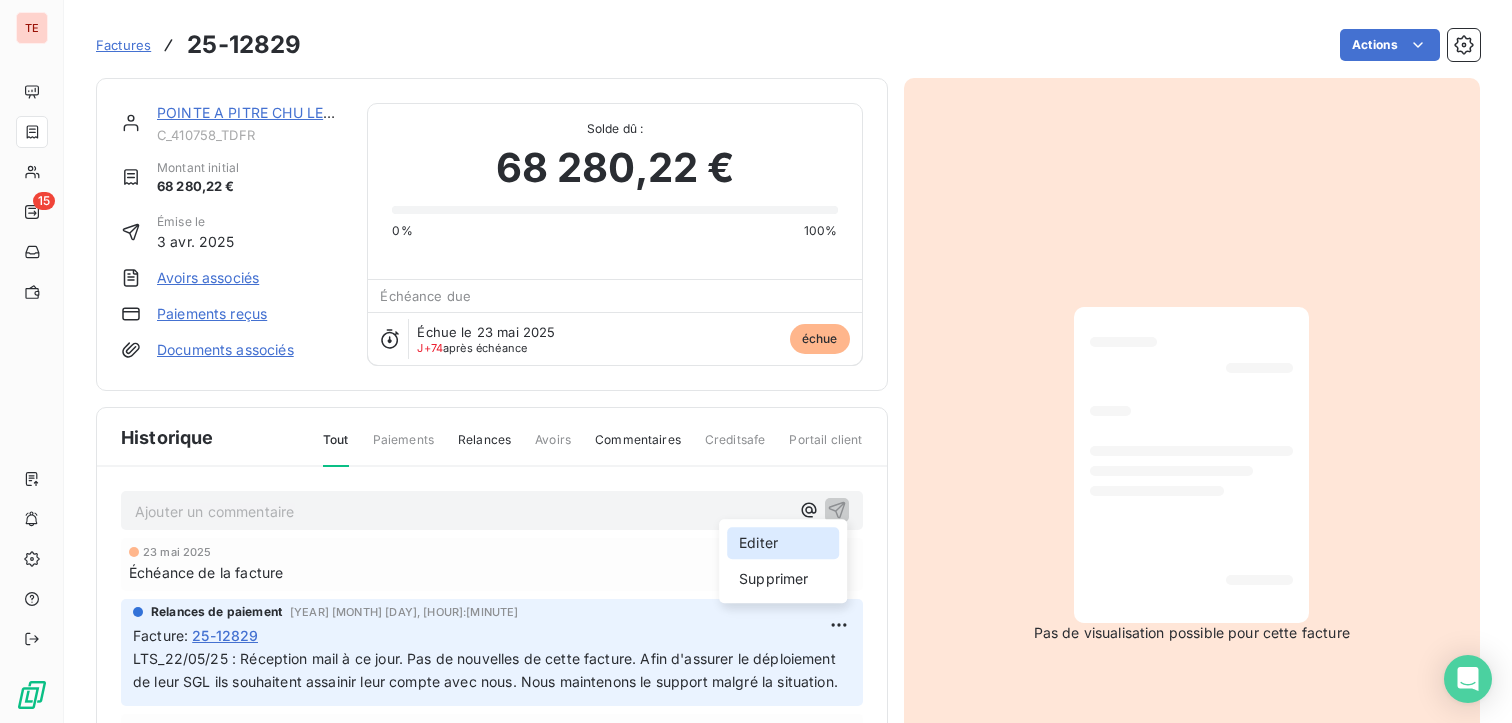 click on "Editer" at bounding box center (783, 543) 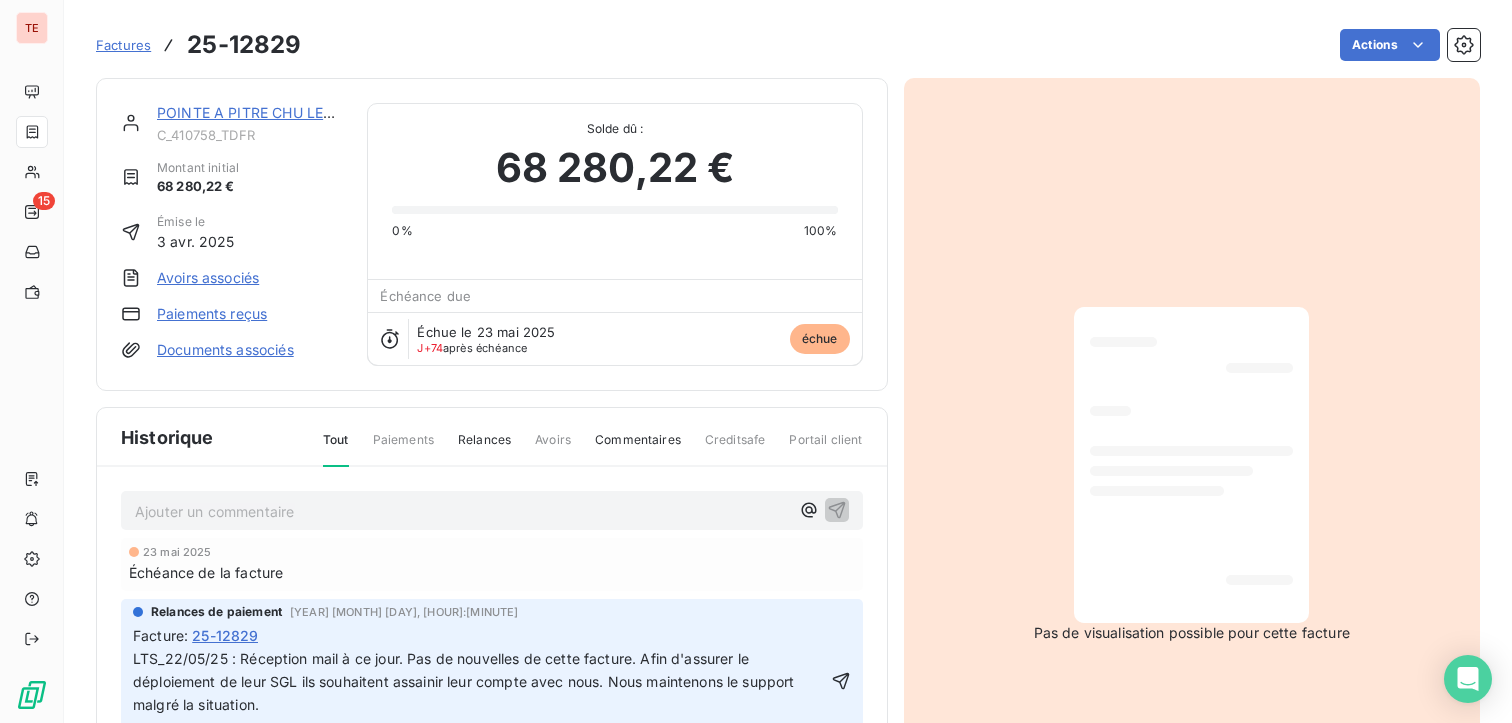 click on "Relances de paiement 22 mai [YEAR], 09:51 Facture  : 25-12829 LTS_22/05/25 : Réception mail à ce jour. Pas de nouvelles de cette facture. Afin d'assurer le déploiement de leur SGL ils souhaitent assainir leur compte avec nous. Nous maintenons le support malgré la situation." at bounding box center [492, 664] 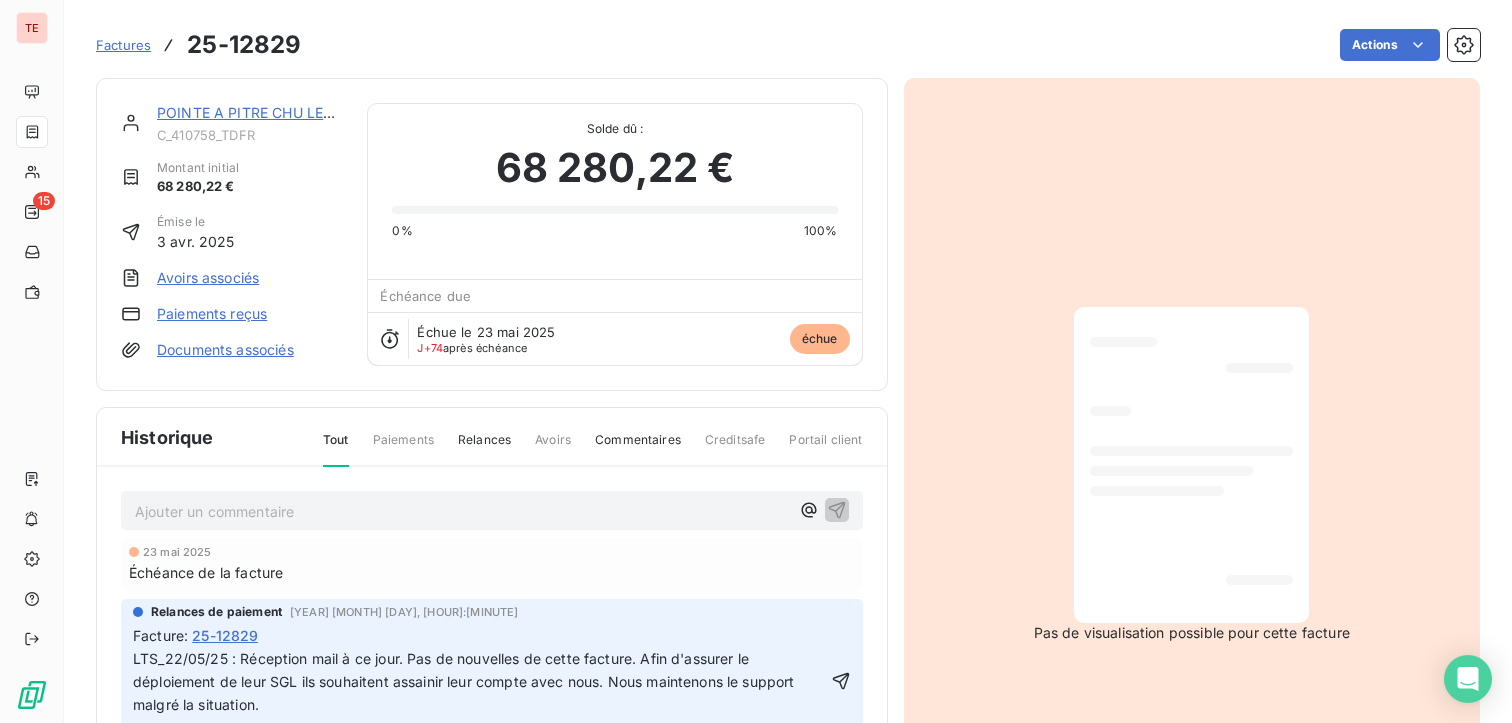 click on "LTS_22/05/25 : Réception mail à ce jour. Pas de nouvelles de cette facture. Afin d'assurer le déploiement de leur SGL ils souhaitent assainir leur compte avec nous. Nous maintenons le support malgré la situation." at bounding box center [466, 681] 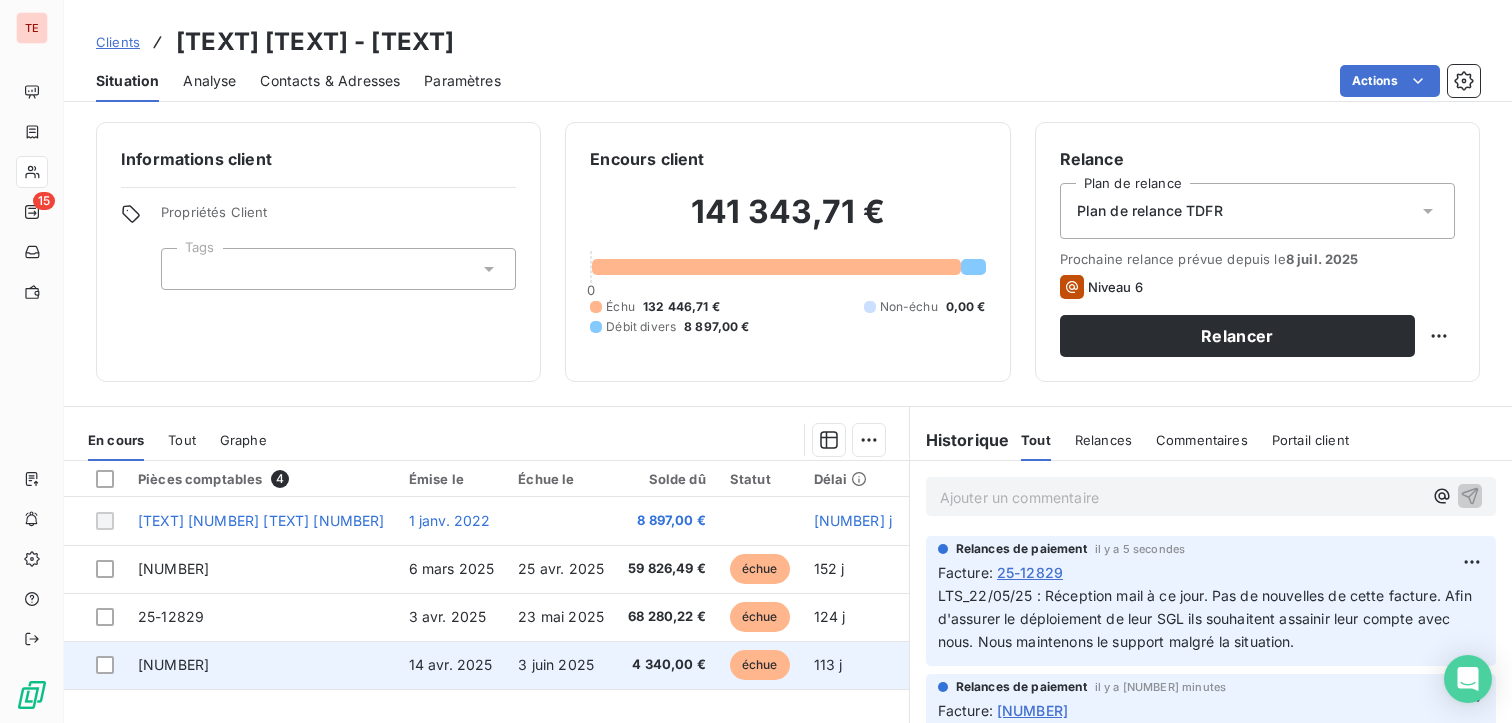 click on "[NUMBER]" at bounding box center (261, 665) 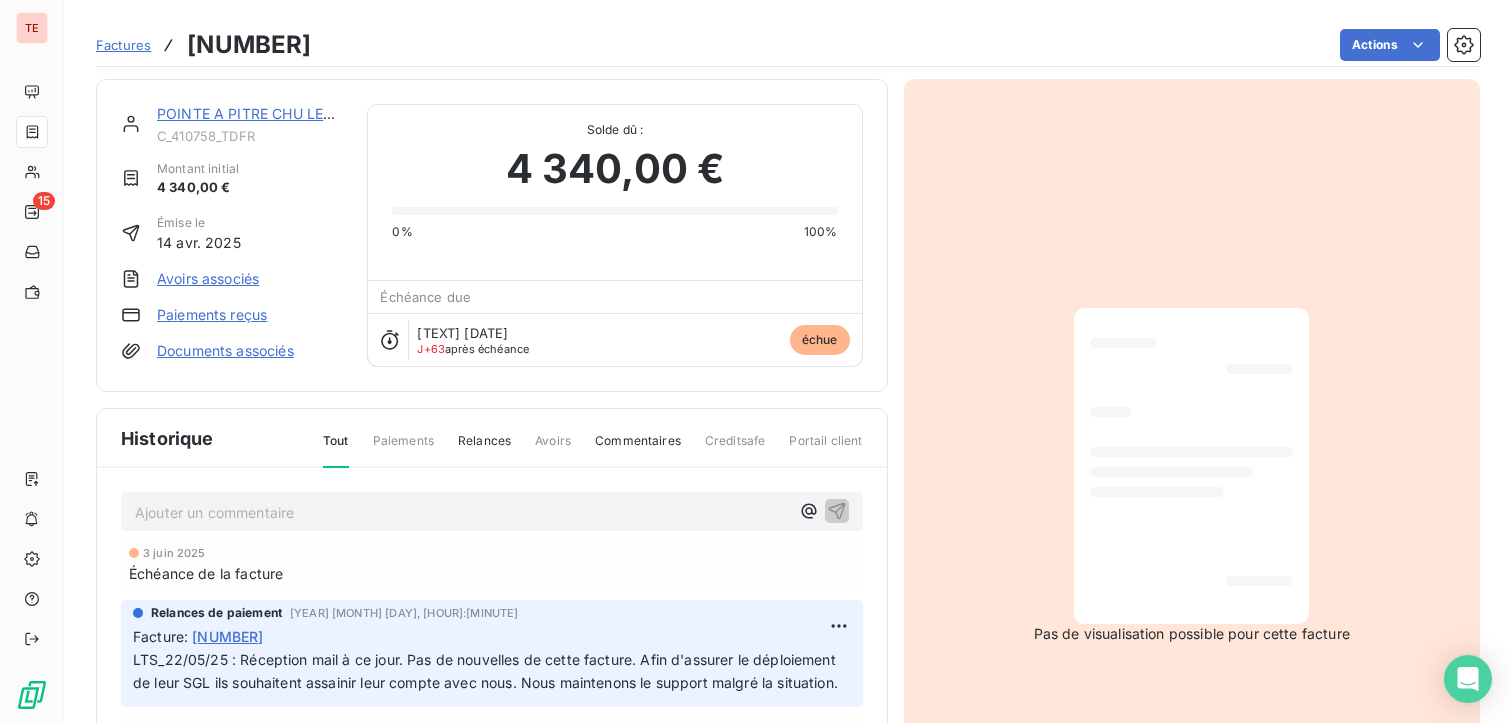 scroll, scrollTop: 180, scrollLeft: 0, axis: vertical 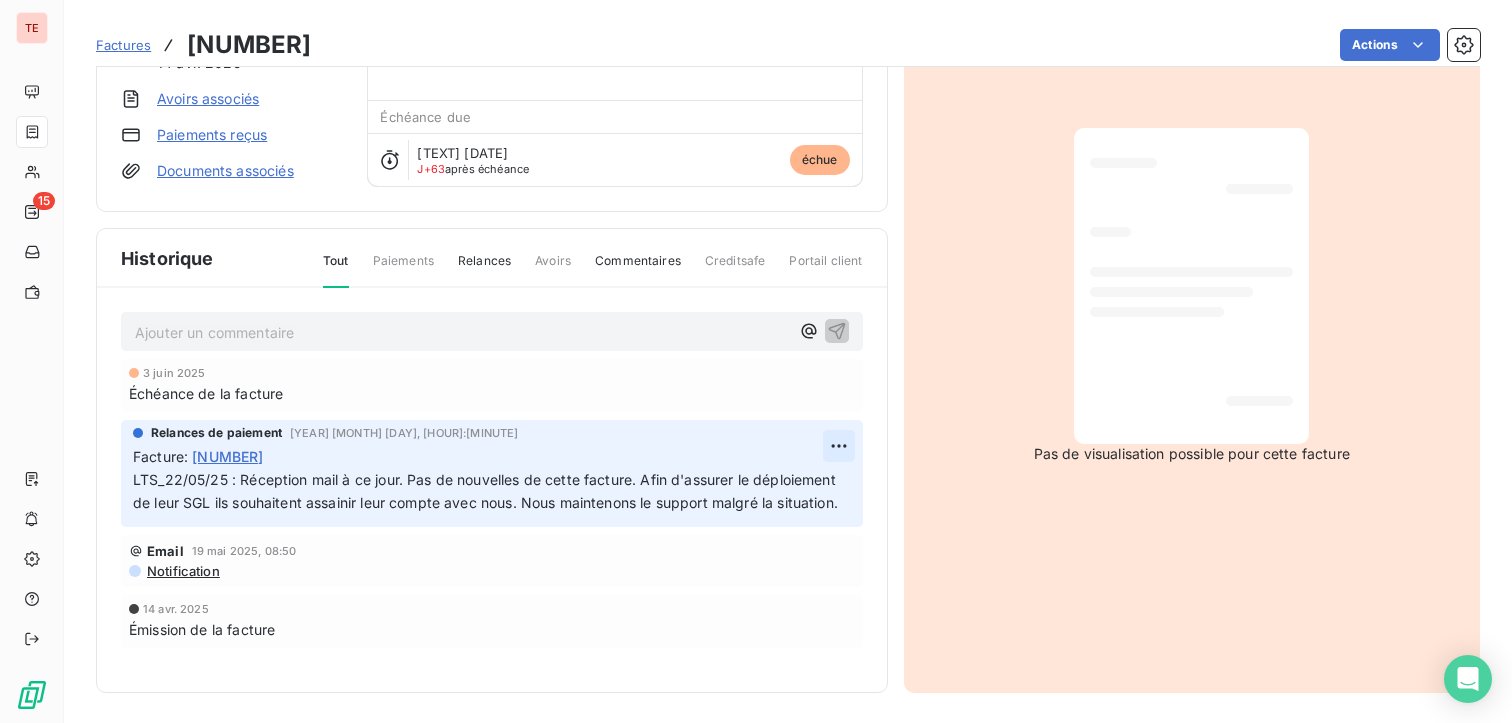 click on "TE [NUMBER] Factures [NUMBER] Actions [TEXT] [TEXT] [TEXT] Montant initial [NUMBER] Émise le [DATE] Avoirs associés Paiements reçus Documents associés Solde dû : [NUMBER] [PERCENT] [PERCENT] Échéance due Échue le [DATE] J+[NUMBER]  après échéance échue Historique Tout Paiements Relances Avoirs Commentaires Creditsafe Portail client Ajouter un commentaire ﻿ [DATE] Échéance de la facture Relances de paiement [DATE], [TIME] Facture  : [NUMBER] [TEXT] [DATE] : [TEXT]. [TEXT] [TEXT] [TEXT] [TEXT] [TEXT] Email [DATE], [TIME] Notification [DATE] Émission de la facture Pas de visualisation possible pour cette facture" at bounding box center [756, 361] 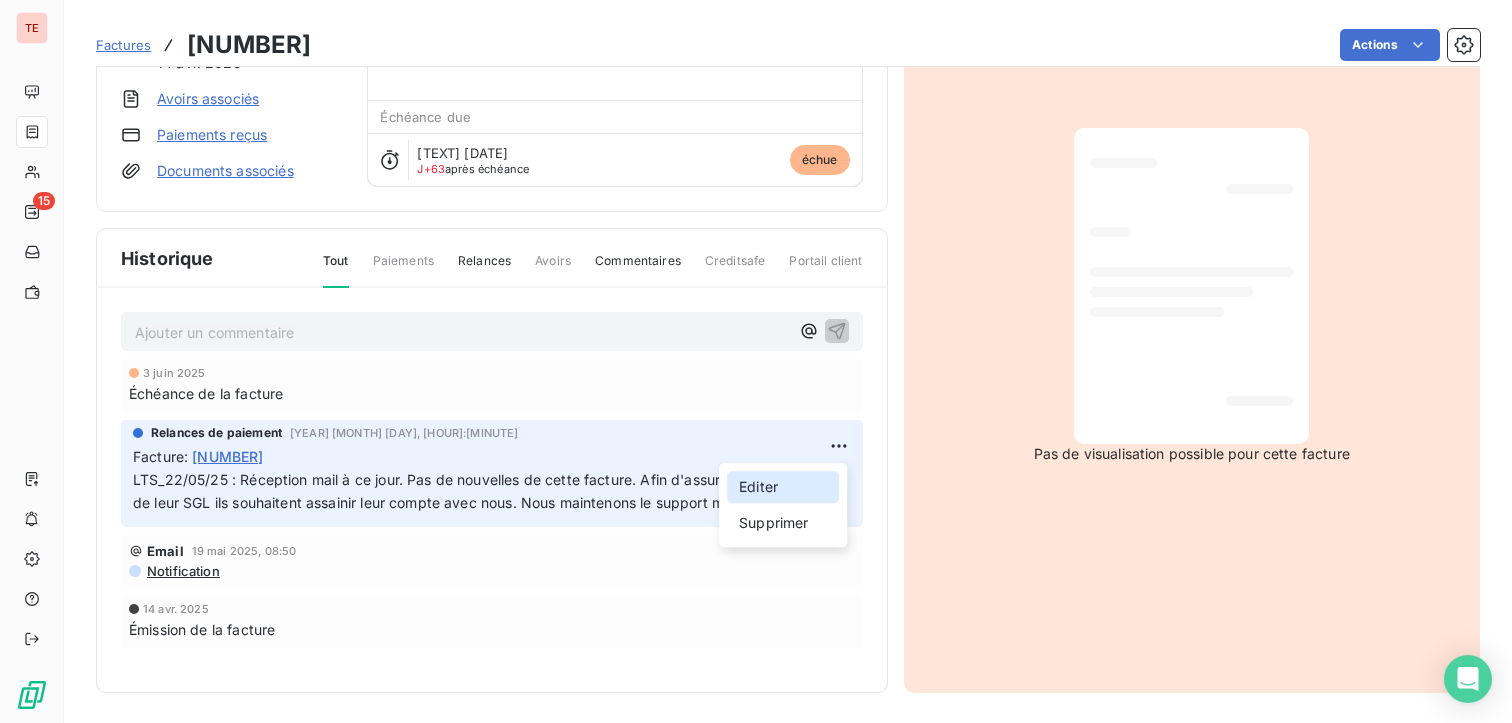 click on "Editer" at bounding box center (783, 487) 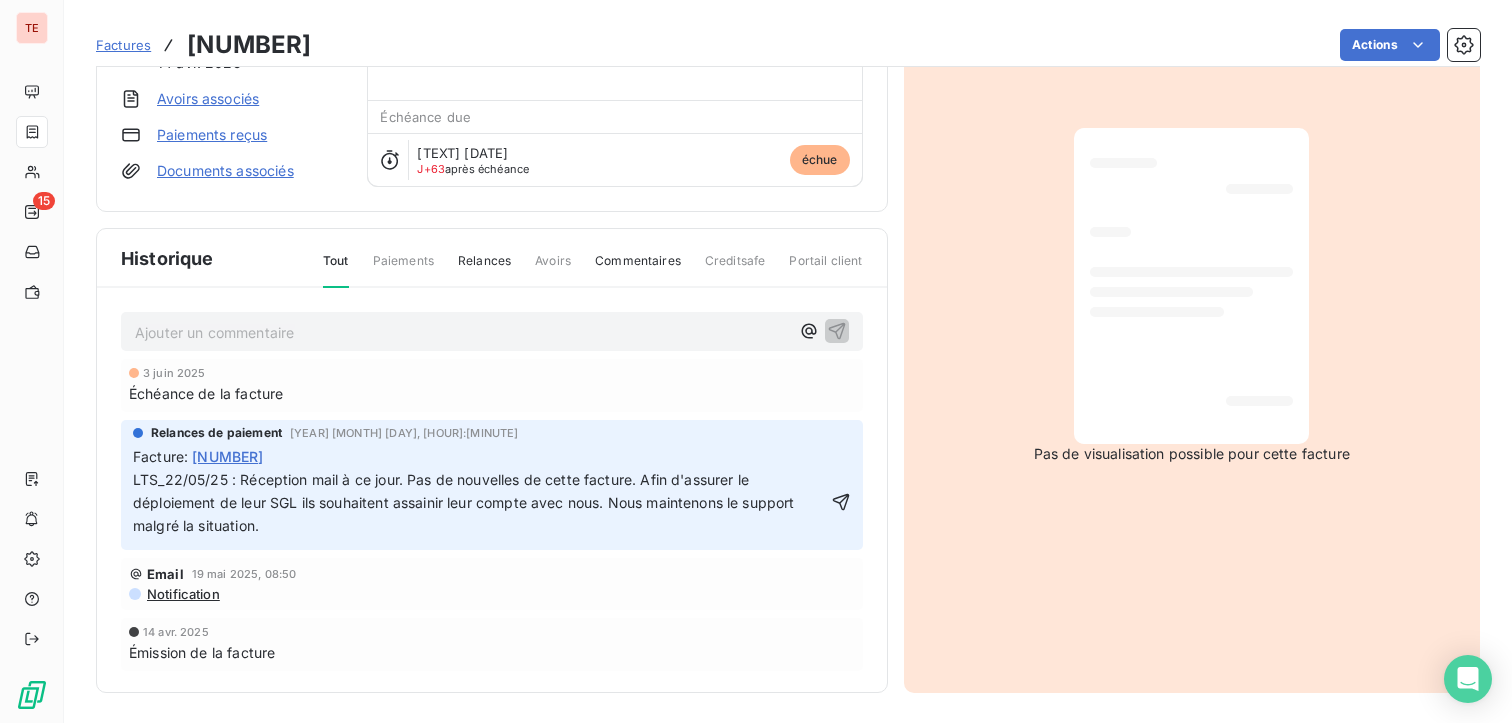 click on "Relances de paiement 22 mai 2025, 09:51 Facture  : 25-12849 LTS_22/05/25 : Réception mail à ce jour. Pas de nouvelles de cette facture. Afin d'assurer le déploiement de leur SGL ils souhaitent assainir leur compte avec nous. Nous maintenons le support malgré la situation." at bounding box center [492, 485] 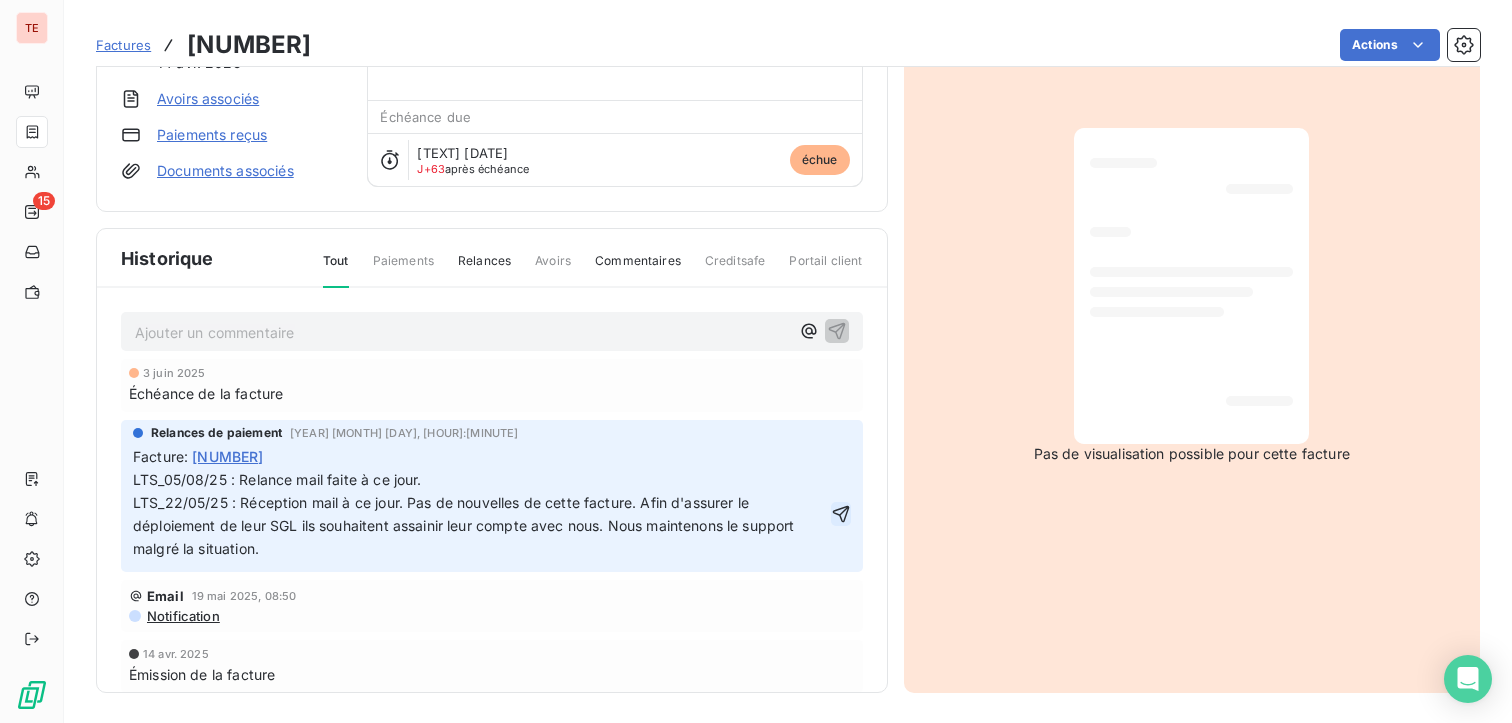 click on "LTS_05/08/25 : Relance mail faite à ce jour.
LTS_22/05/25 : Réception mail à ce jour. Pas de nouvelles de cette facture. Afin d'assurer le déploiement de leur SGL ils souhaitent assainir leur compte avec nous. Nous maintenons le support malgré la situation." at bounding box center (492, 514) 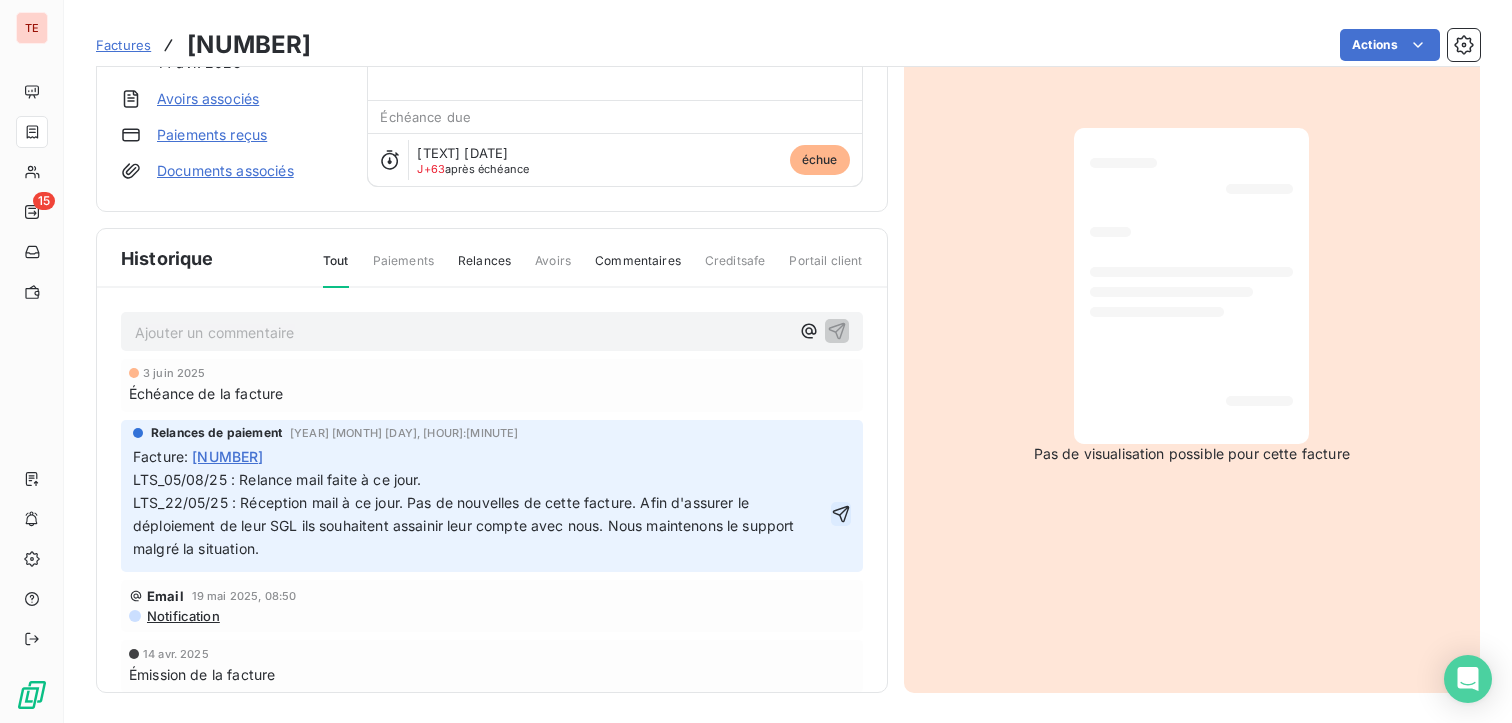 click 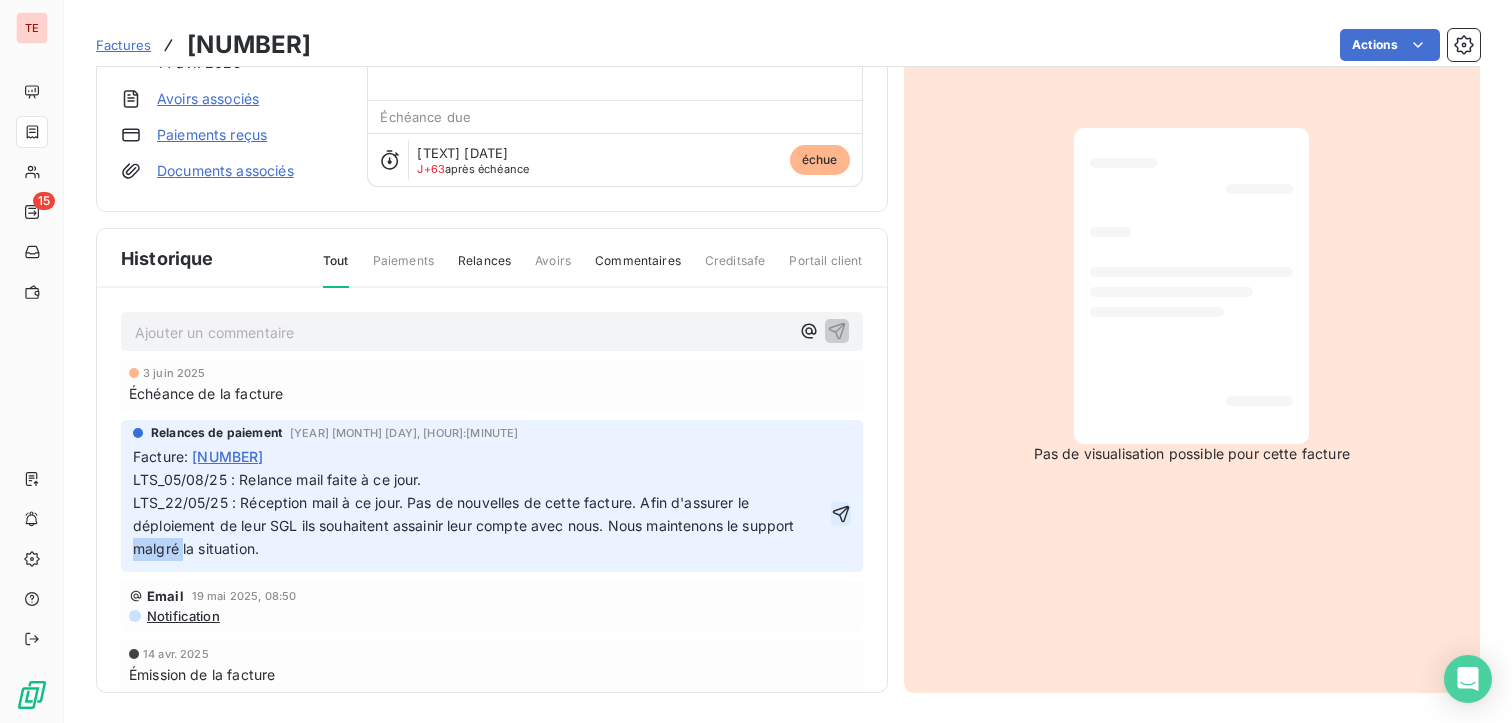 click on "LTS_05/08/25 : Relance mail faite à ce jour.
LTS_22/05/25 : Réception mail à ce jour. Pas de nouvelles de cette facture. Afin d'assurer le déploiement de leur SGL ils souhaitent assainir leur compte avec nous. Nous maintenons le support malgré la situation." at bounding box center (480, 515) 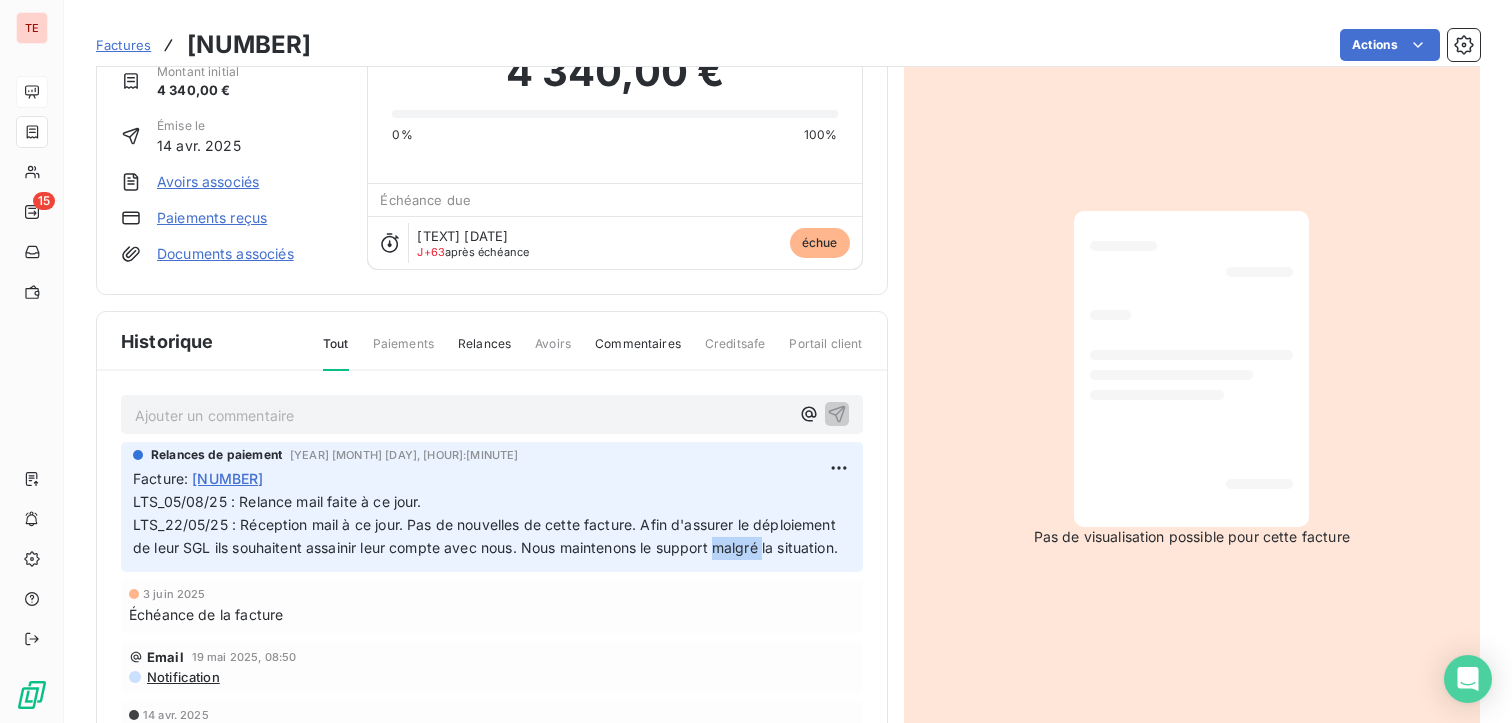 scroll, scrollTop: 0, scrollLeft: 0, axis: both 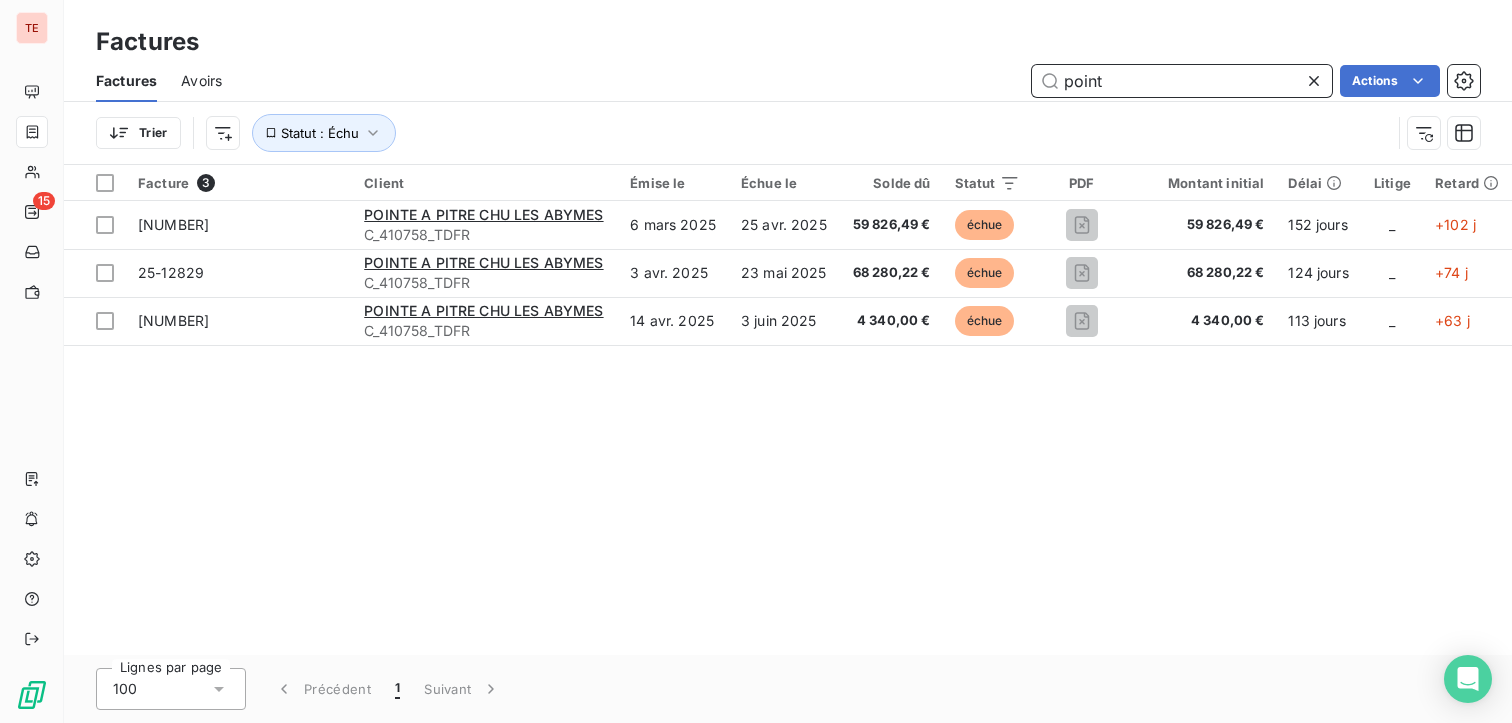 drag, startPoint x: 1009, startPoint y: 65, endPoint x: 992, endPoint y: 71, distance: 18.027756 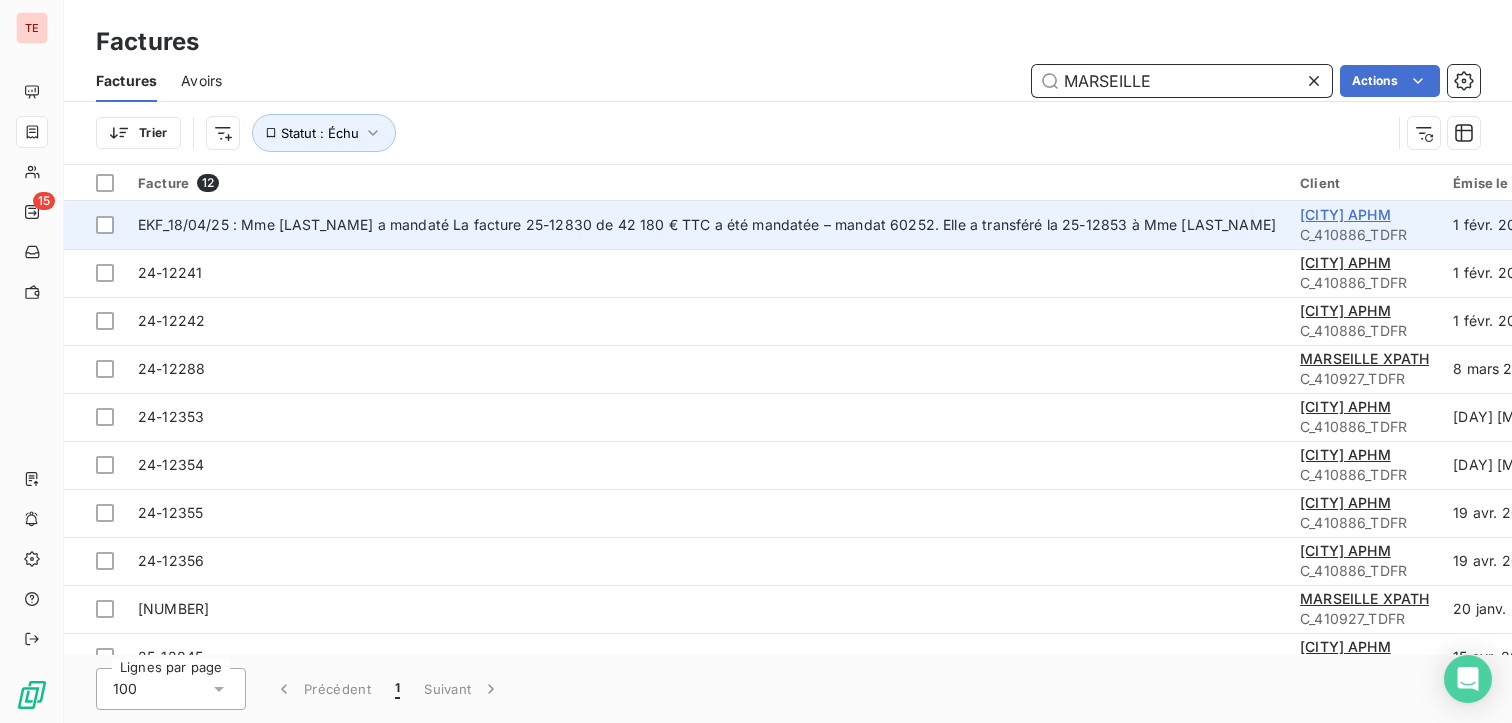 type on "MARSEILLE" 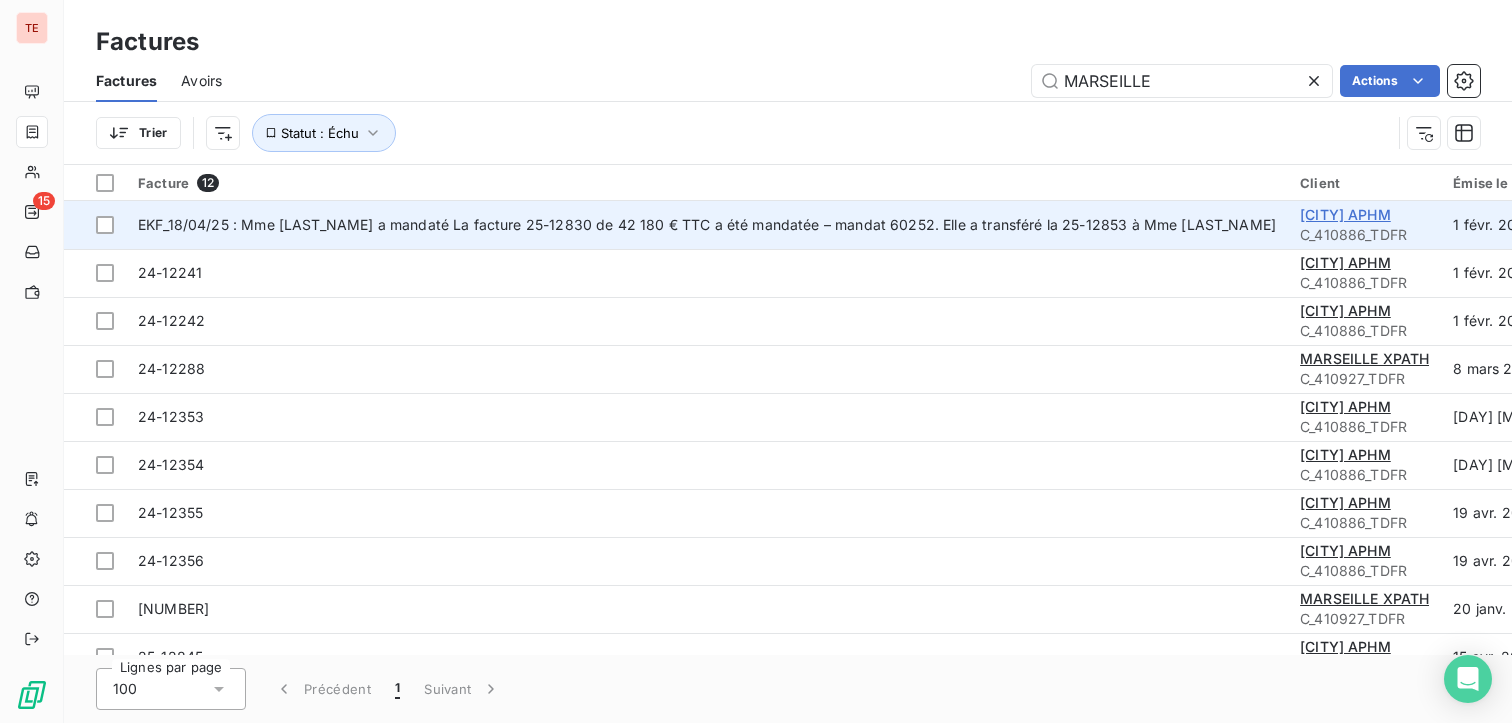 click on "[CITY] APHM" at bounding box center [1345, 214] 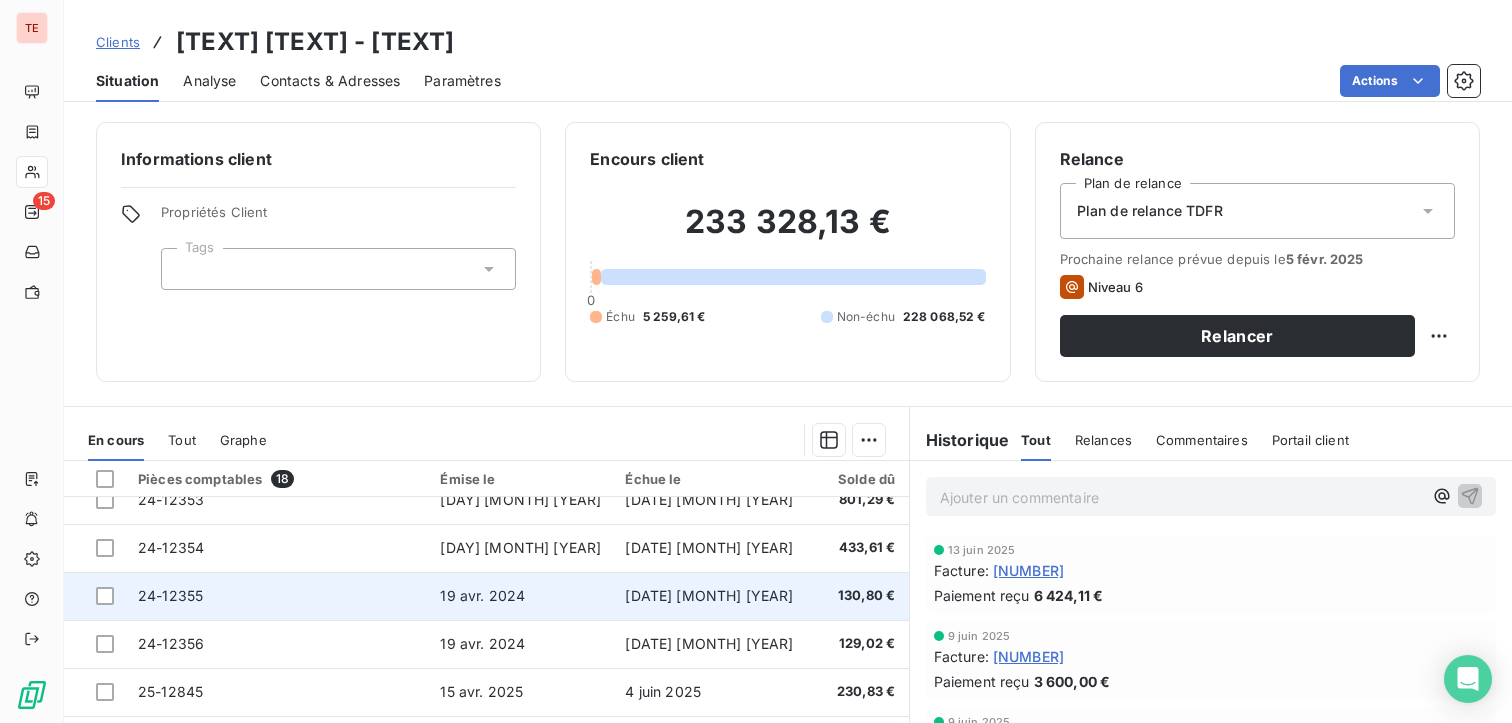 scroll, scrollTop: 200, scrollLeft: 0, axis: vertical 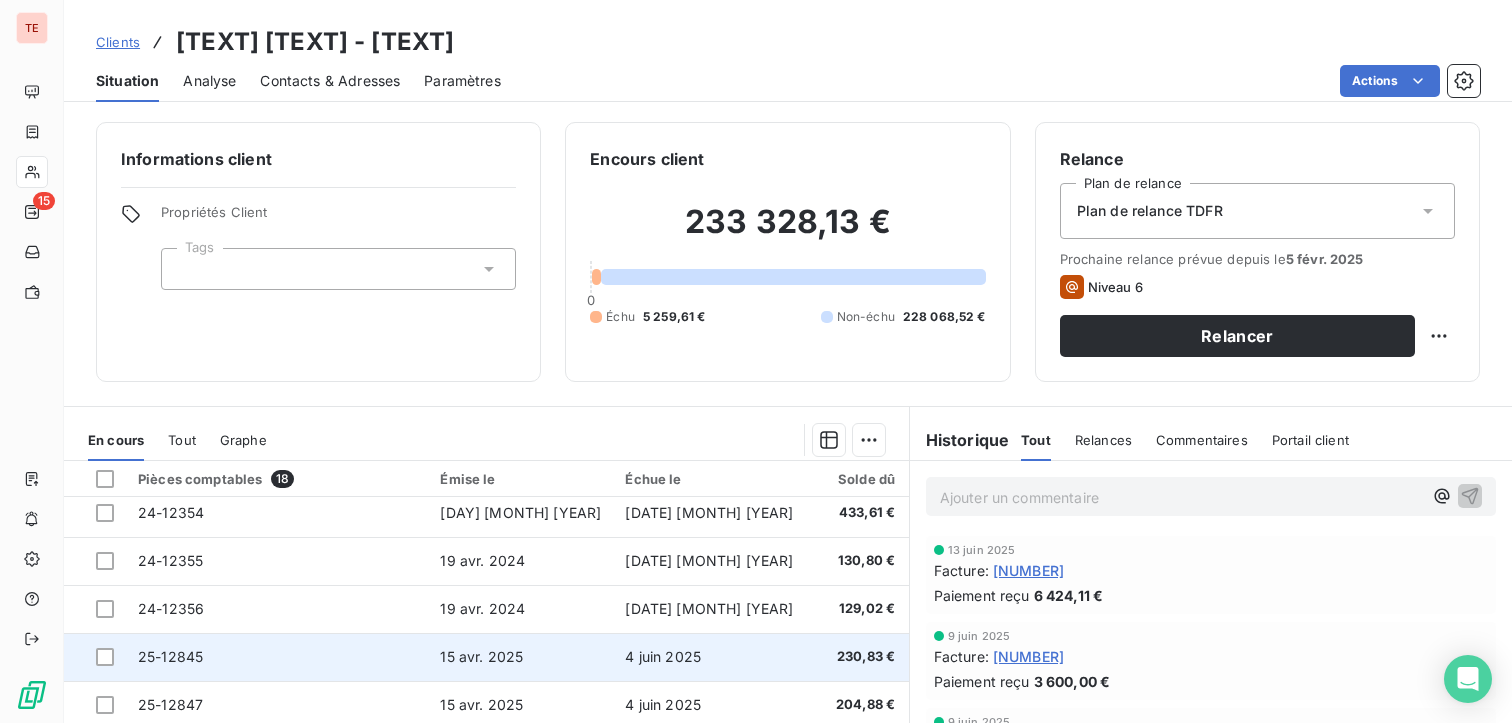click on "4 juin 2025" at bounding box center (663, 656) 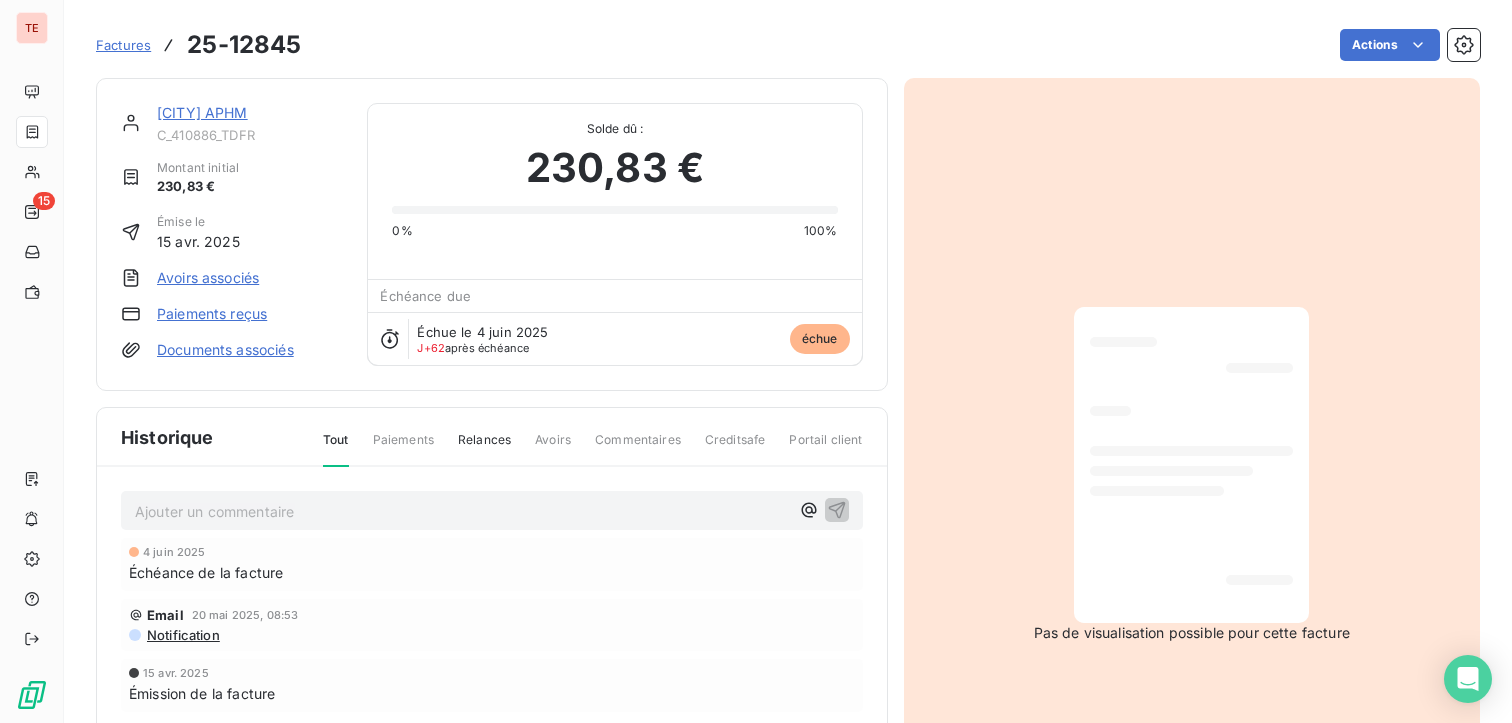 click on "Ajouter un commentaire ﻿" at bounding box center [492, 510] 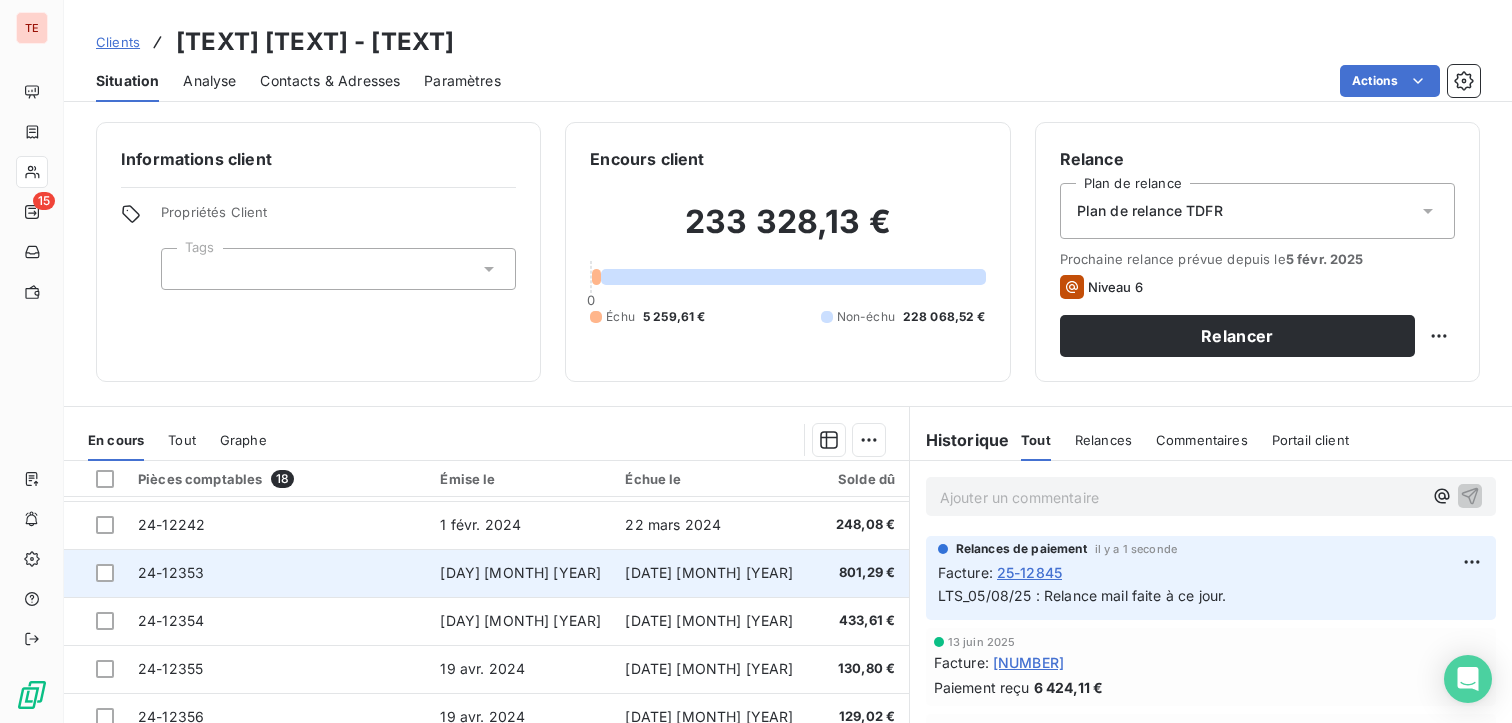 scroll, scrollTop: 300, scrollLeft: 0, axis: vertical 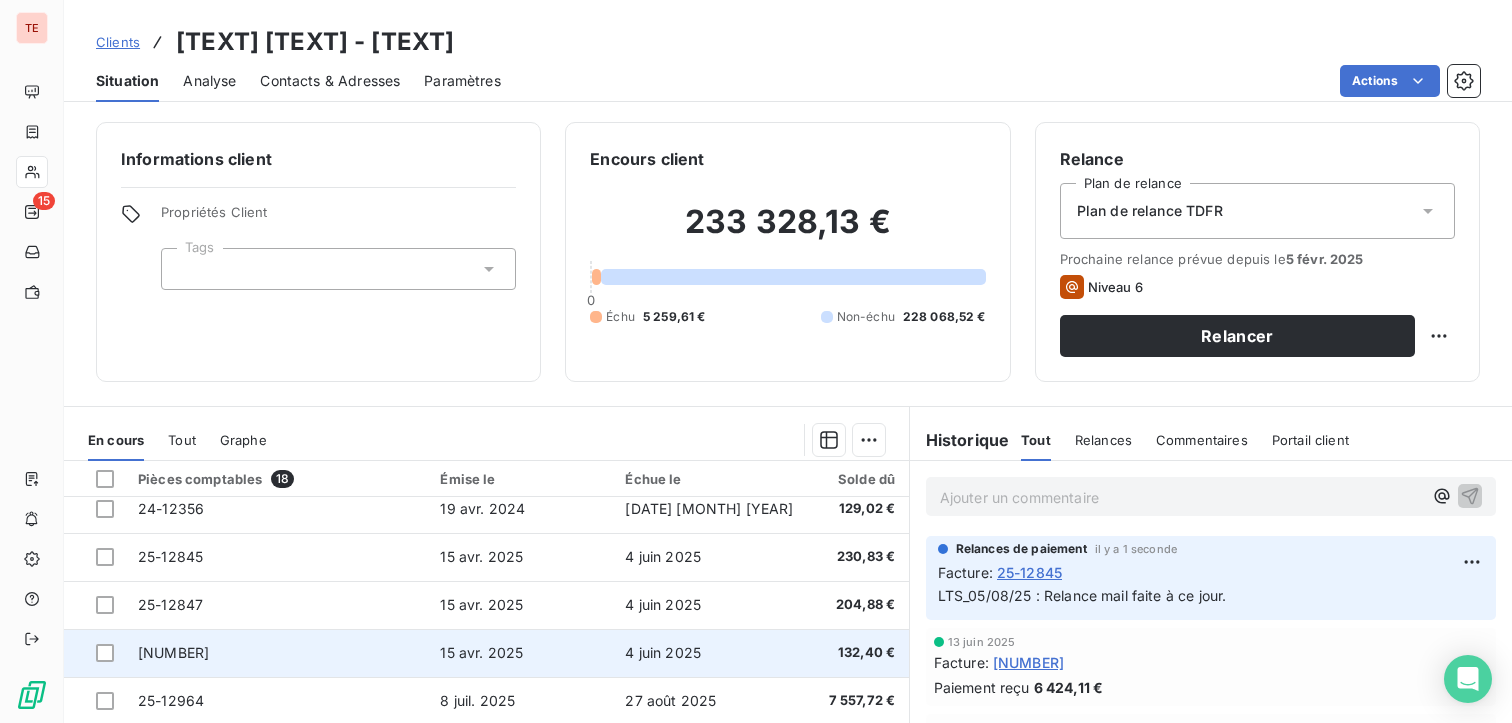 click on "[NUMBER]" at bounding box center (277, 653) 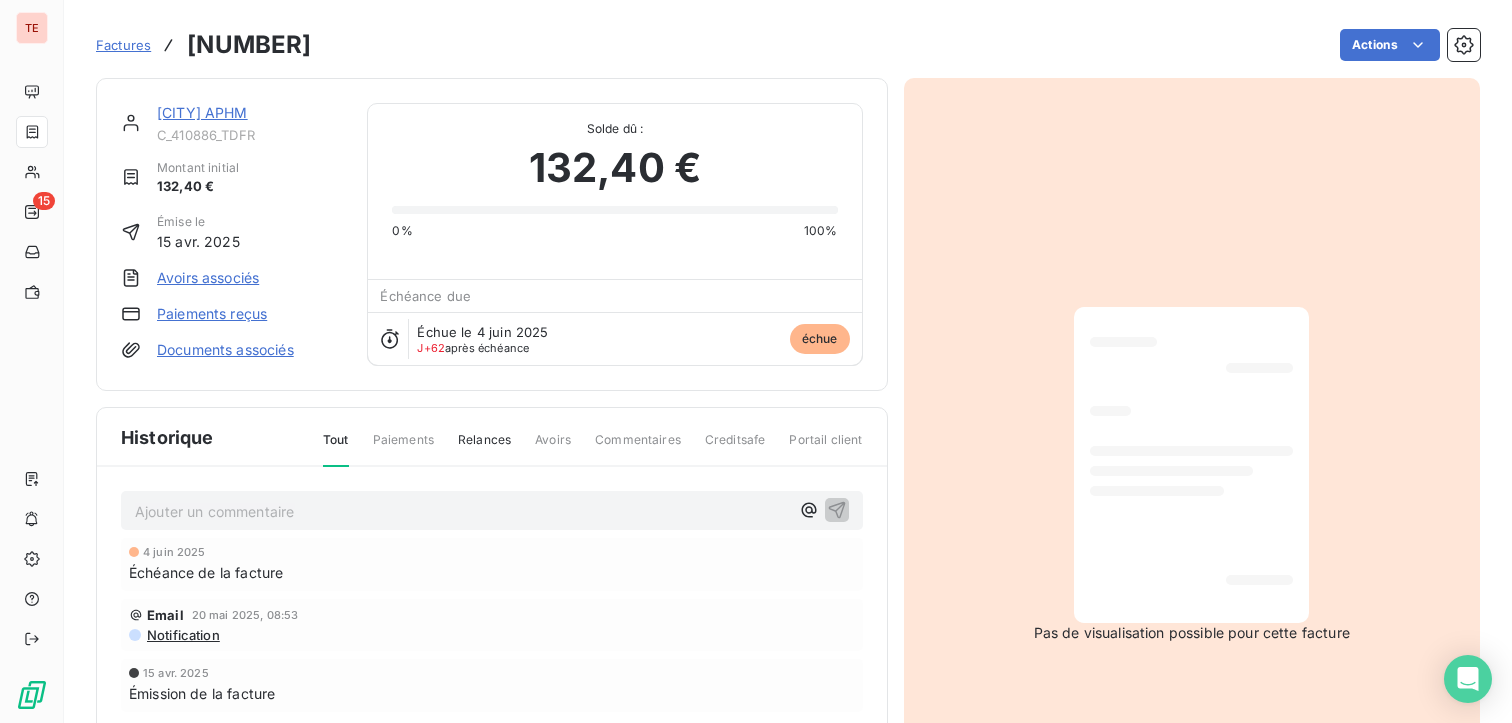 click on "Ajouter un commentaire ﻿" at bounding box center (462, 511) 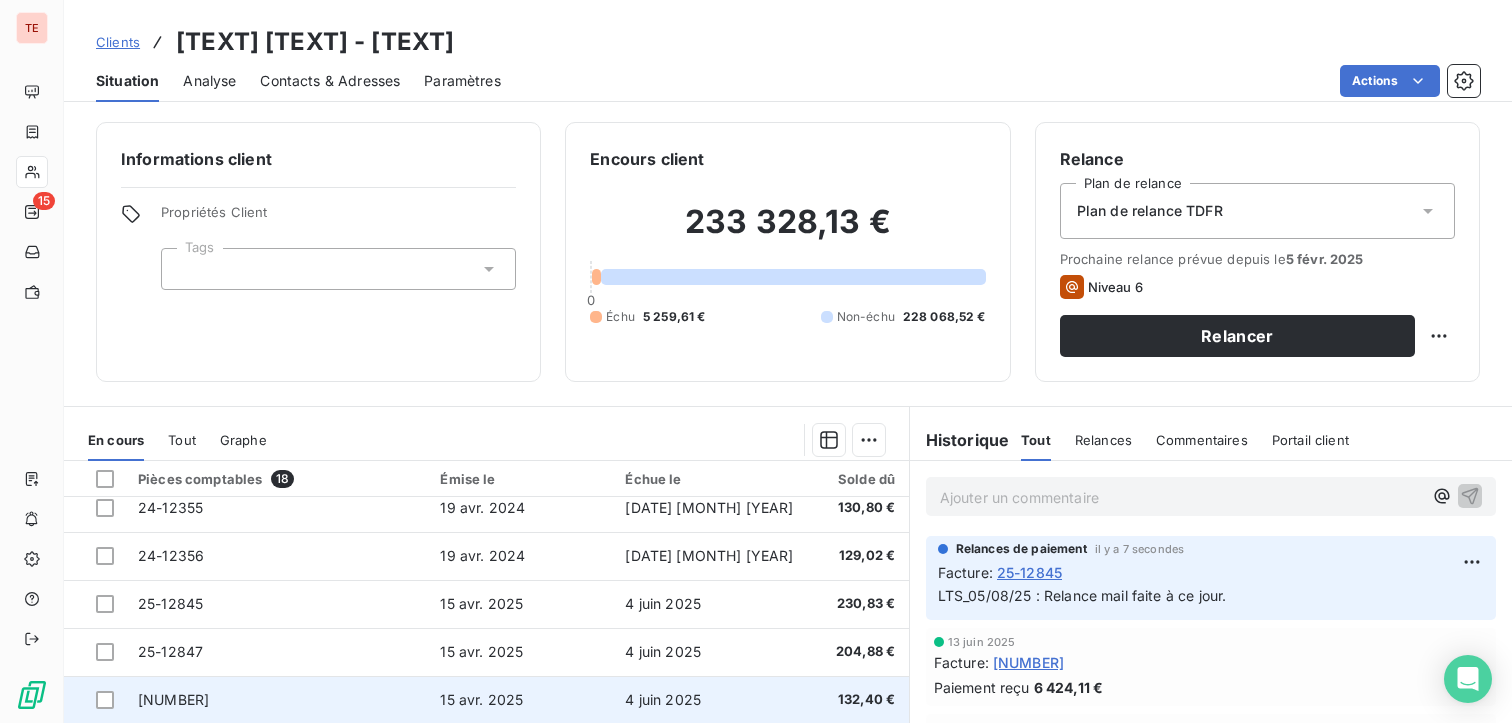 scroll, scrollTop: 300, scrollLeft: 0, axis: vertical 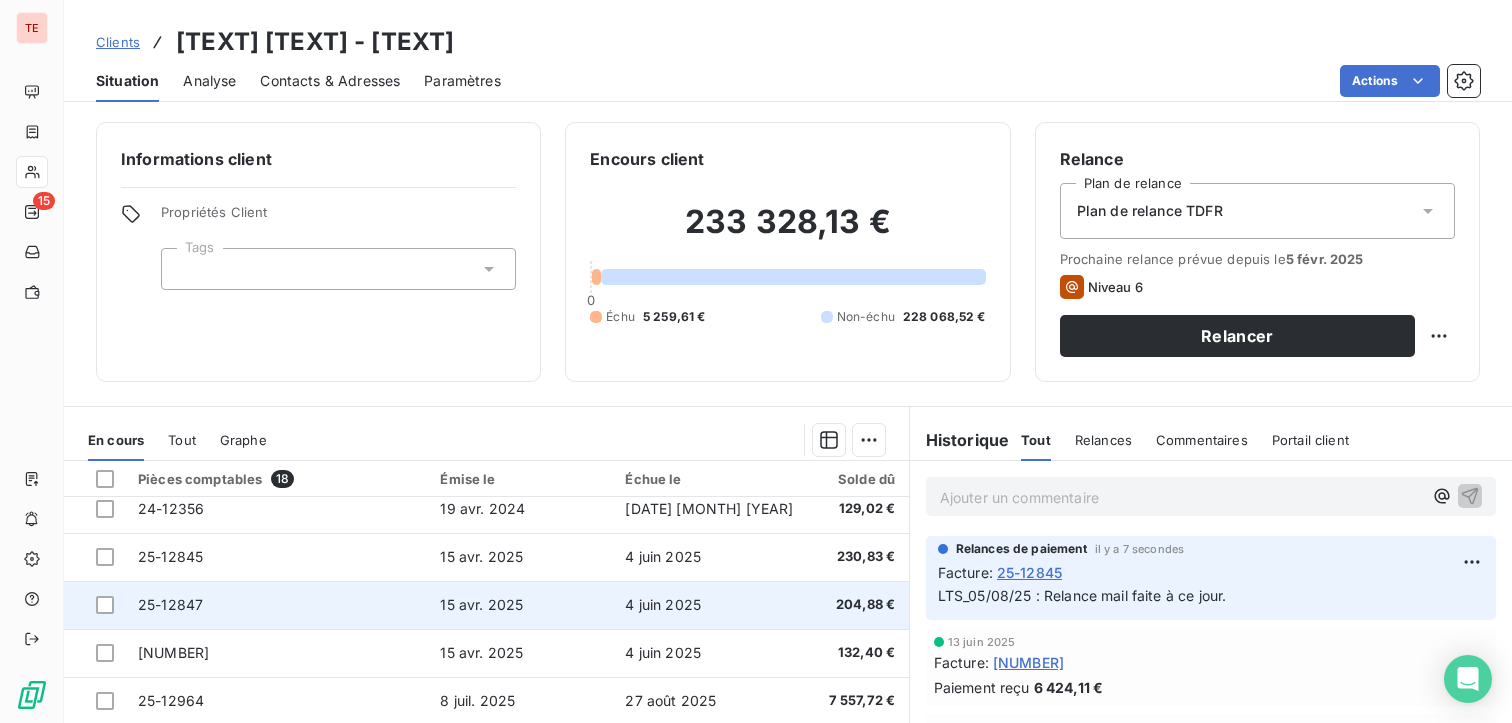 click on "15 avr. 2025" at bounding box center [520, 605] 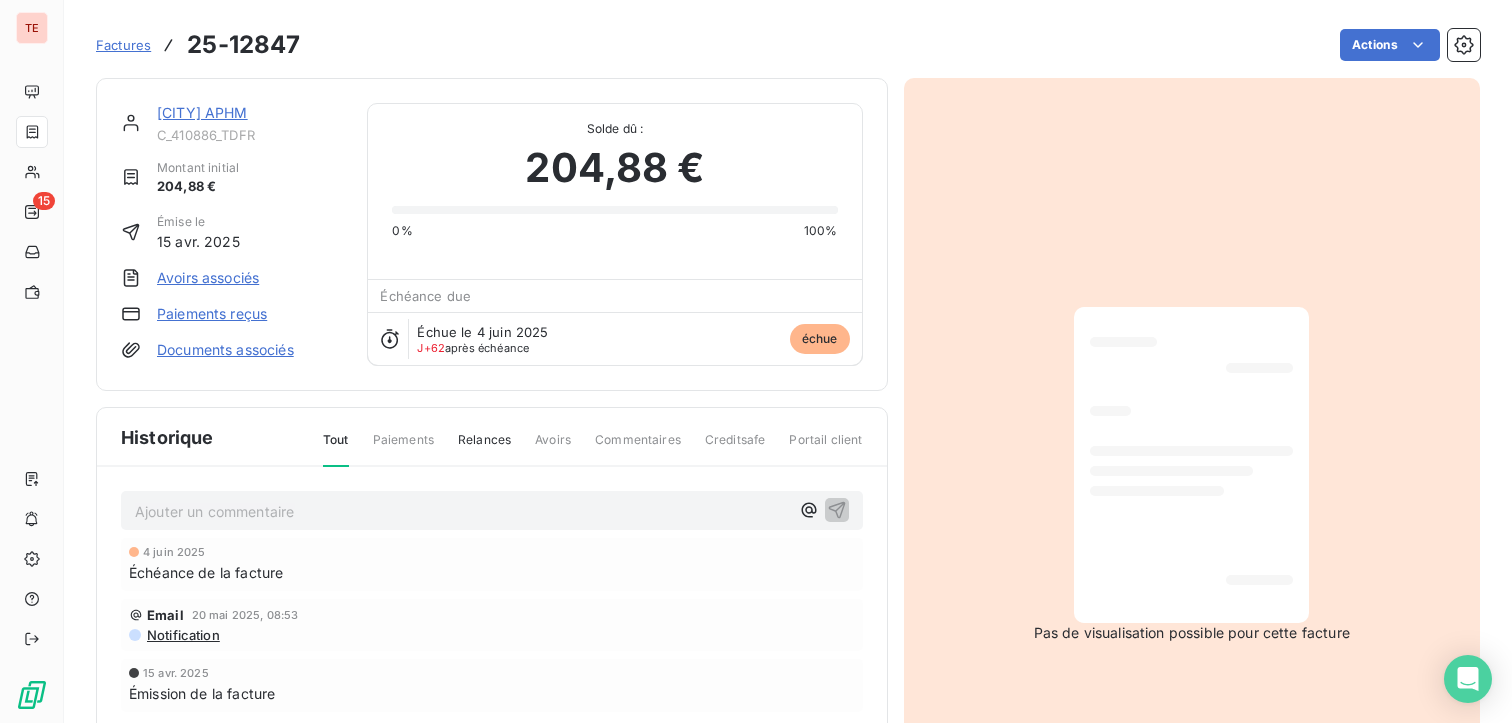 click on "Ajouter un commentaire ﻿" at bounding box center (462, 511) 